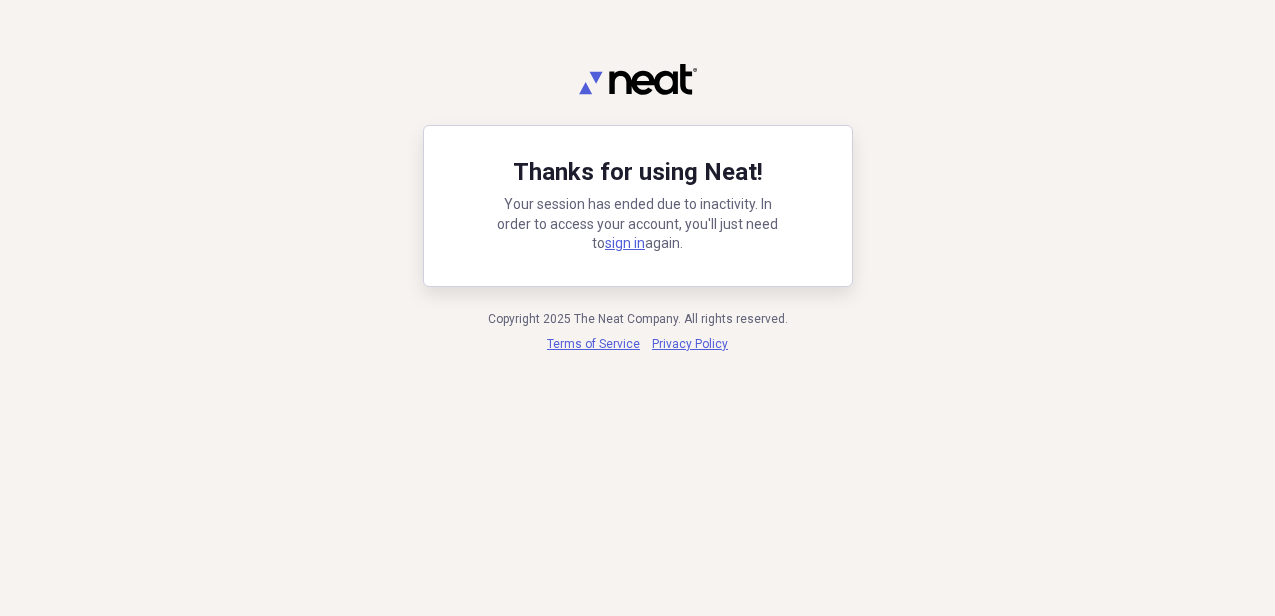 scroll, scrollTop: 0, scrollLeft: 0, axis: both 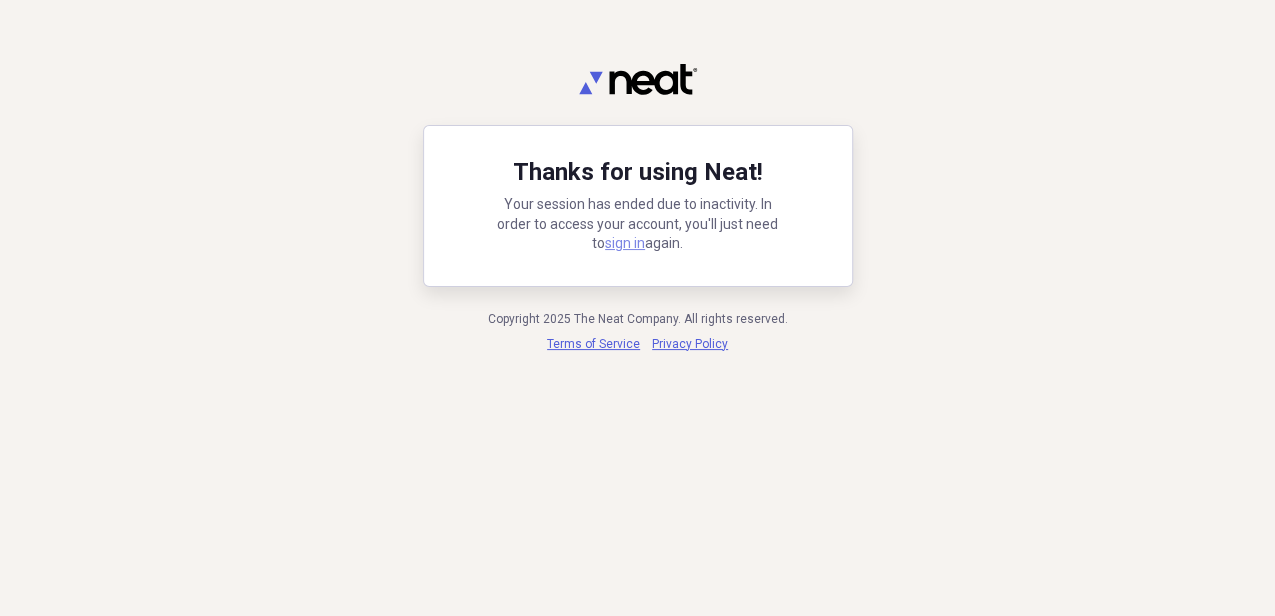 click on "sign in" at bounding box center (625, 243) 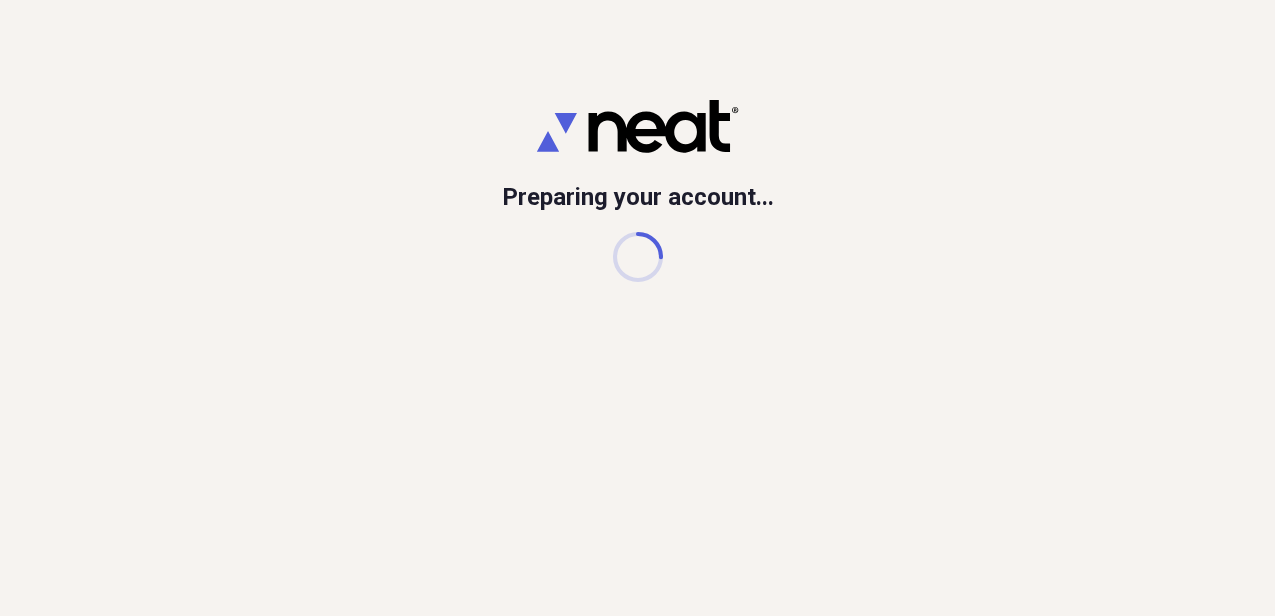 scroll, scrollTop: 0, scrollLeft: 0, axis: both 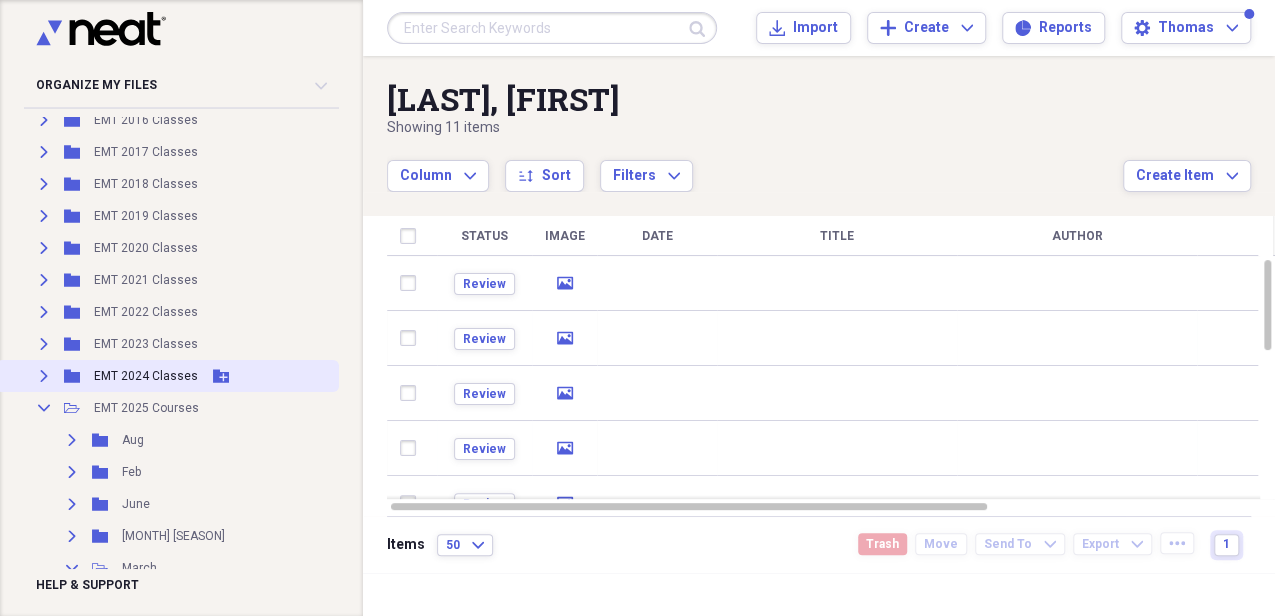 click on "Expand" 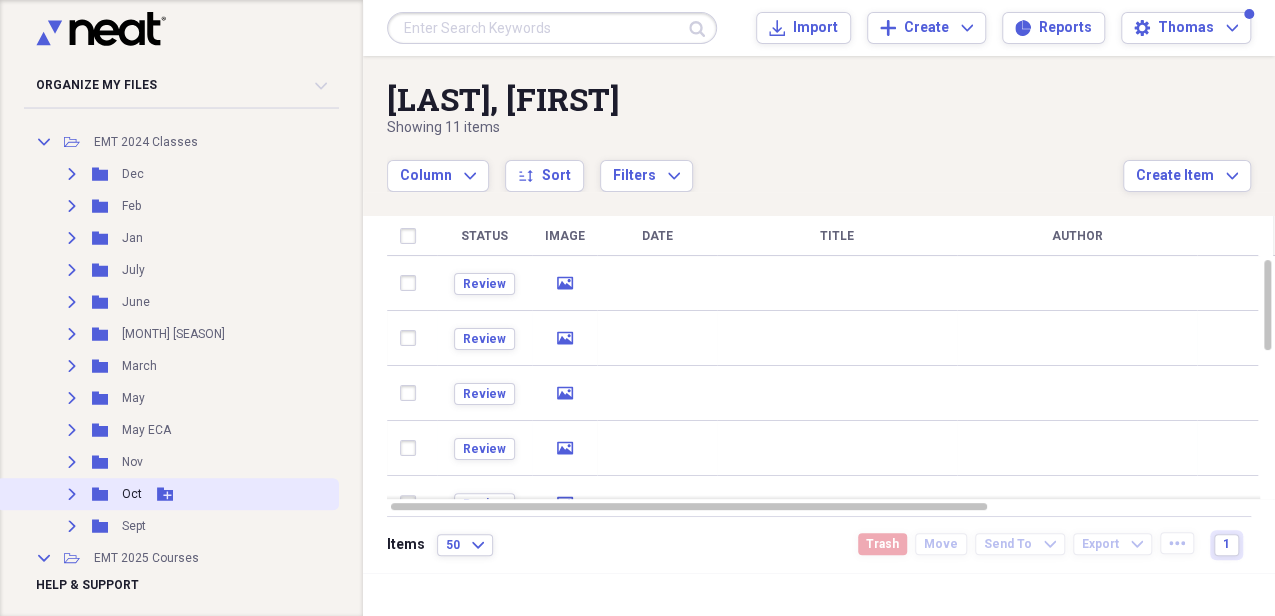 scroll, scrollTop: 600, scrollLeft: 0, axis: vertical 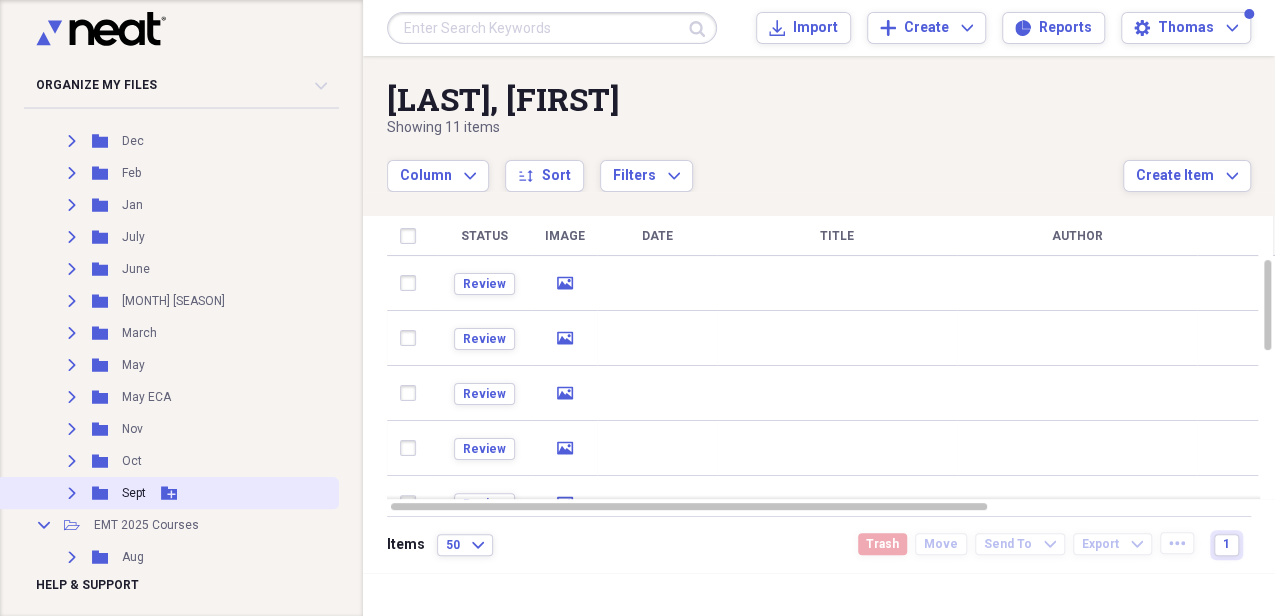 click 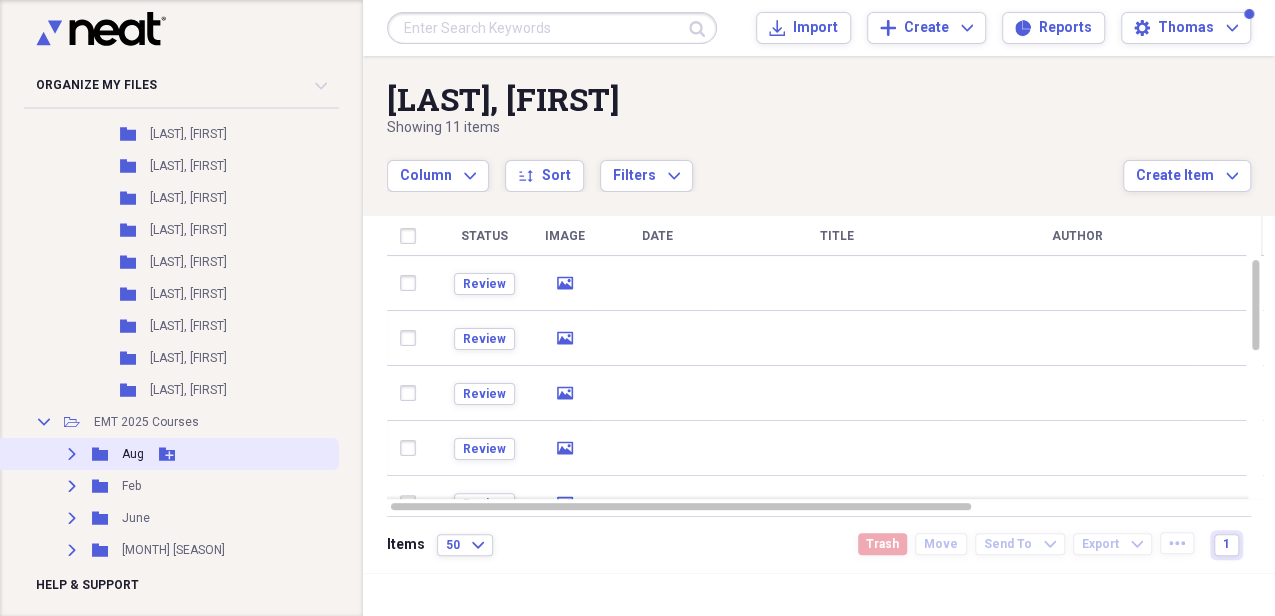 scroll, scrollTop: 2400, scrollLeft: 0, axis: vertical 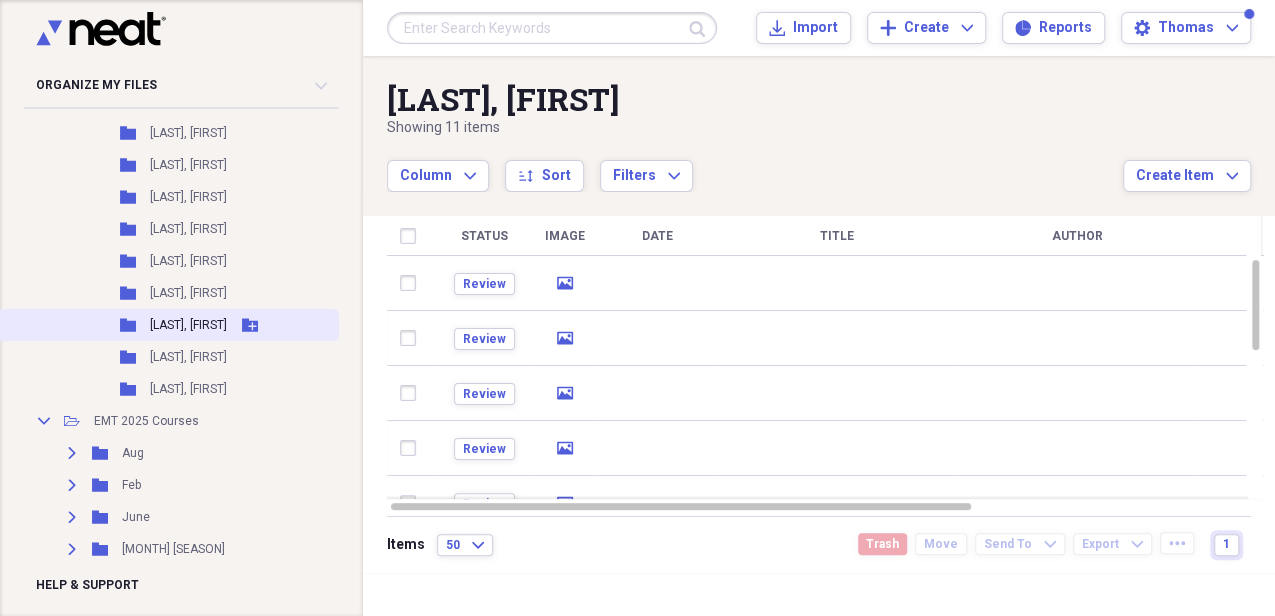 click on "[LAST], [FIRST]" at bounding box center (188, 325) 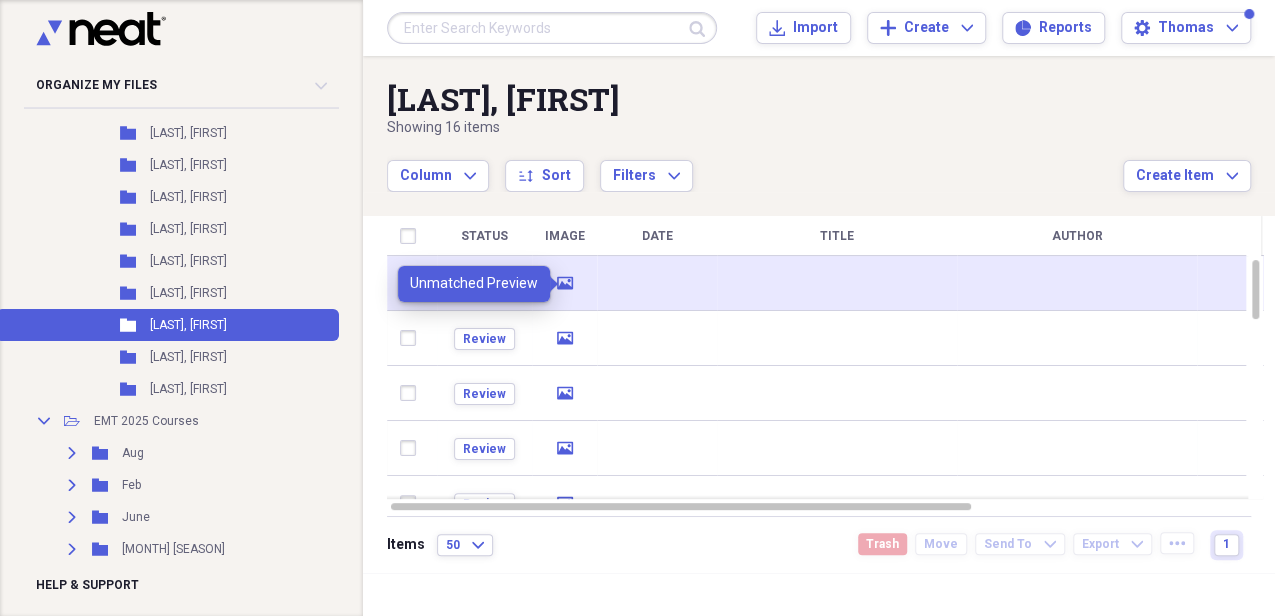 click on "media" 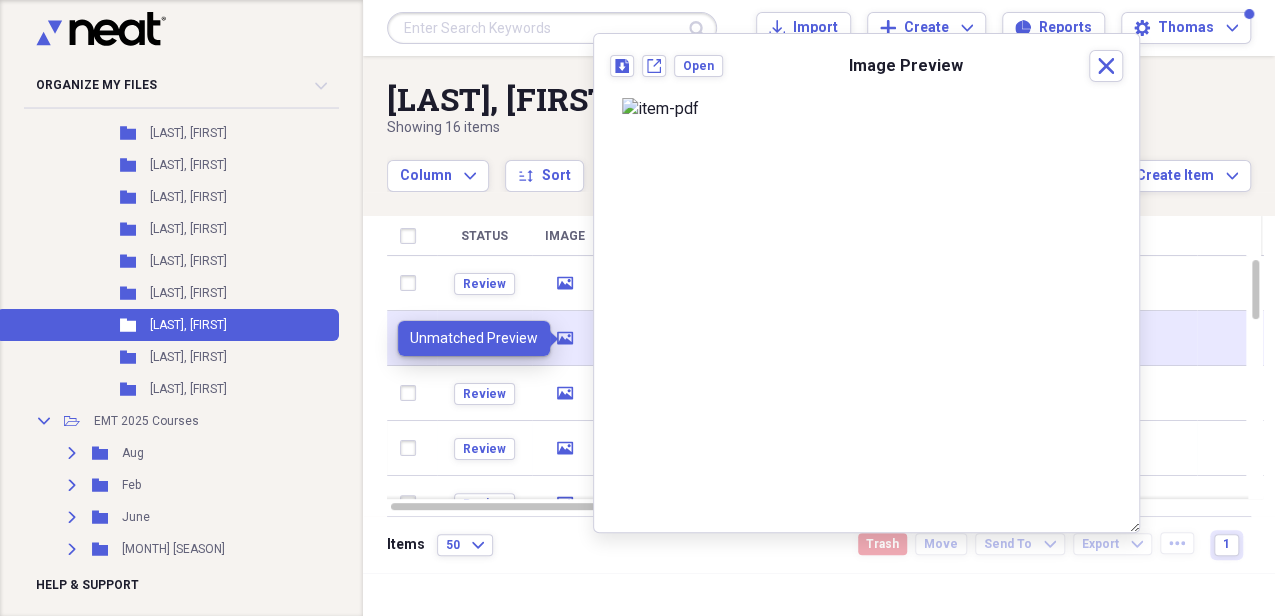 click on "media" 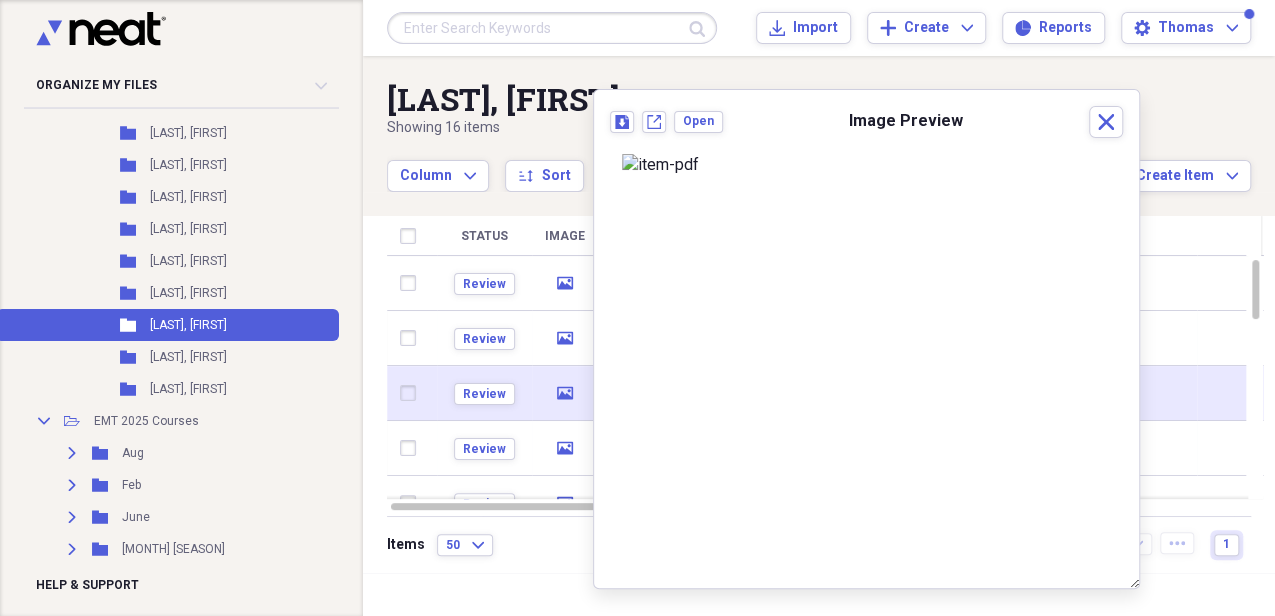 click on "media" 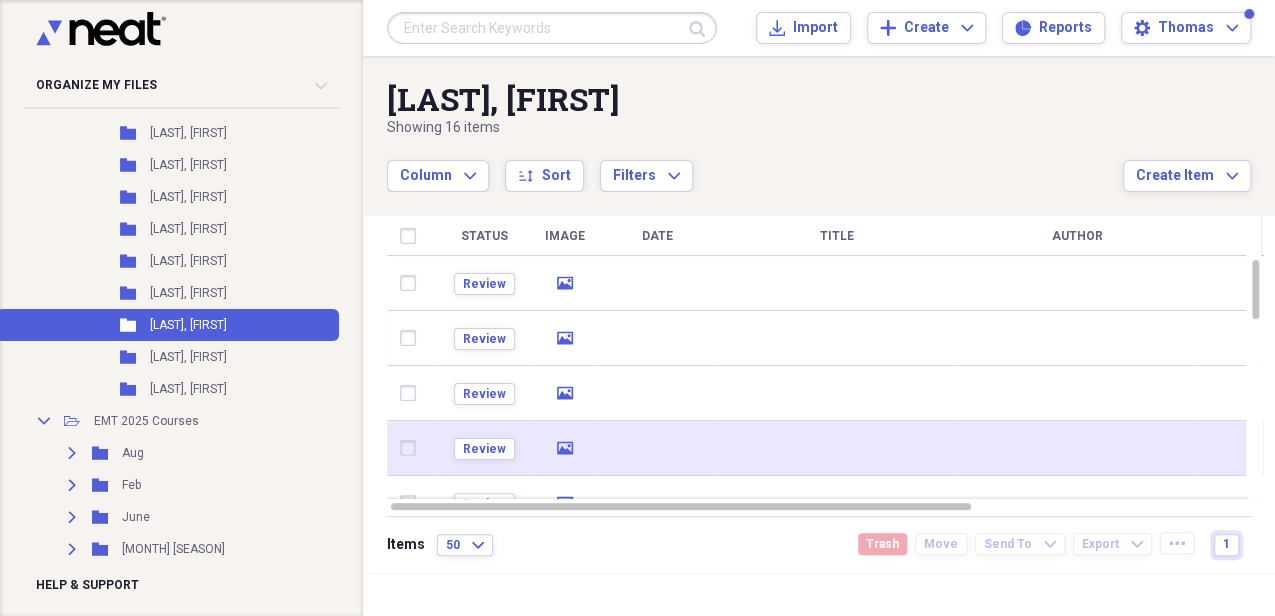 click on "media" 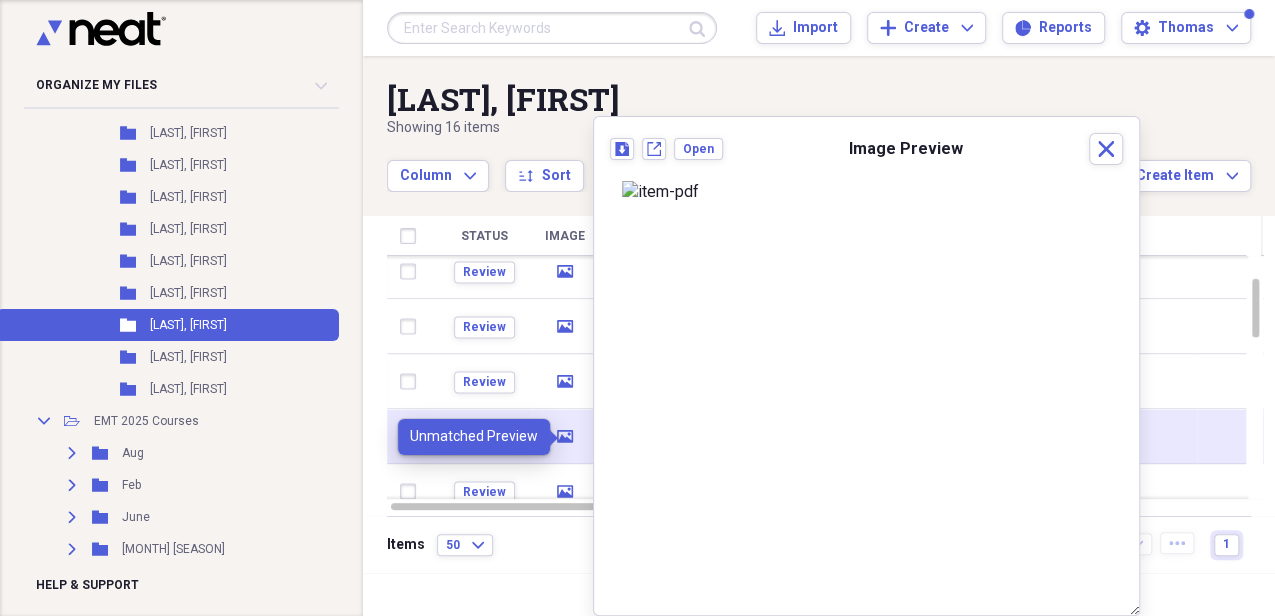 click on "media" 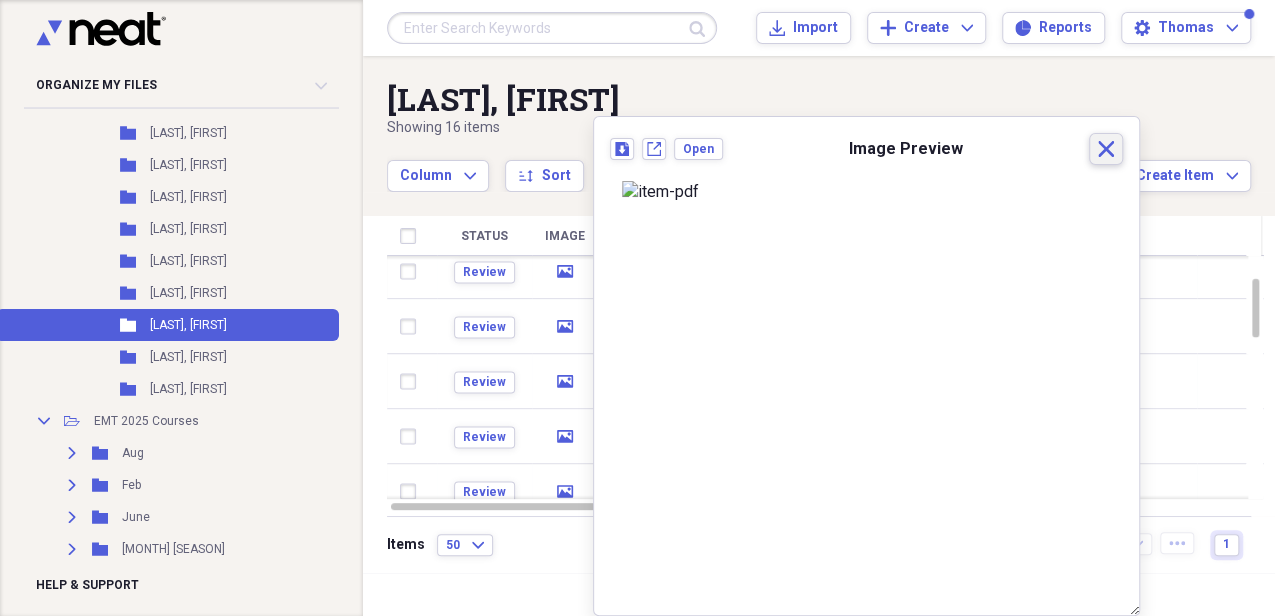 click on "Close" 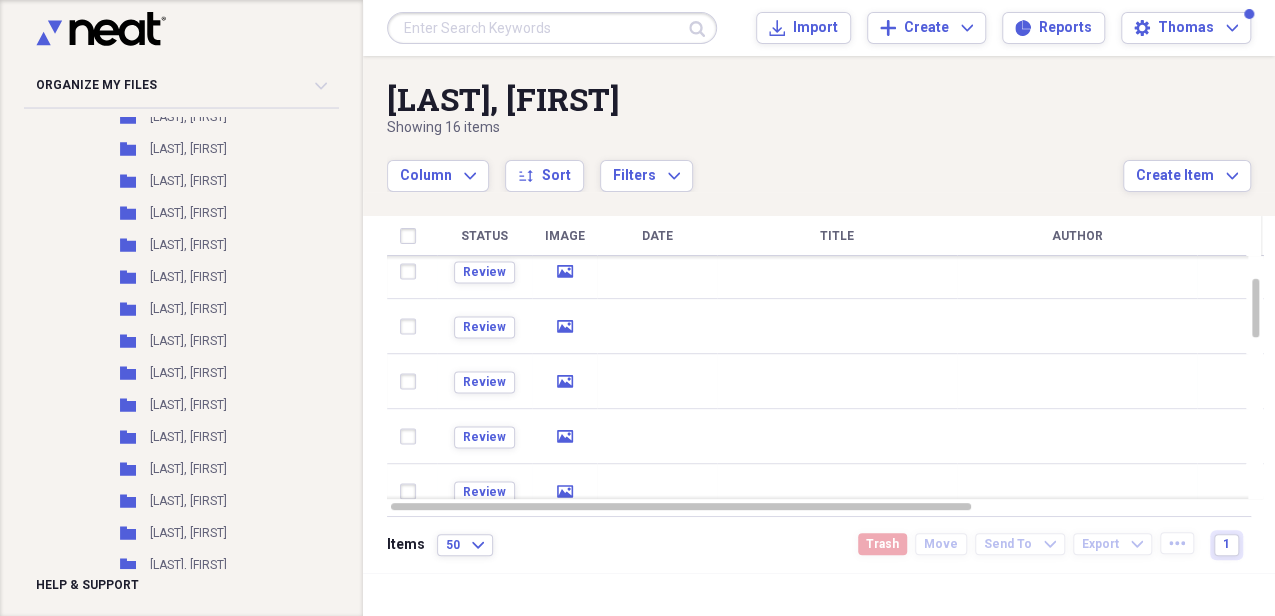 scroll, scrollTop: 933, scrollLeft: 0, axis: vertical 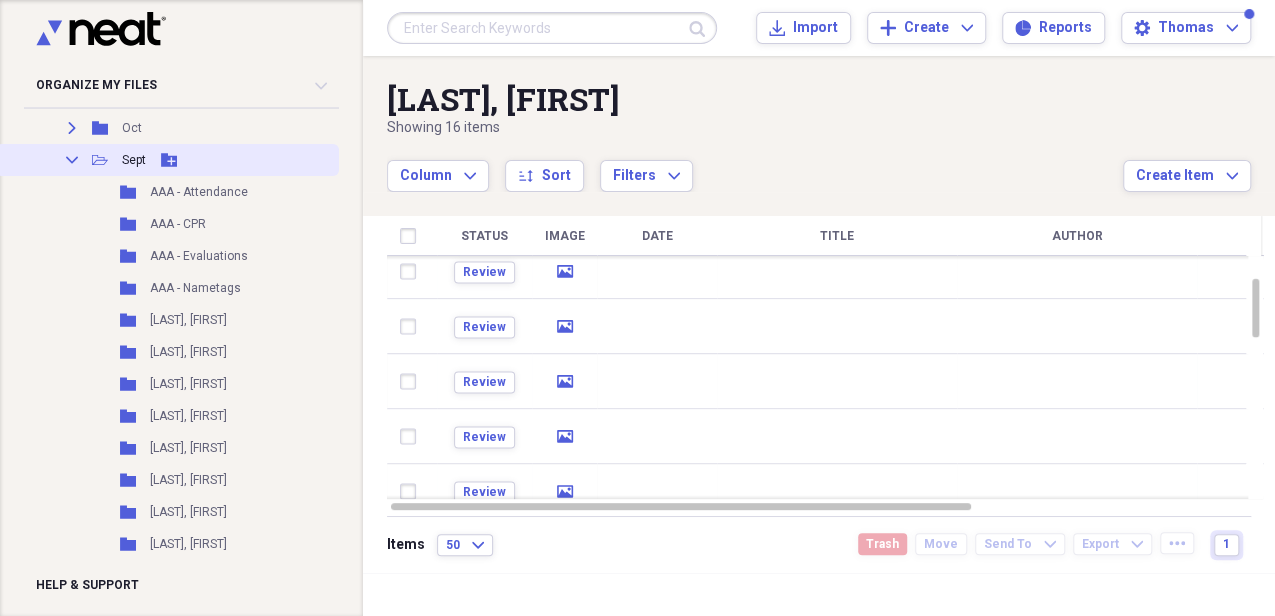 click on "Collapse" 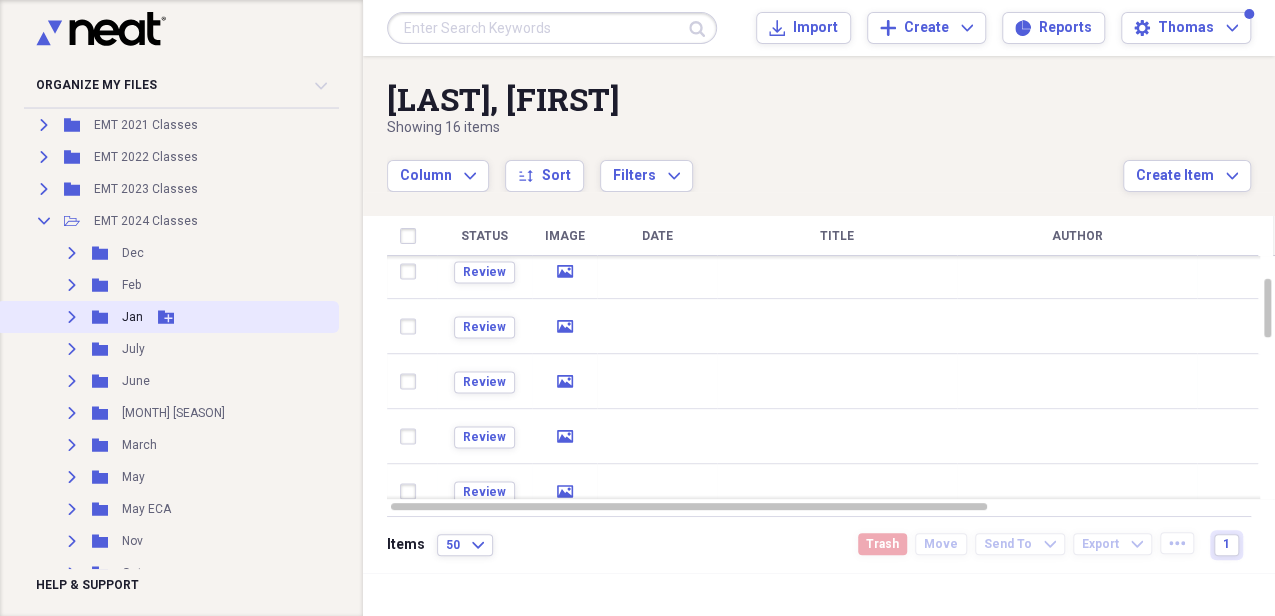 scroll, scrollTop: 400, scrollLeft: 0, axis: vertical 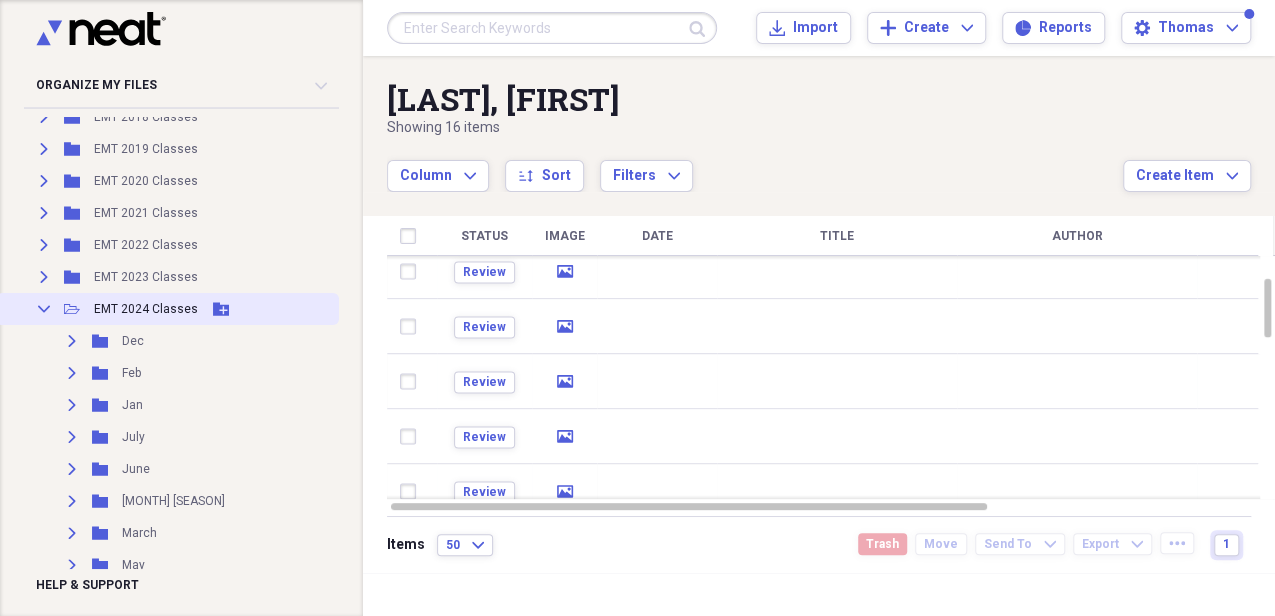 click on "Collapse" 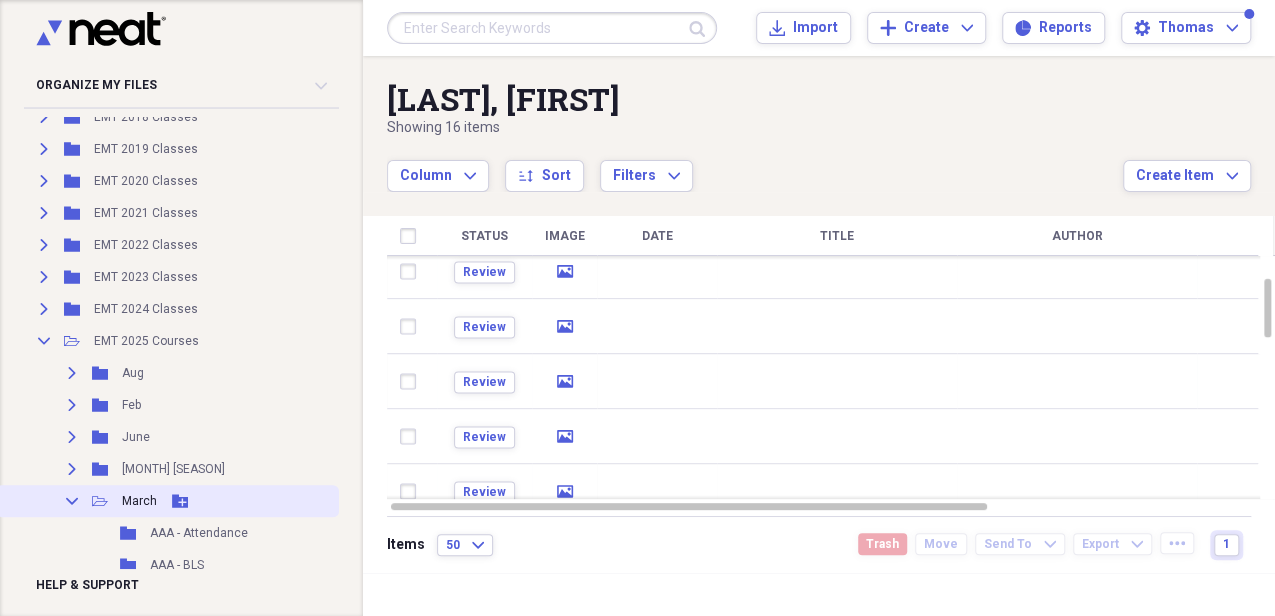 click on "Collapse" 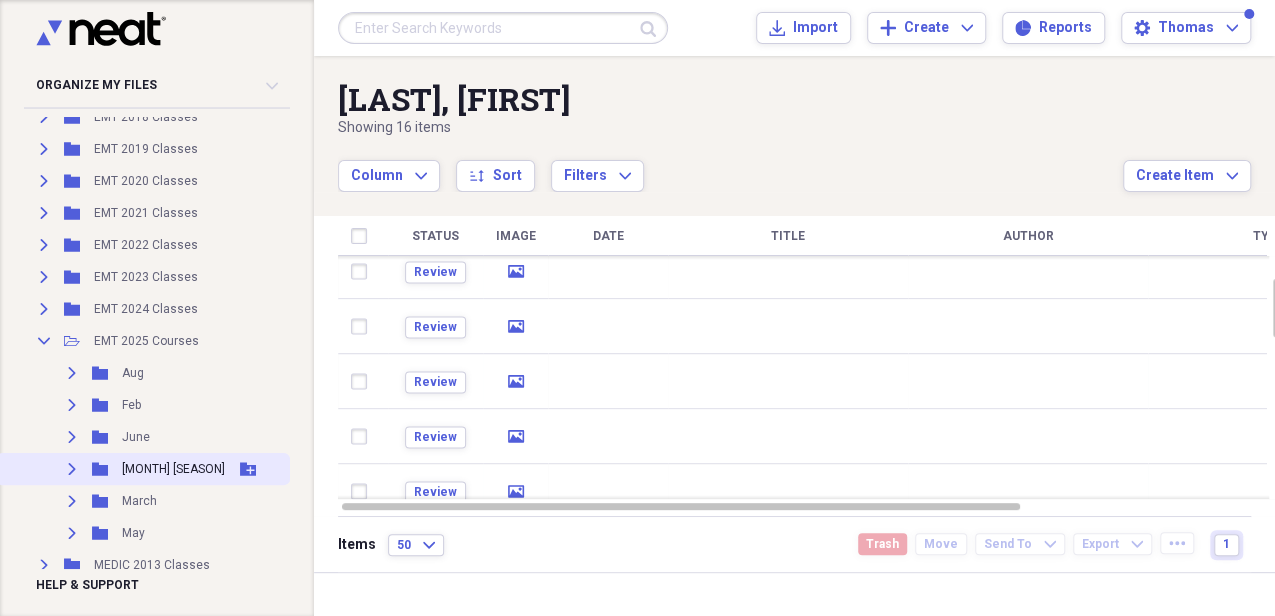 click 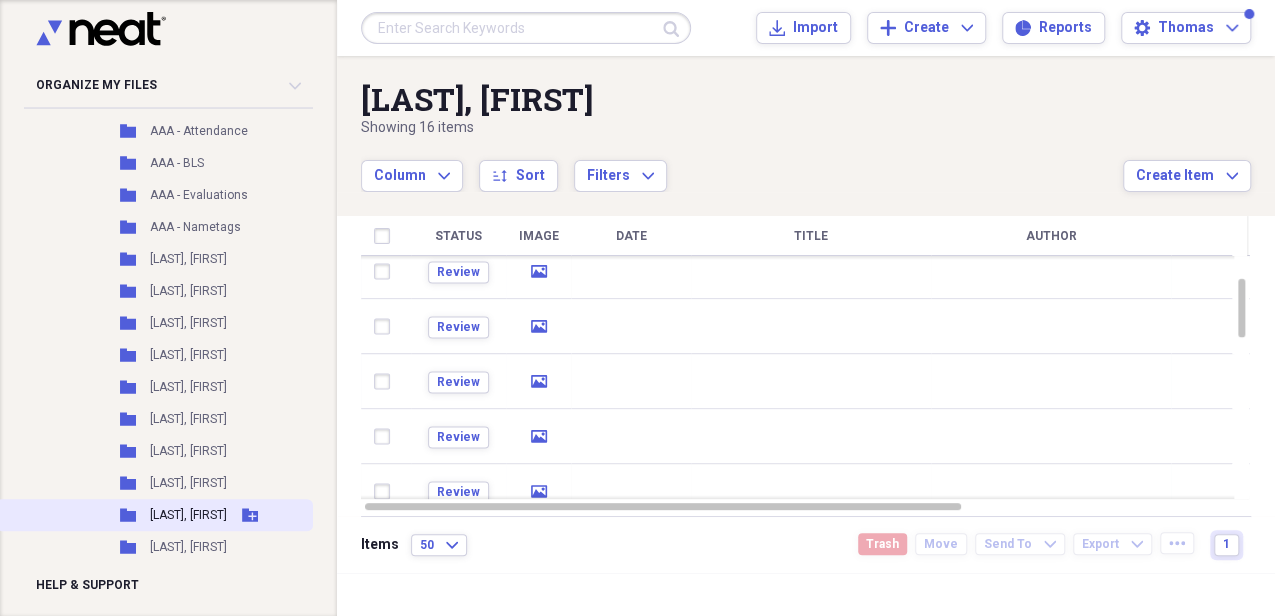 scroll, scrollTop: 800, scrollLeft: 0, axis: vertical 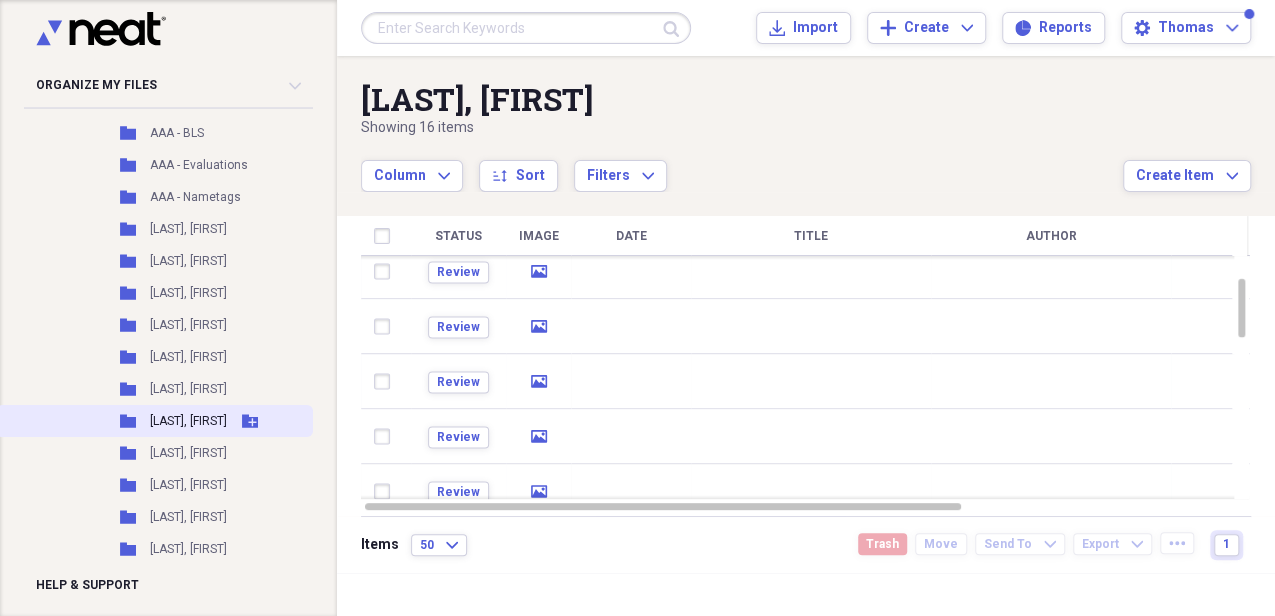 click on "[LAST], [FIRST]" at bounding box center (188, 421) 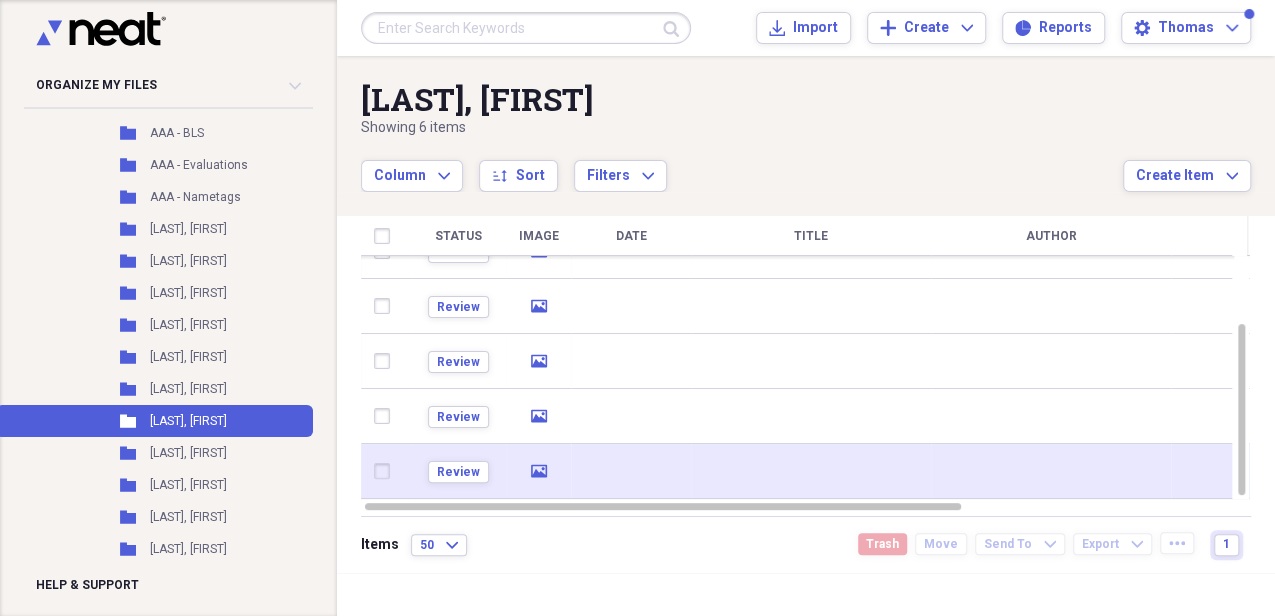 click 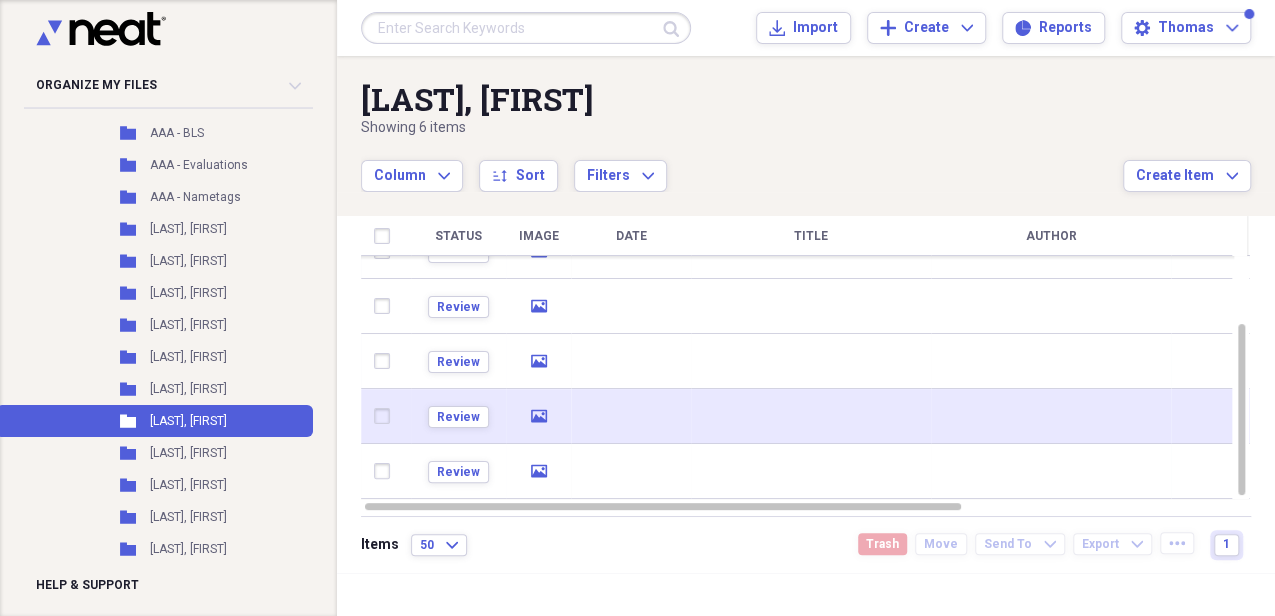 click 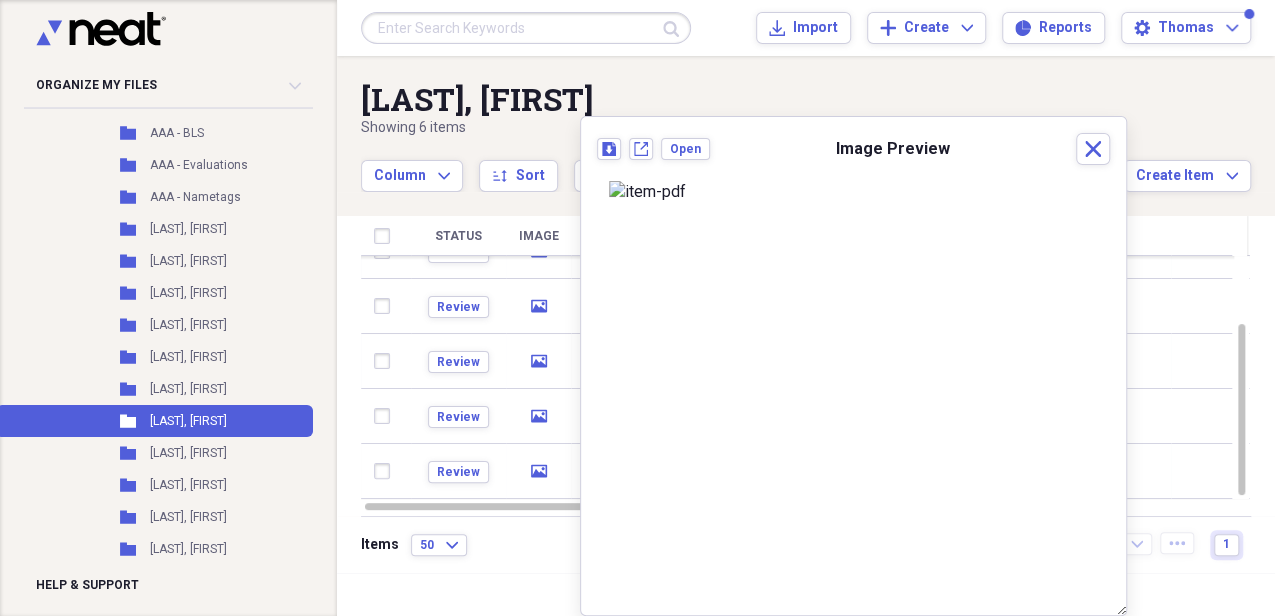 scroll, scrollTop: 133, scrollLeft: 0, axis: vertical 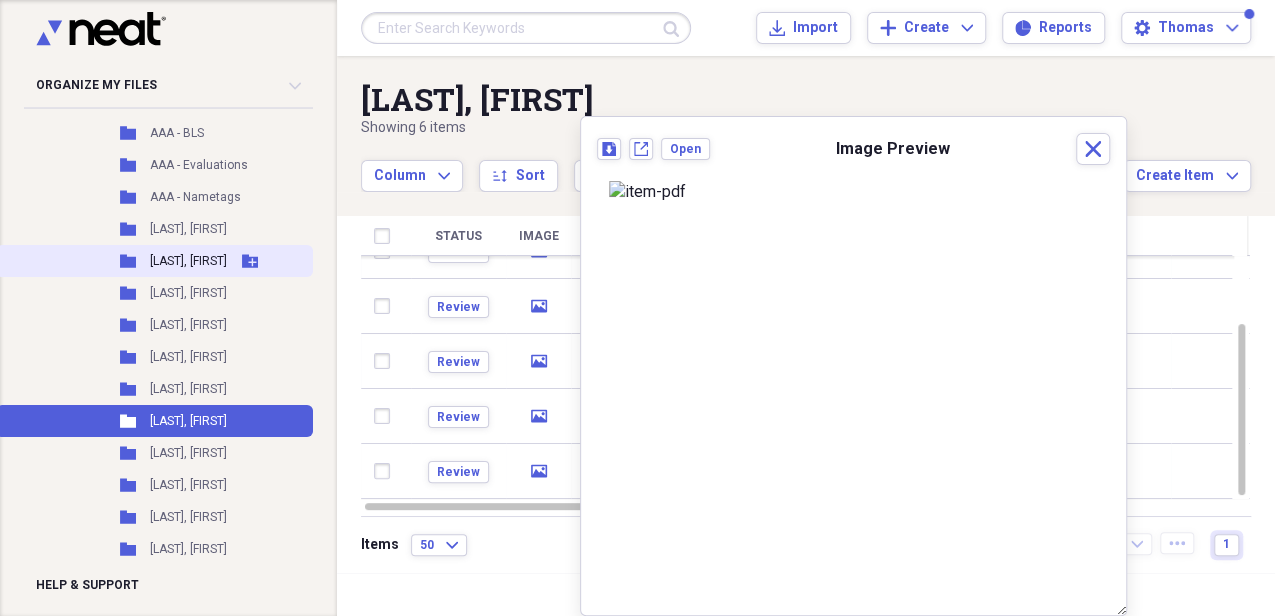 click on "[LAST], [FIRST]" at bounding box center (188, 261) 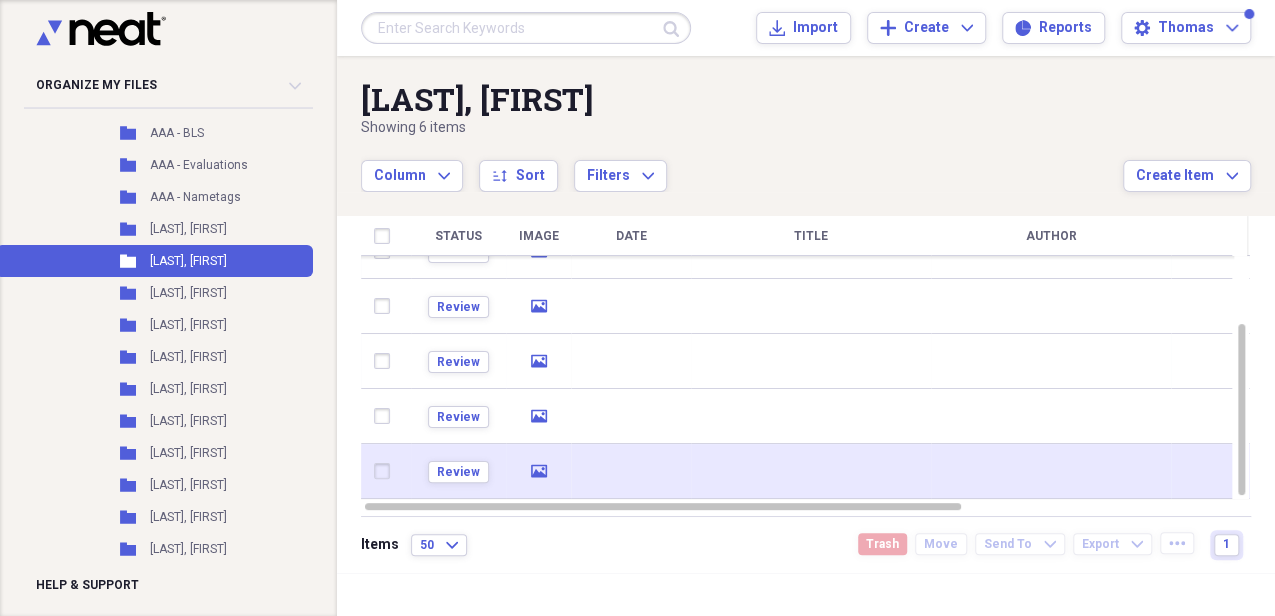 click on "media" 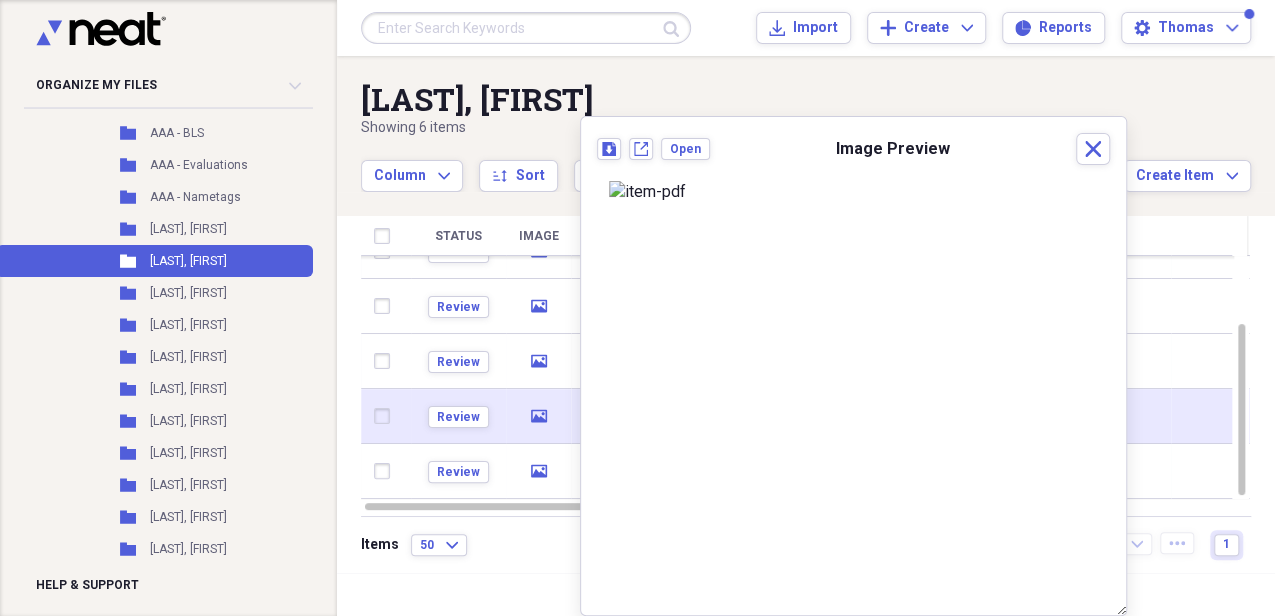 click on "media" 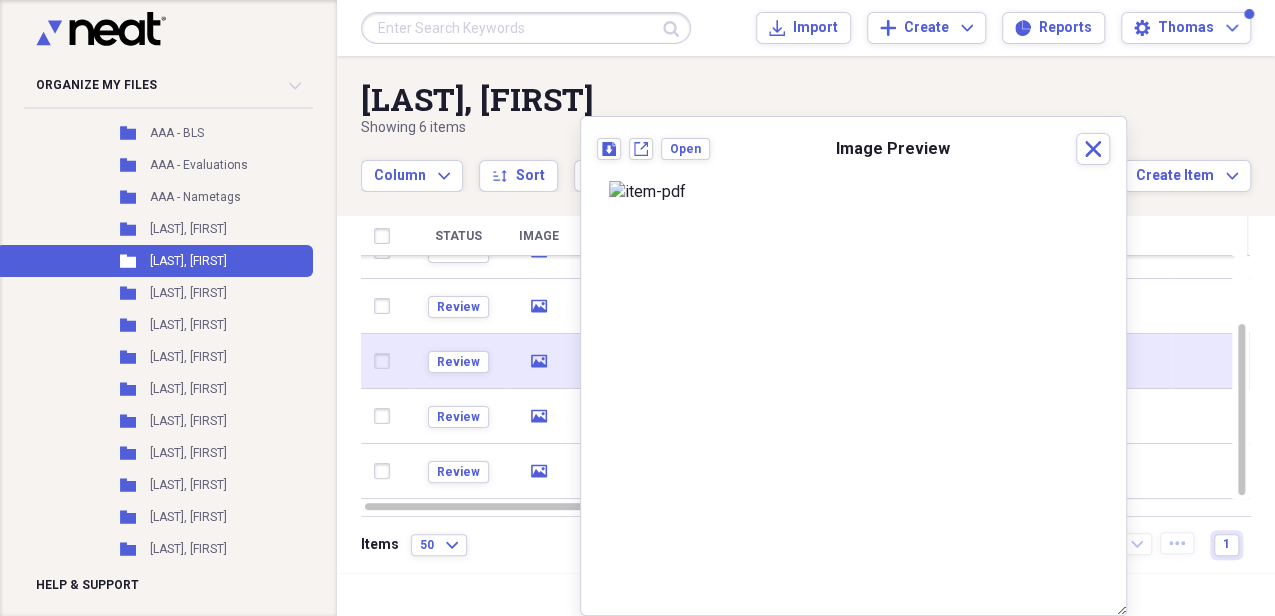 click 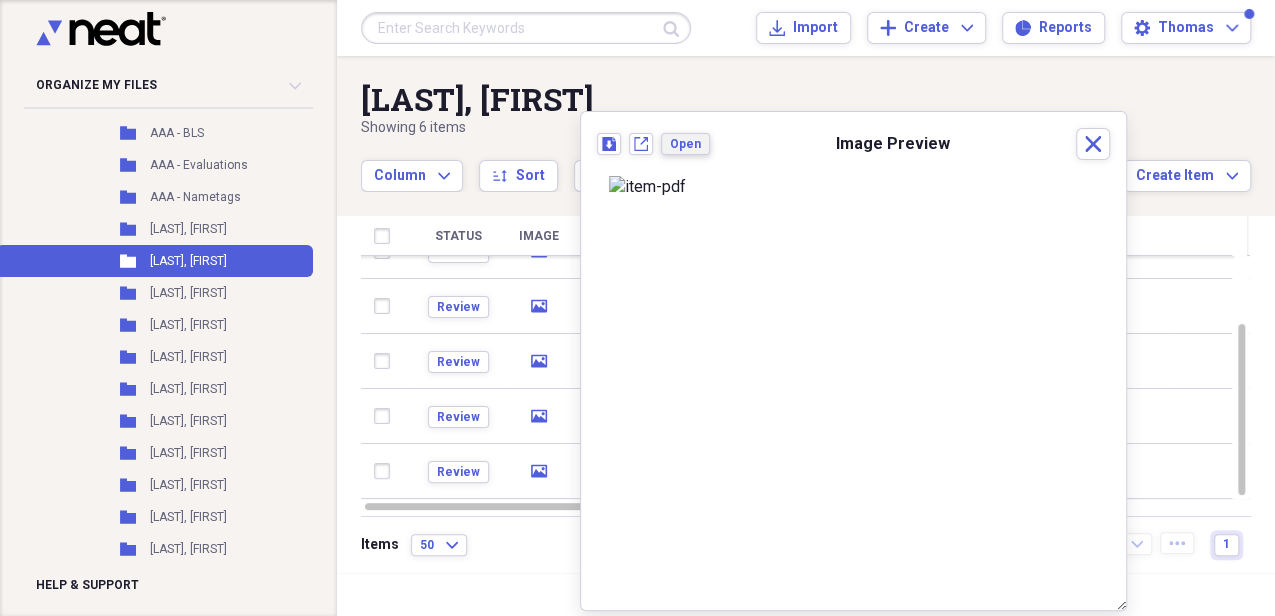 click on "Open" at bounding box center [685, 144] 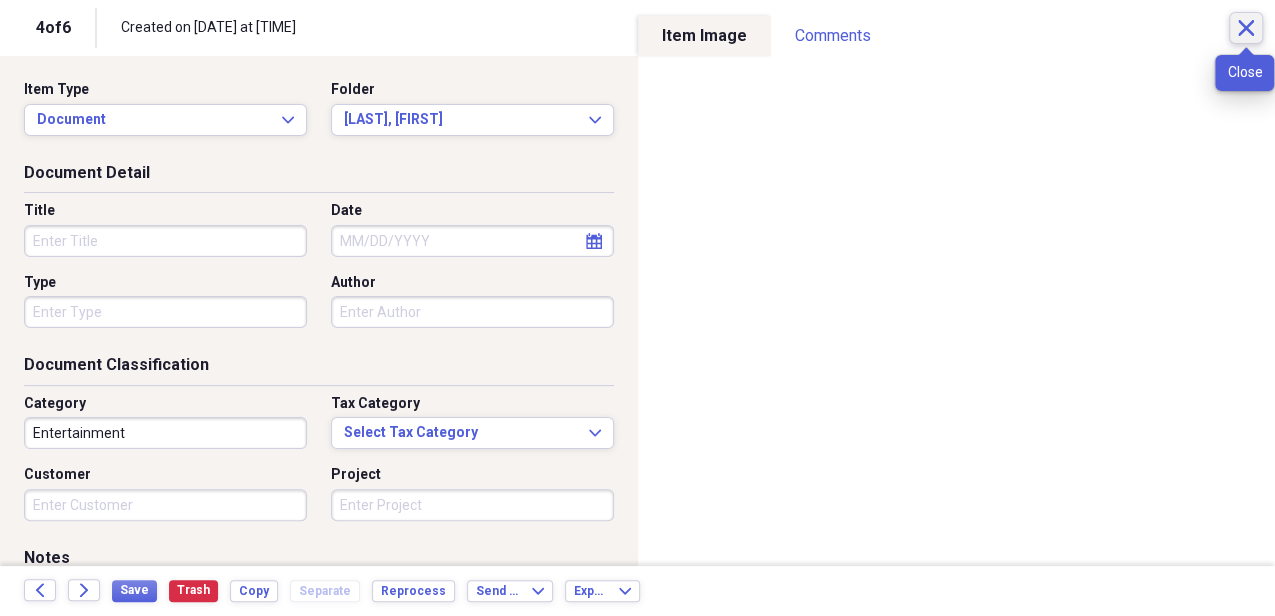 click on "Close" 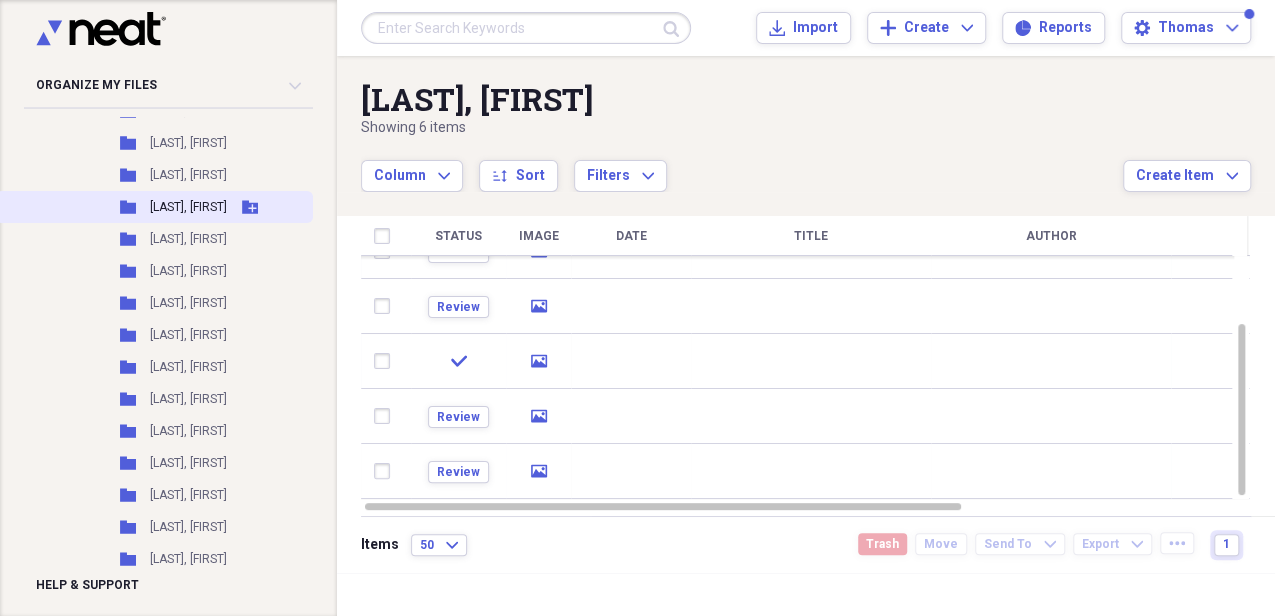 scroll, scrollTop: 1133, scrollLeft: 0, axis: vertical 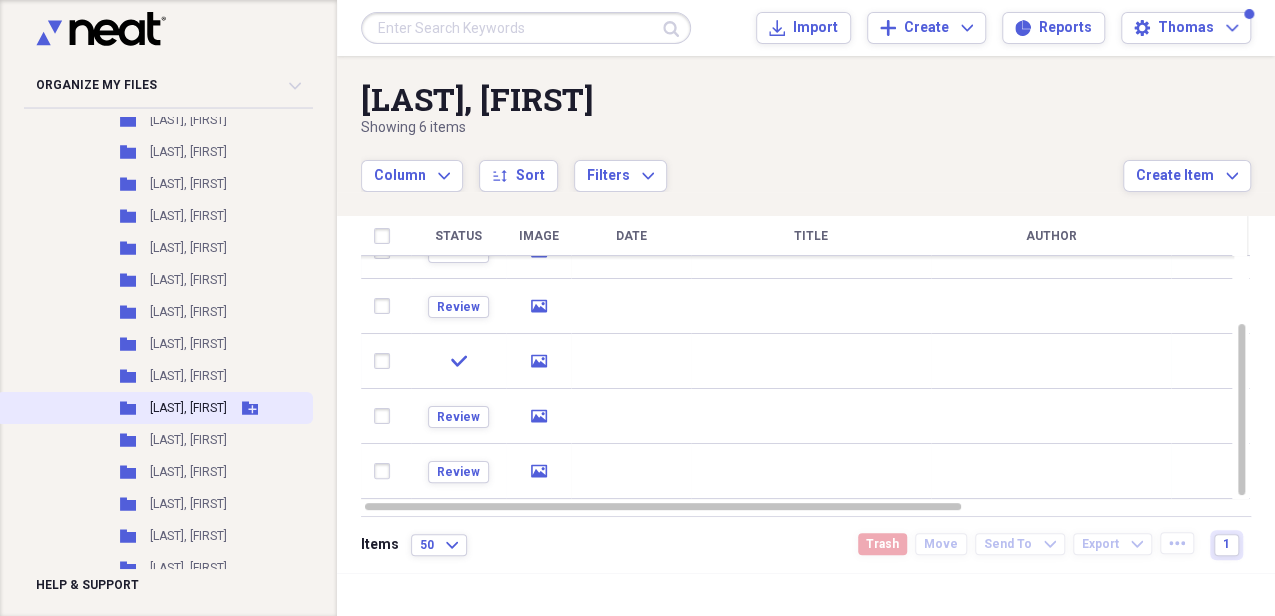 click on "[LAST], [FIRST]" at bounding box center [188, 408] 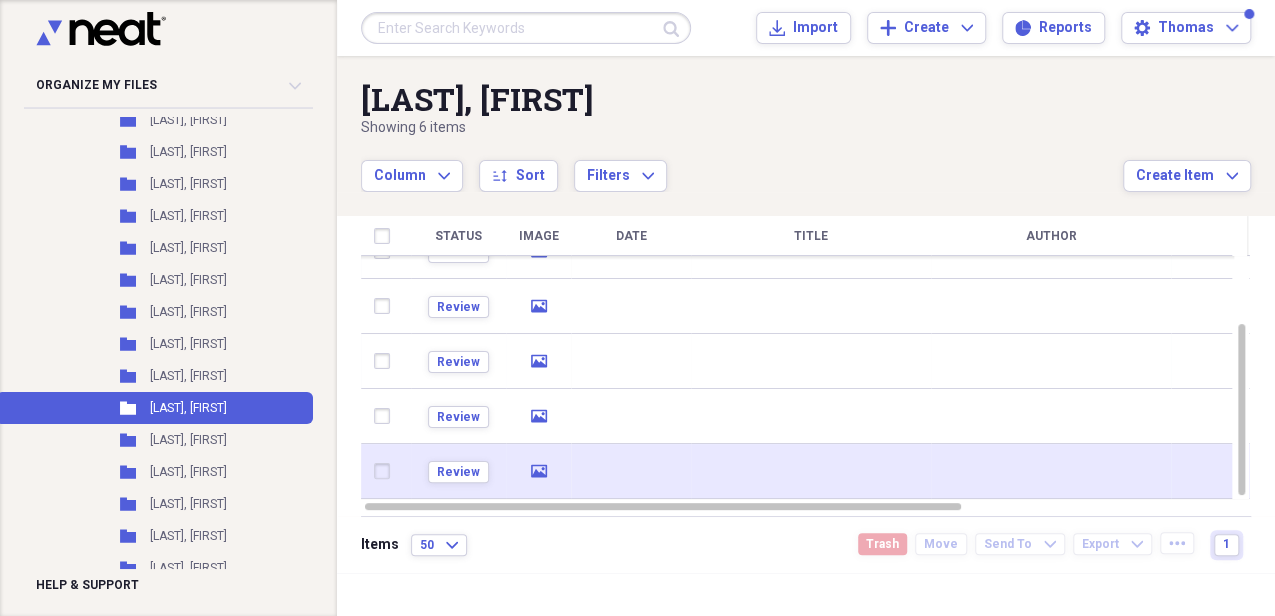 click 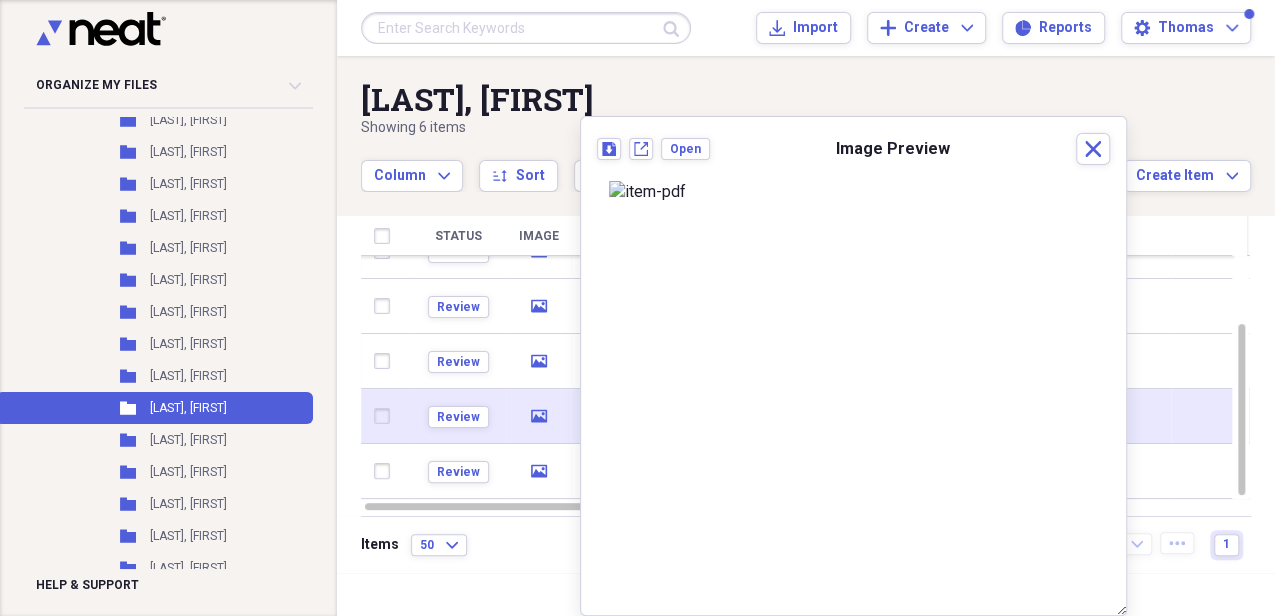 click on "media" 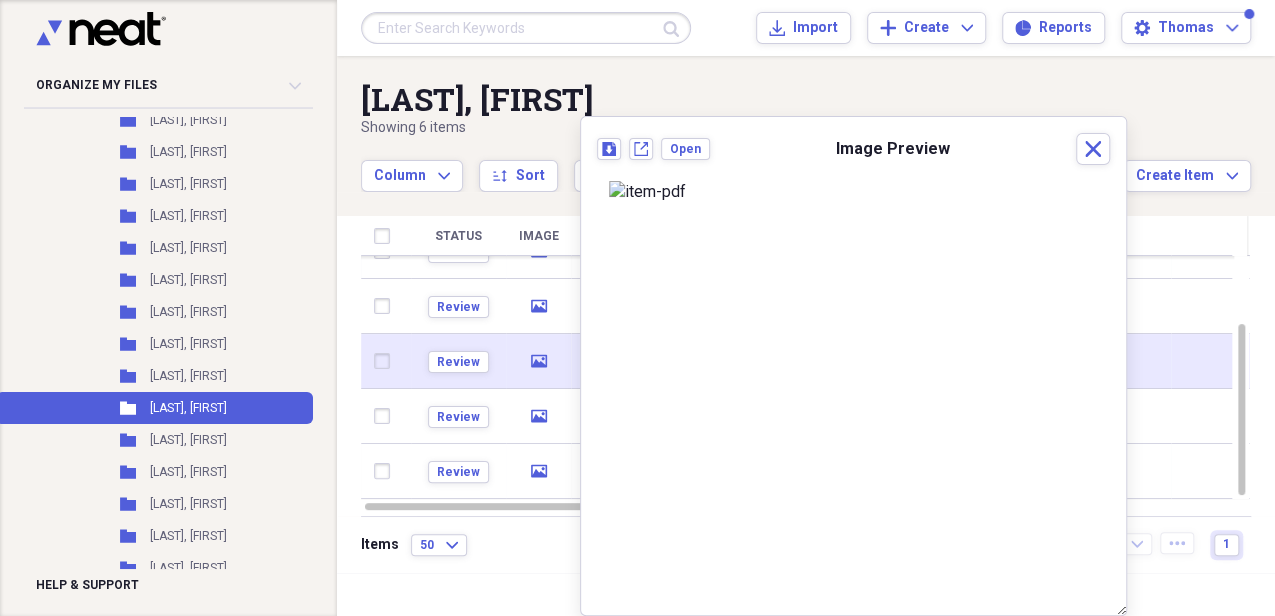 click 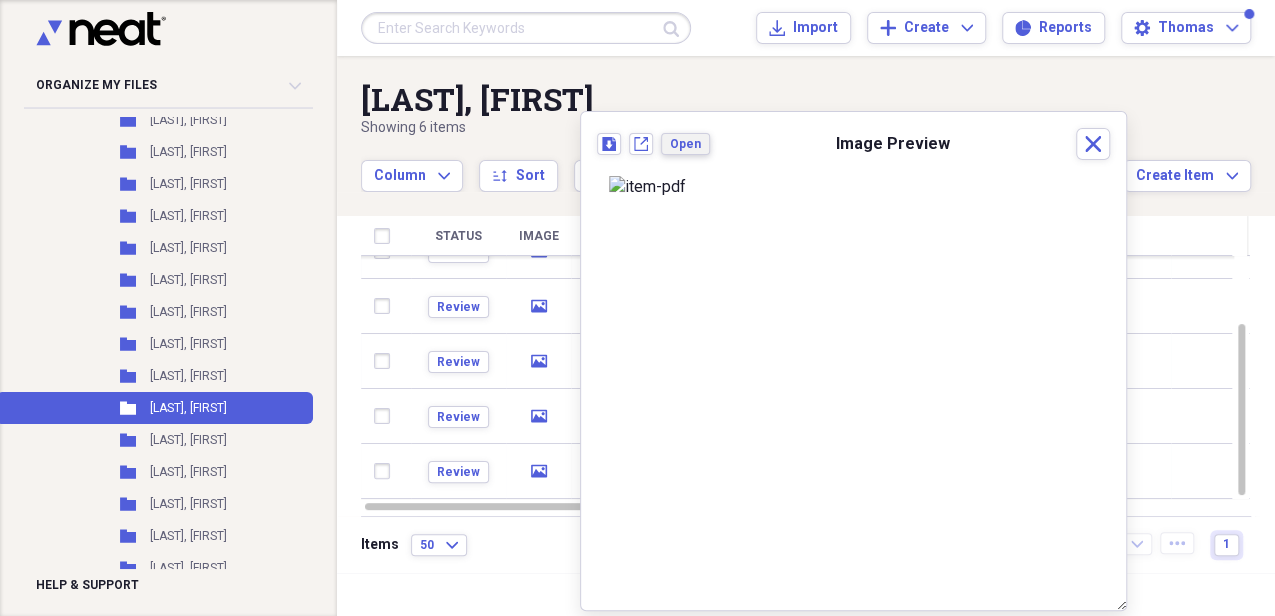 click on "Open" at bounding box center [685, 144] 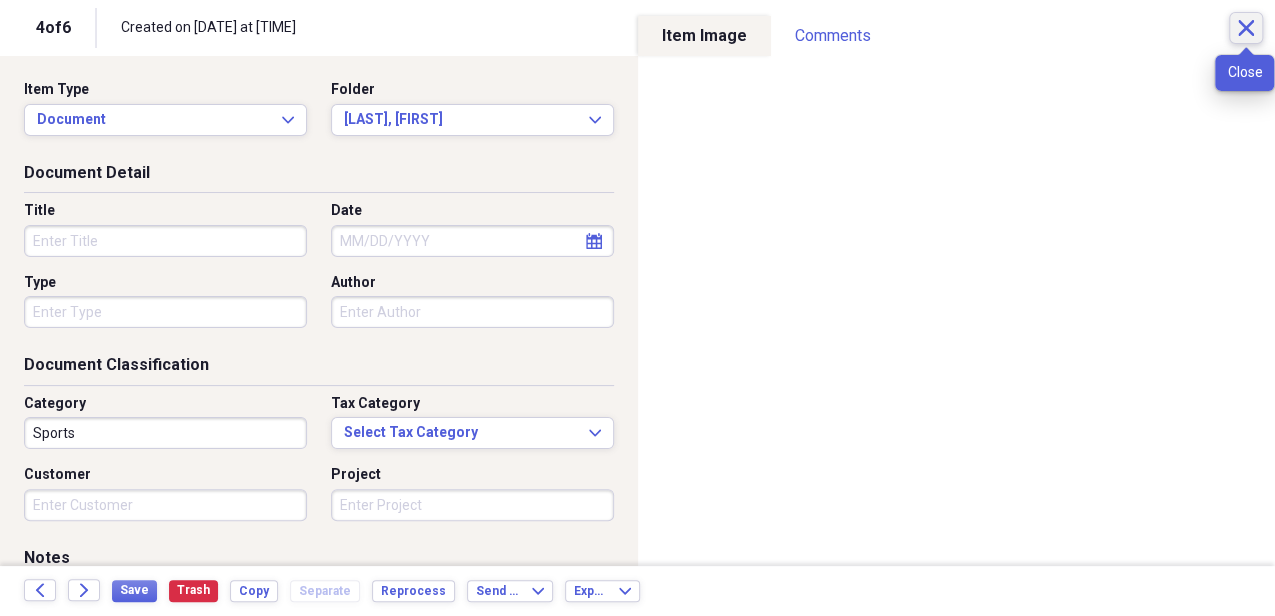 click on "Close" at bounding box center (1246, 28) 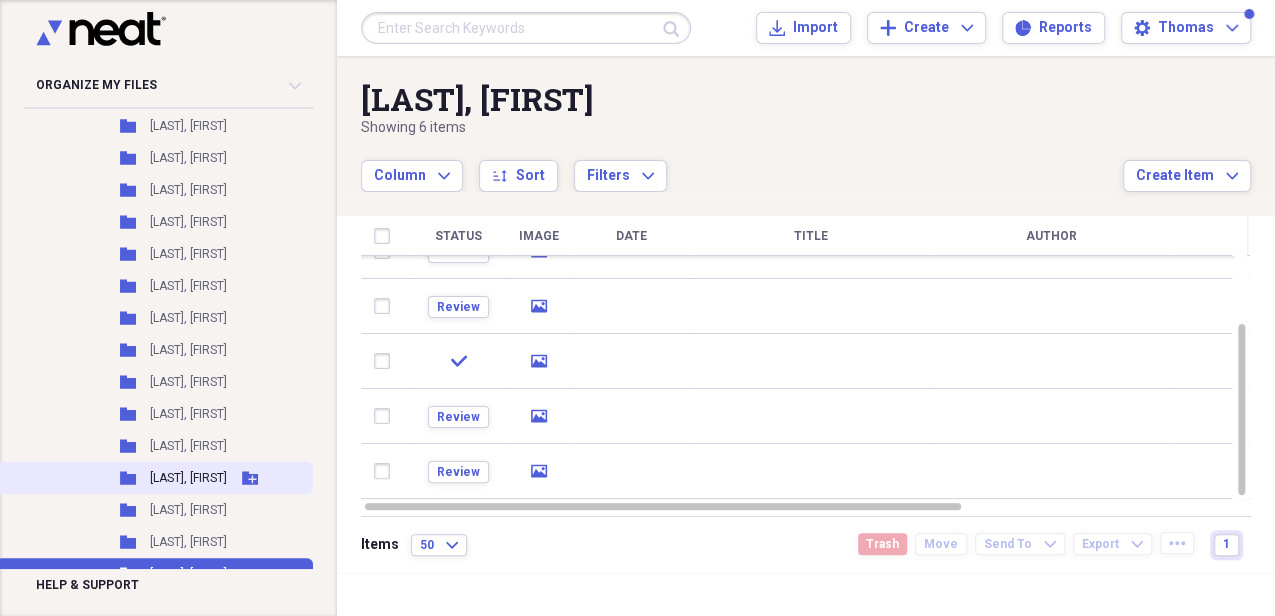 scroll, scrollTop: 1066, scrollLeft: 0, axis: vertical 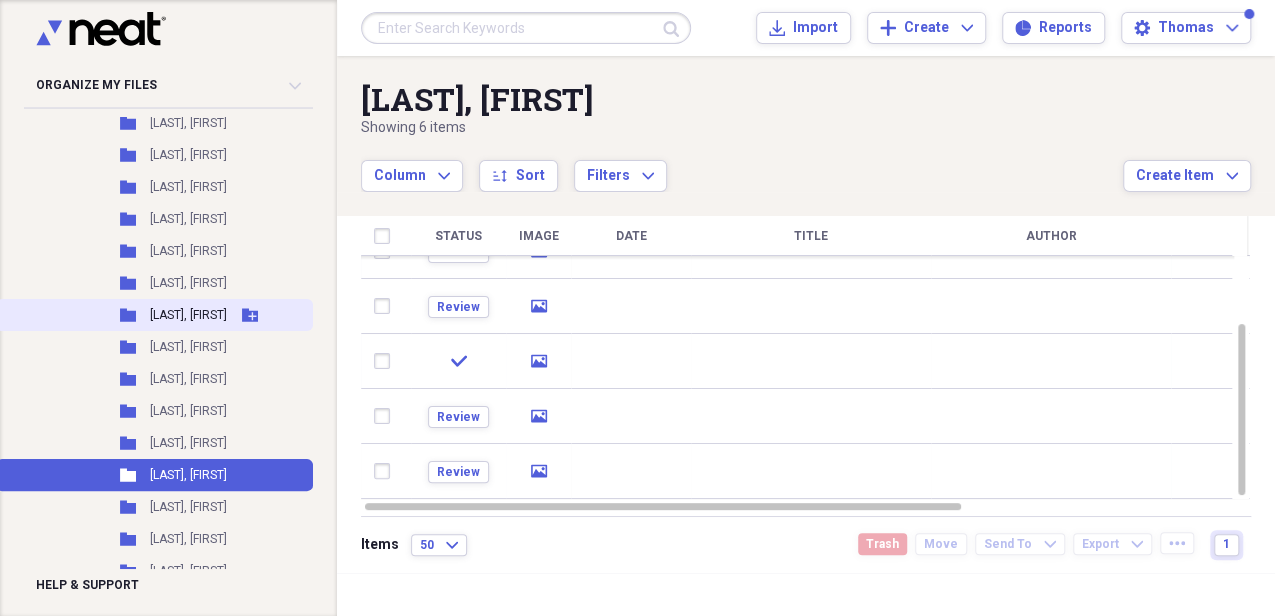 click on "[LAST], [FIRST]" at bounding box center [188, 315] 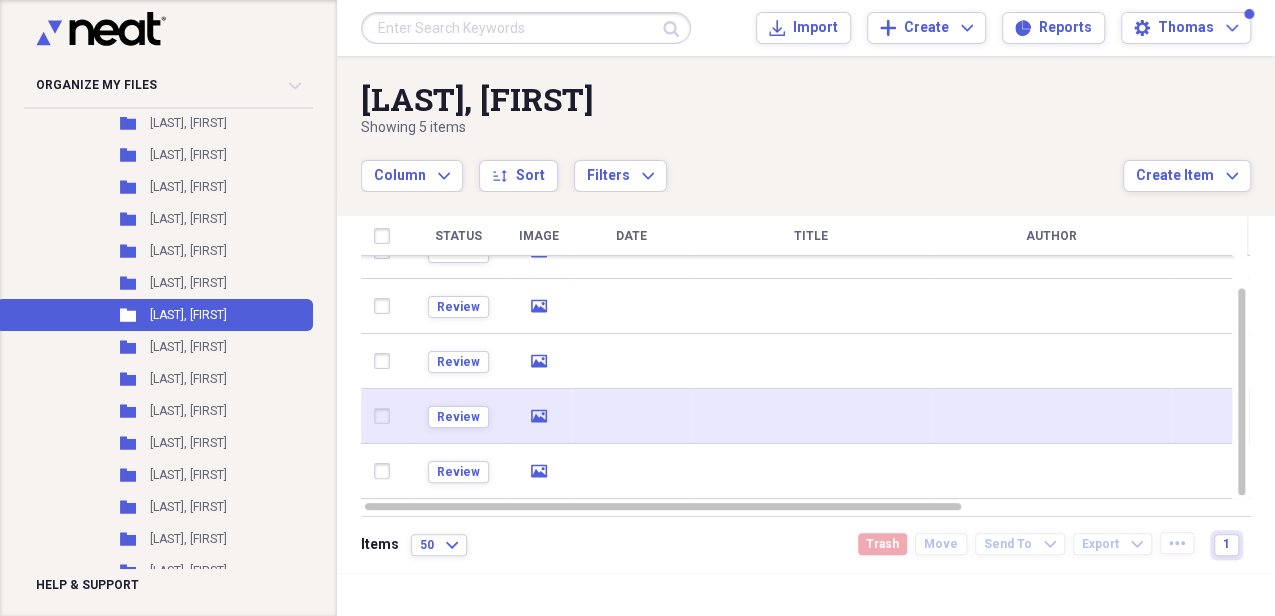 click on "media" 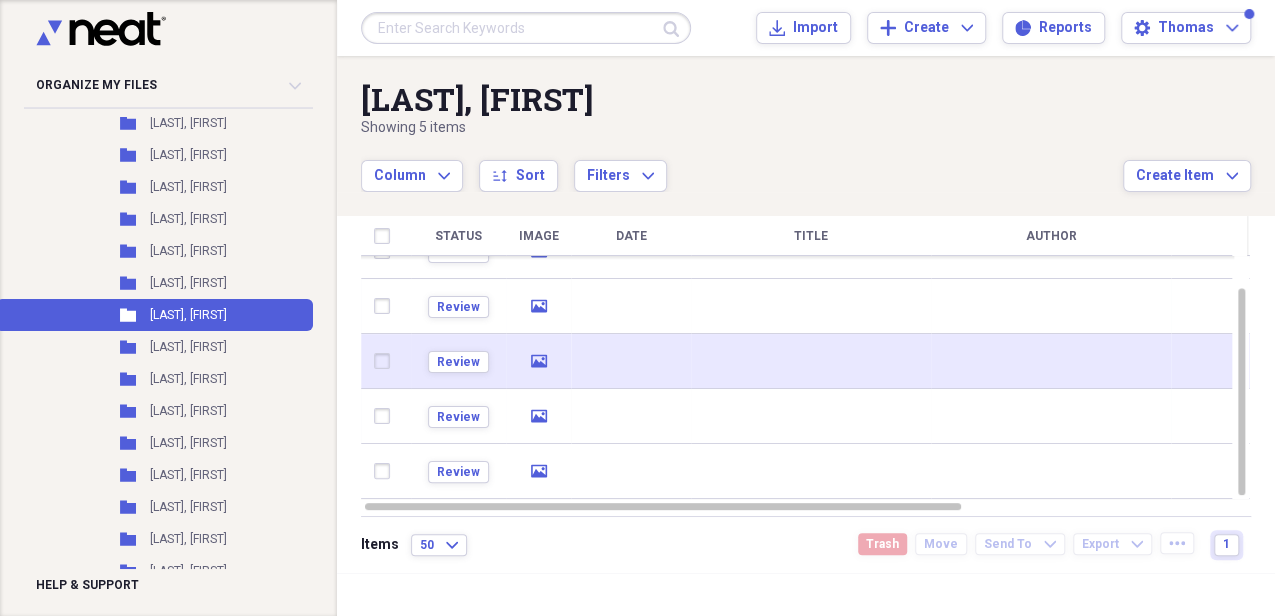 click on "media" 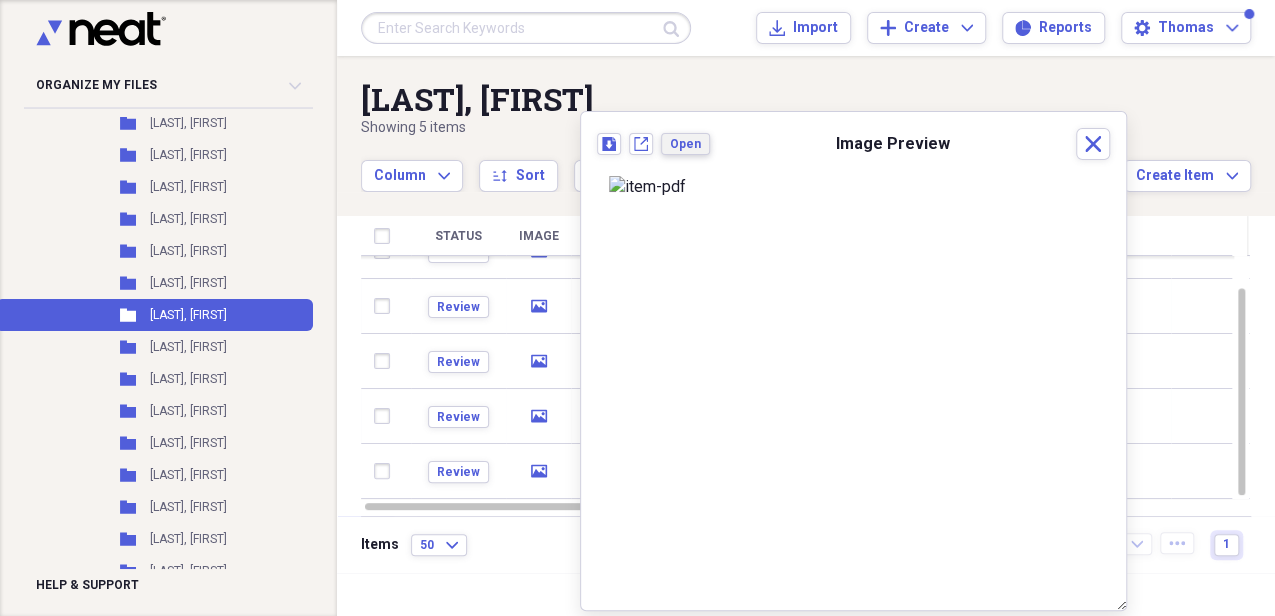 click on "Open" at bounding box center [685, 144] 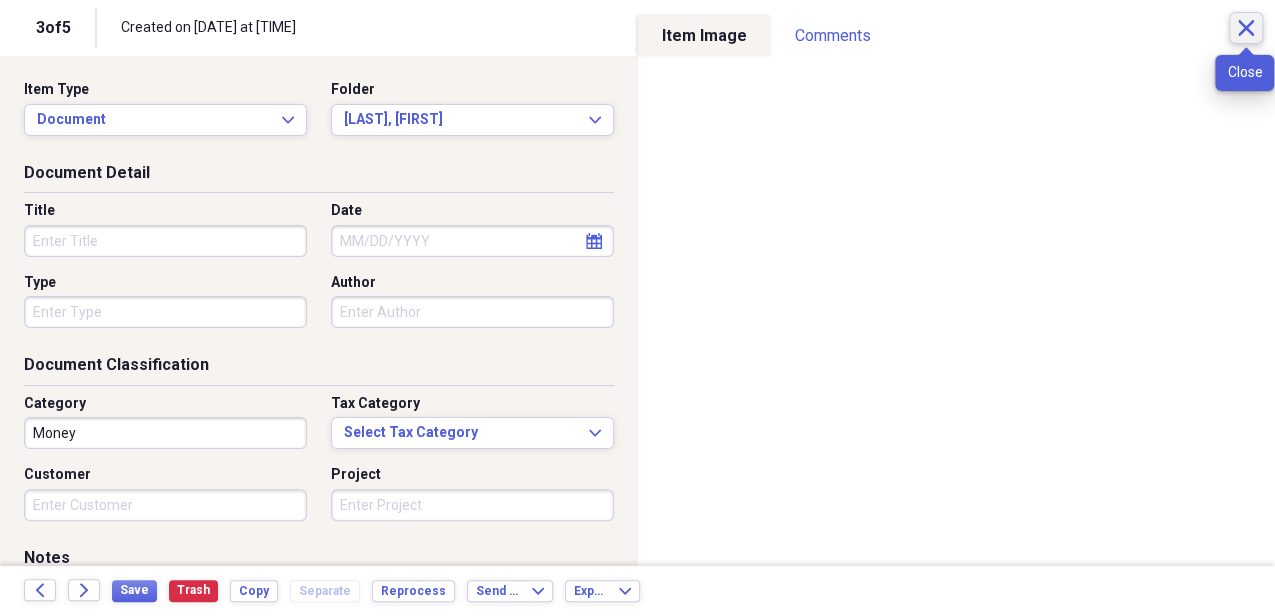 click on "Close" at bounding box center [1246, 28] 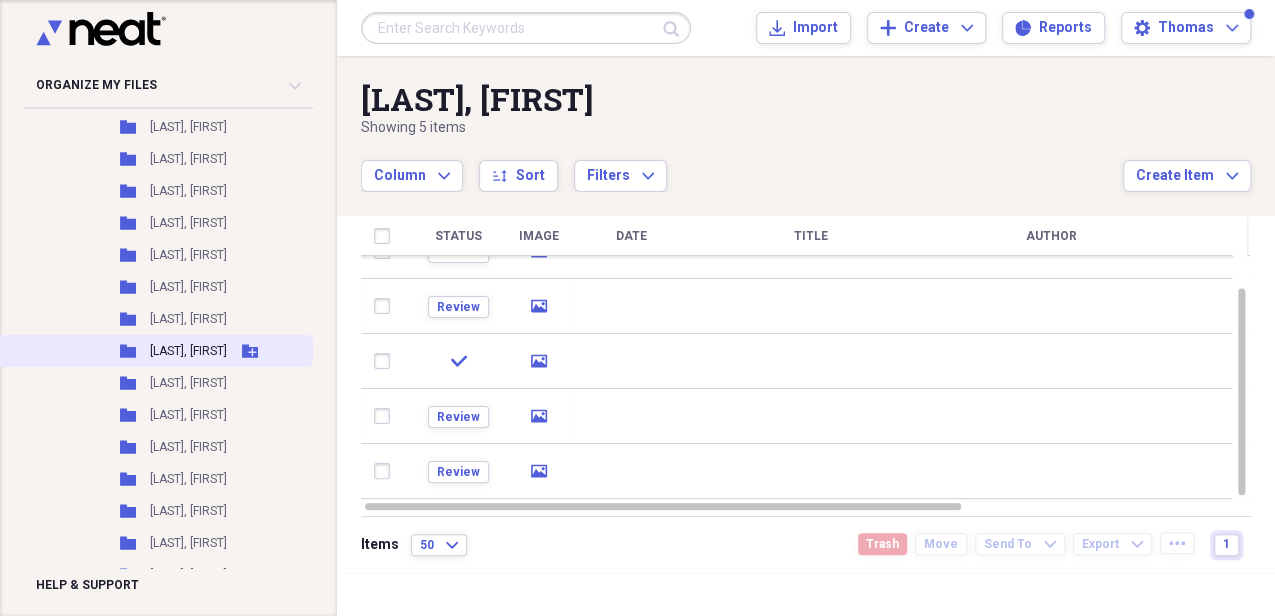 scroll, scrollTop: 1533, scrollLeft: 0, axis: vertical 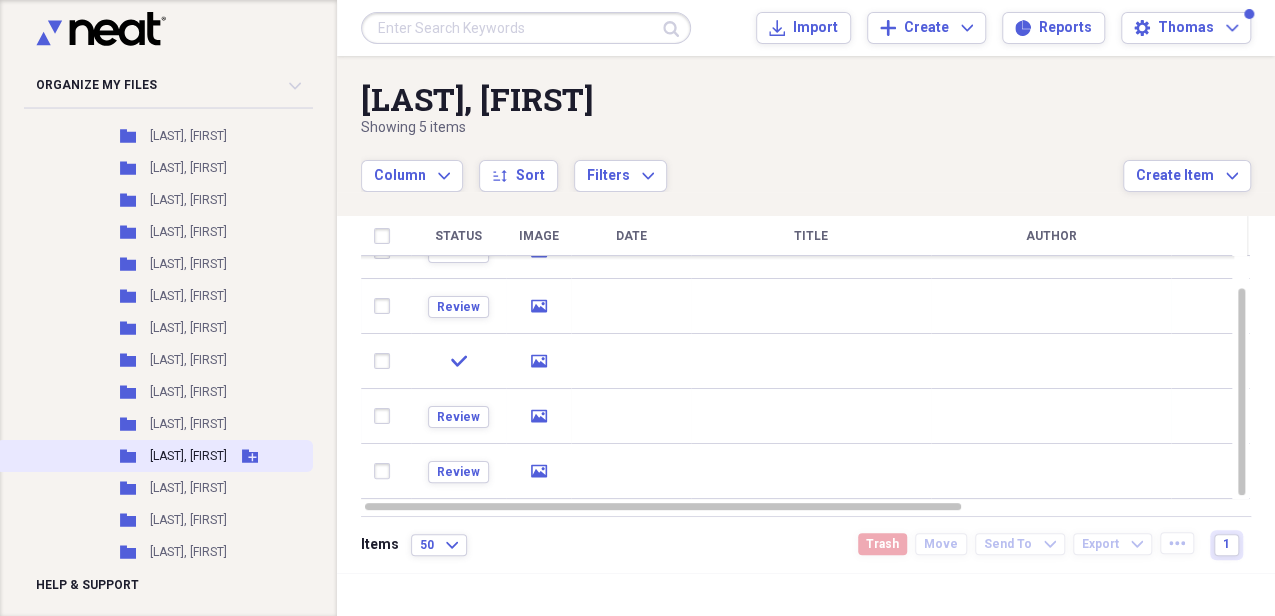 click on "[LAST], [FIRST]" at bounding box center [188, 456] 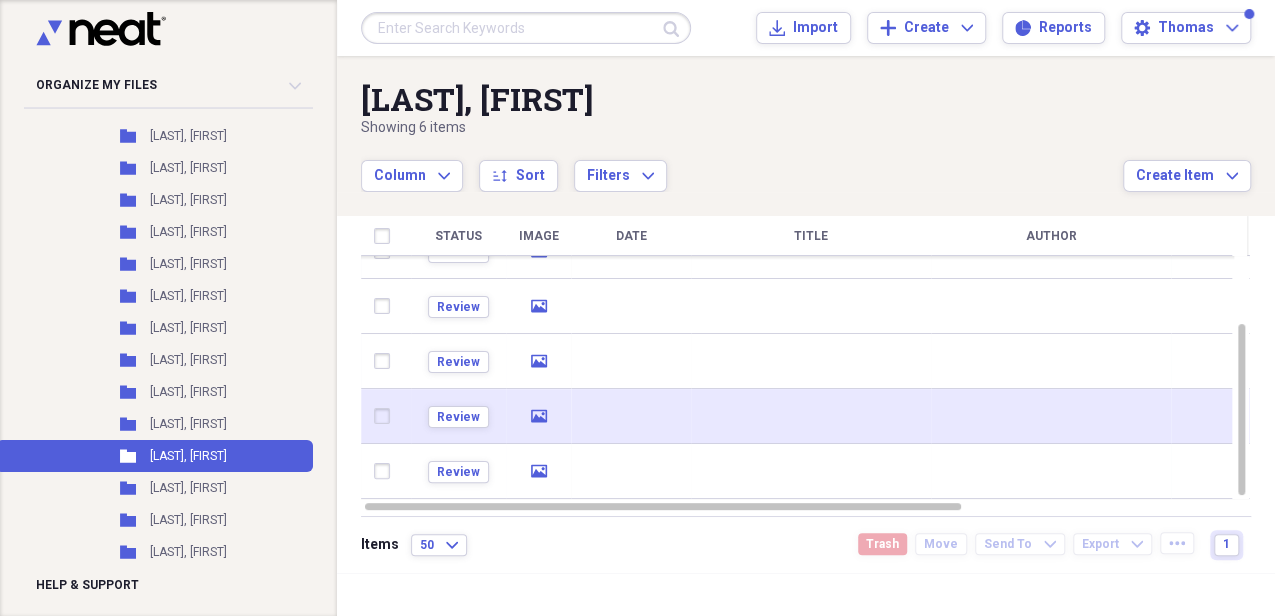 click on "media" at bounding box center (539, 416) 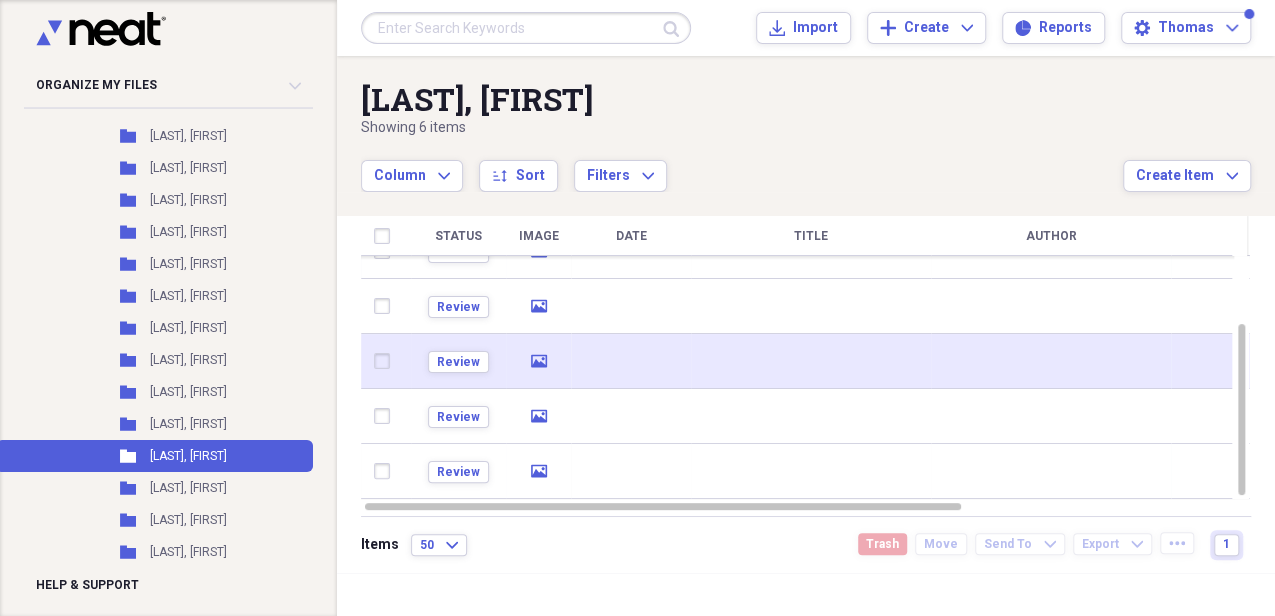 click 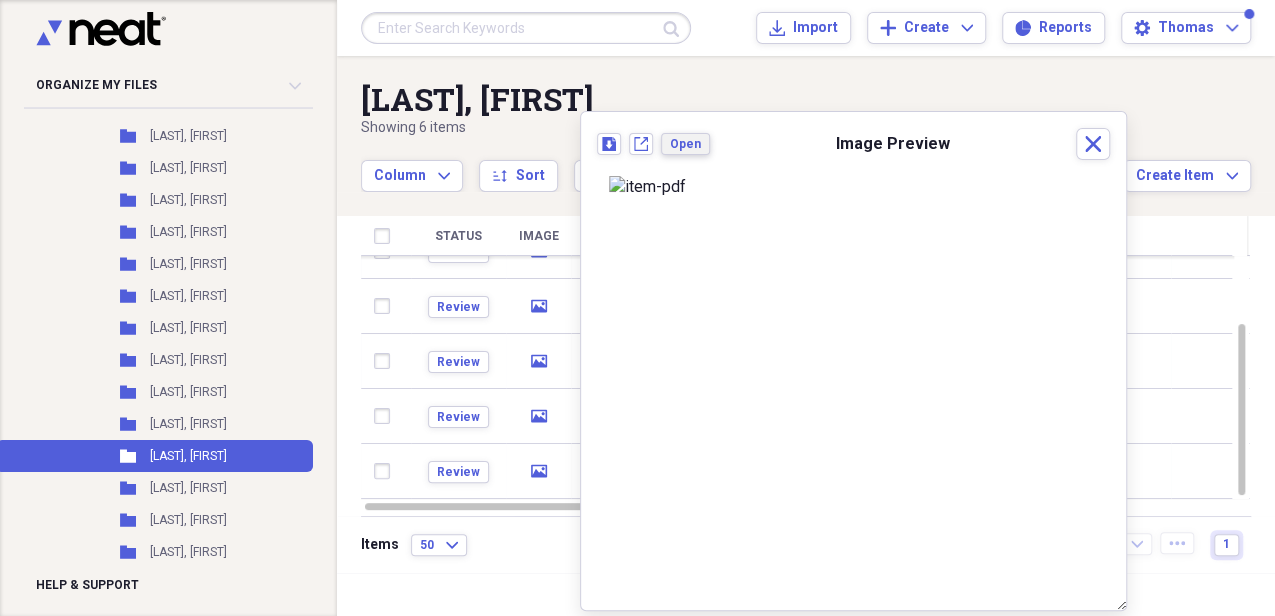 click on "Open" at bounding box center [685, 144] 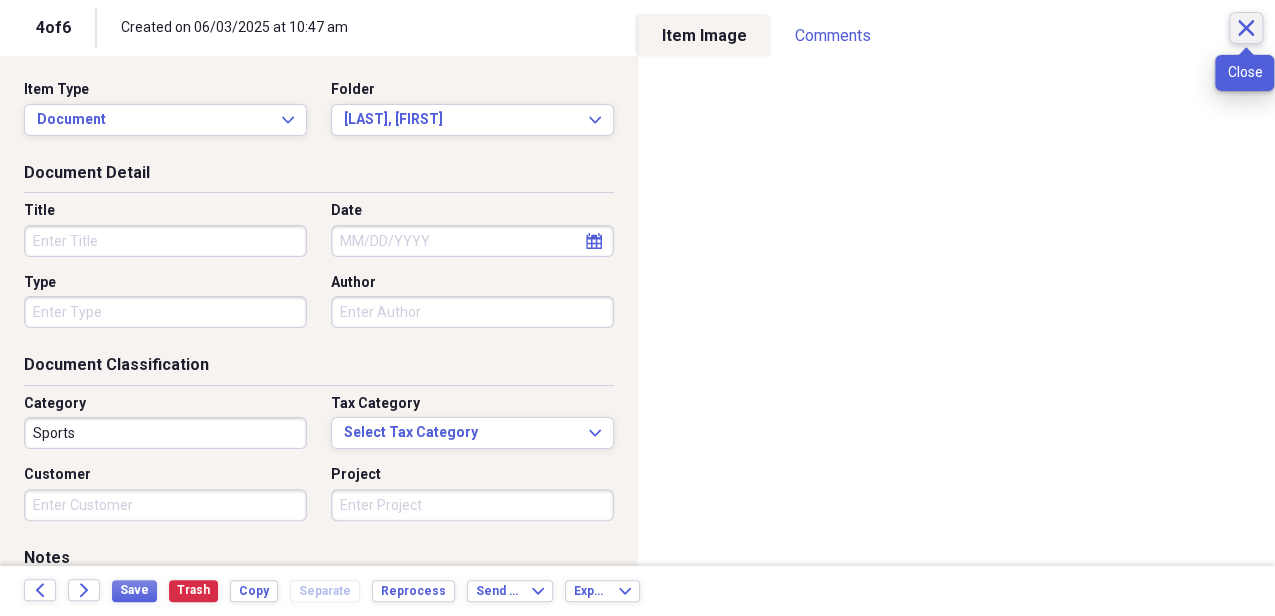 click 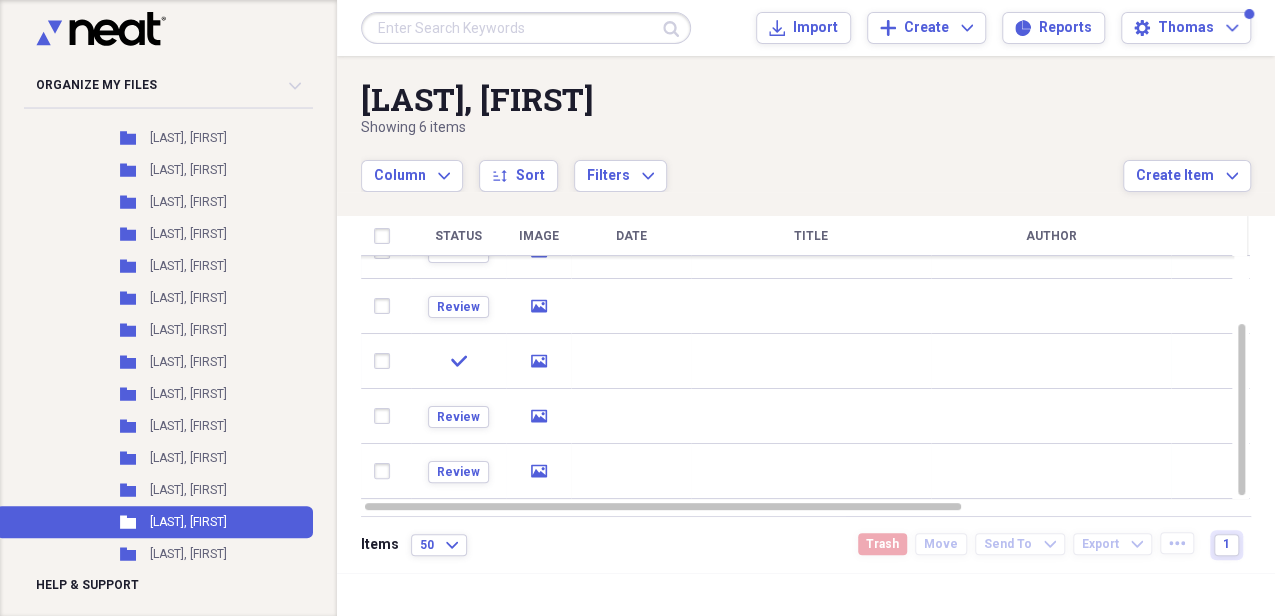 scroll, scrollTop: 1466, scrollLeft: 0, axis: vertical 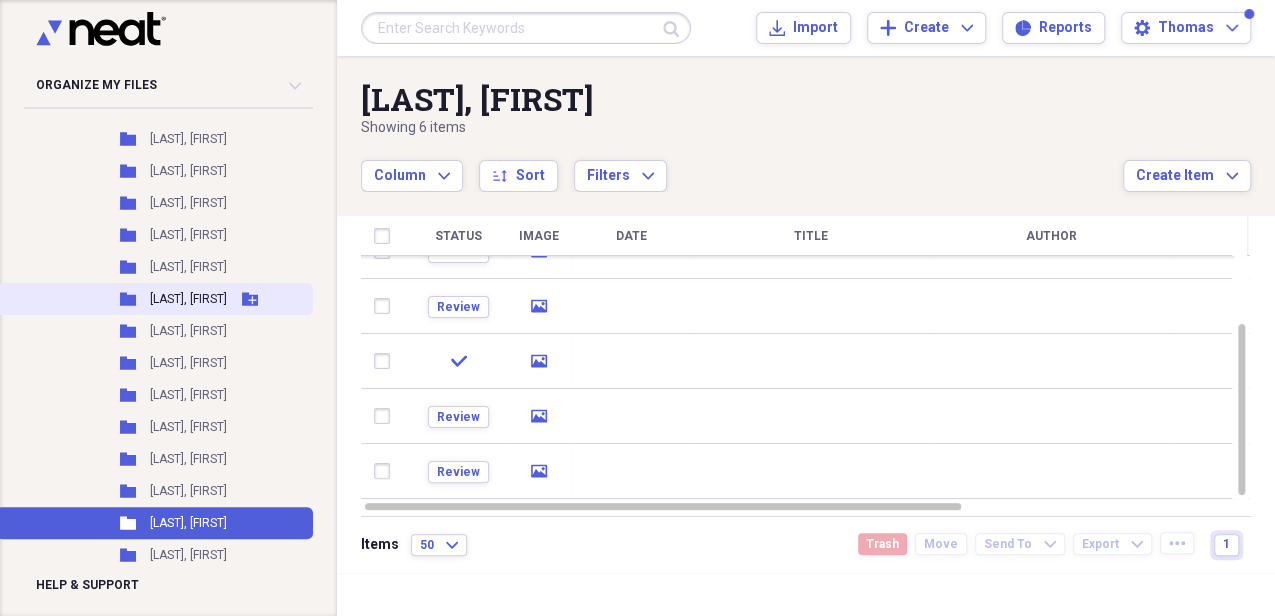click on "[LAST], [FIRST]" at bounding box center (188, 299) 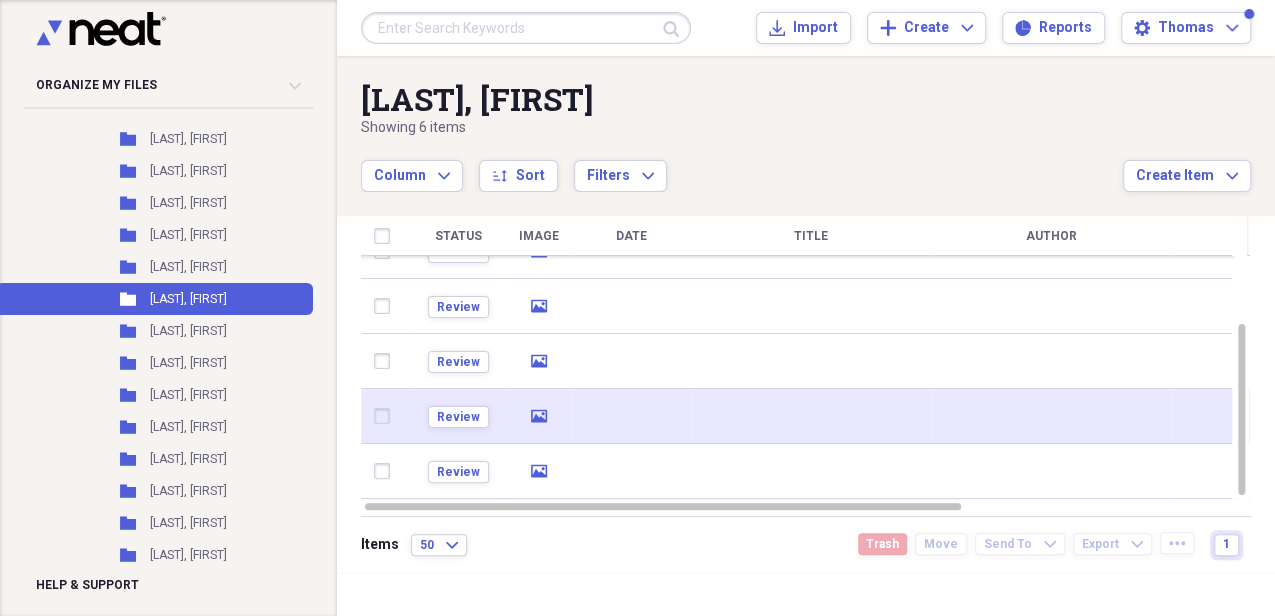 click on "media" 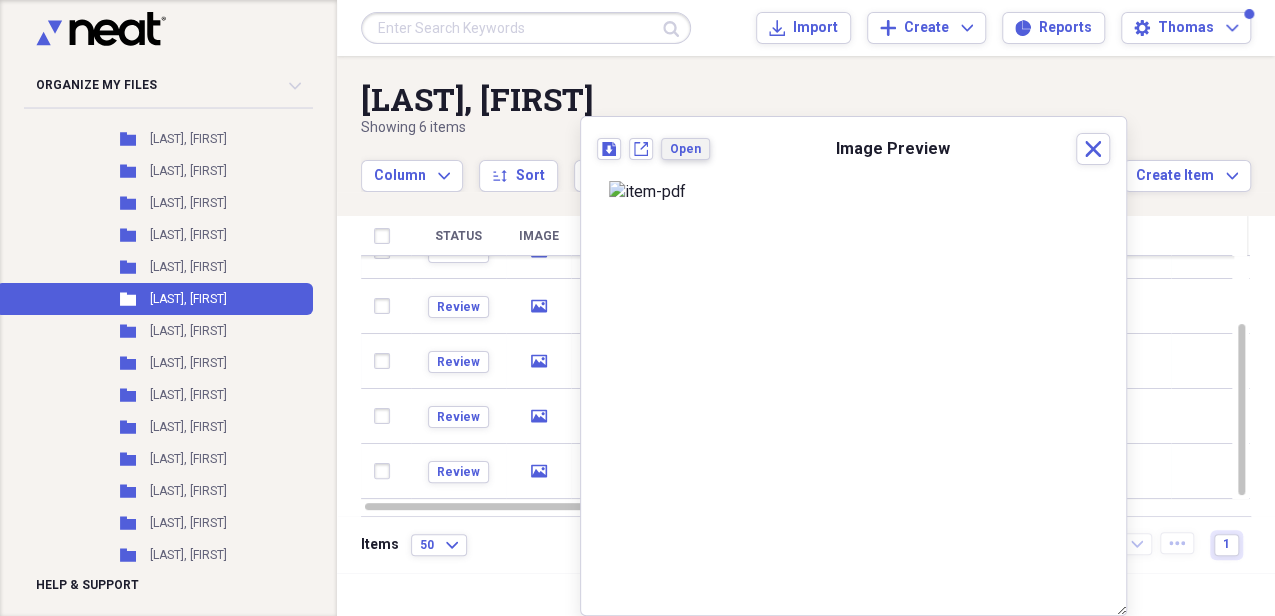 click on "Open" at bounding box center (685, 149) 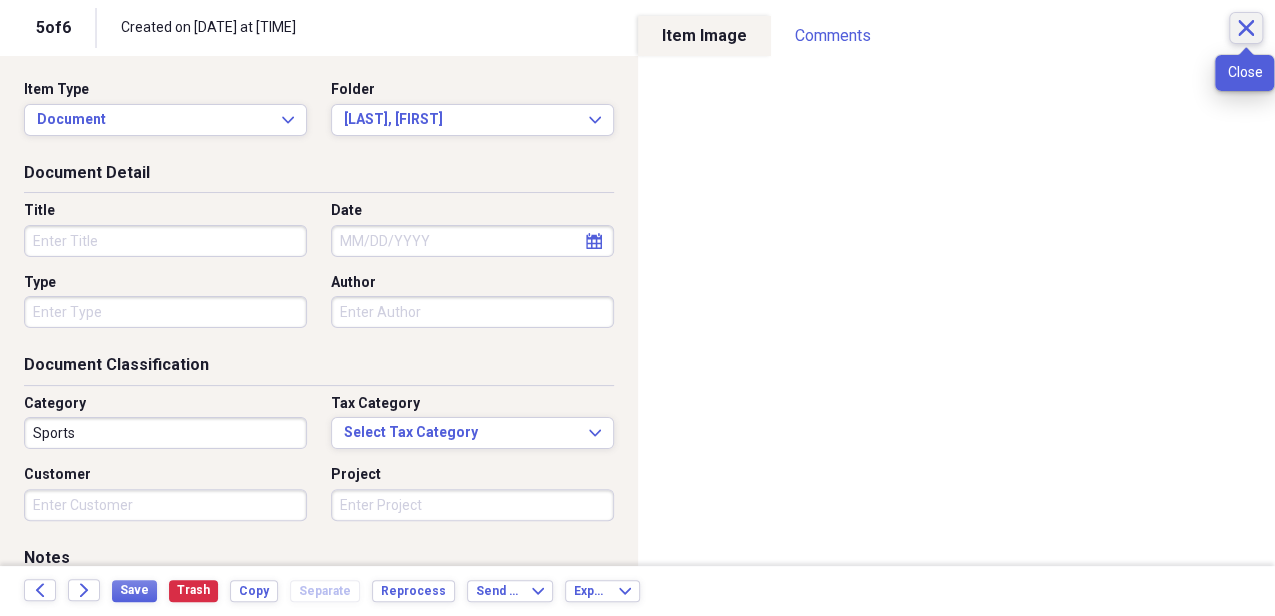 click on "Close" 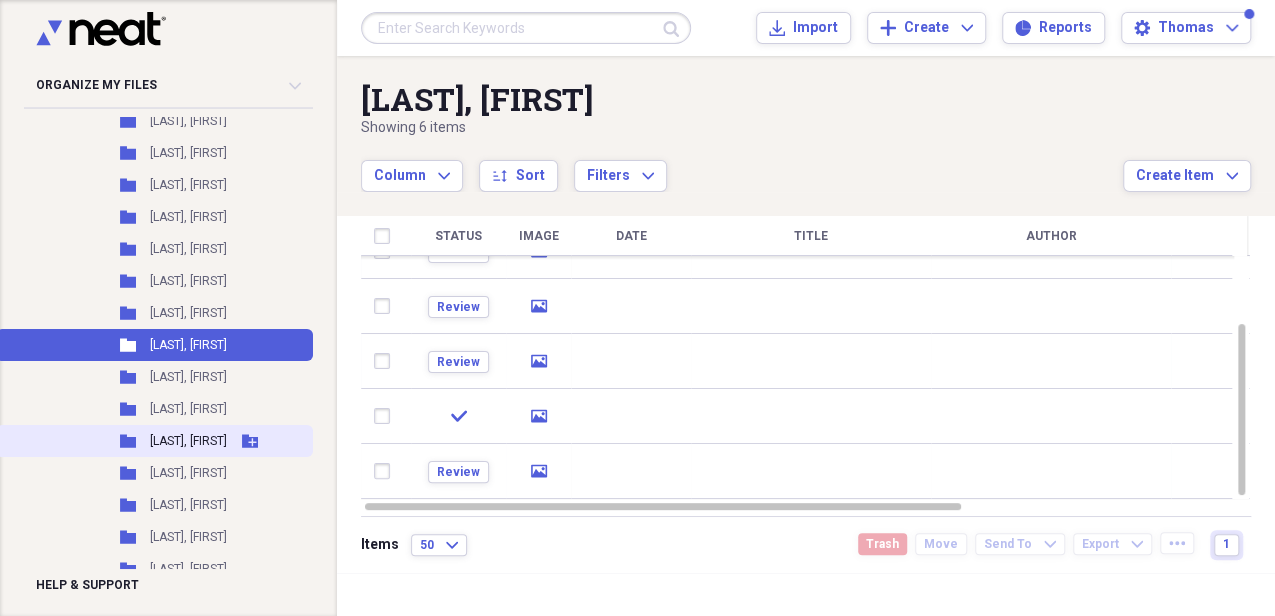 scroll, scrollTop: 1400, scrollLeft: 0, axis: vertical 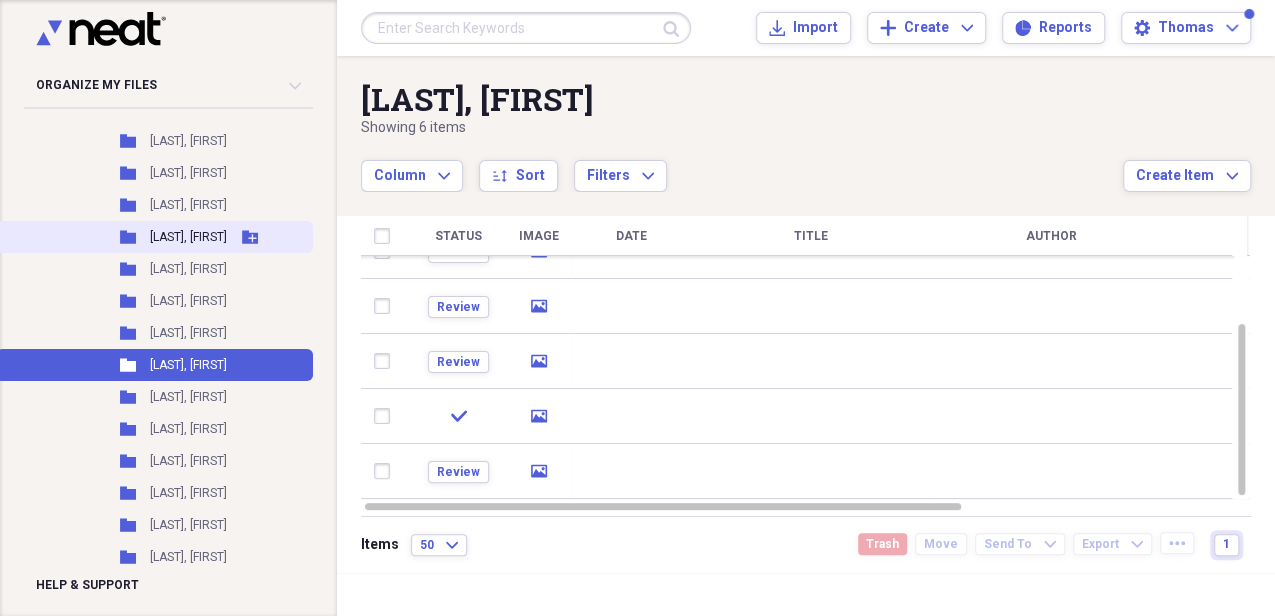 click on "[LAST], [FIRST]" at bounding box center (188, 237) 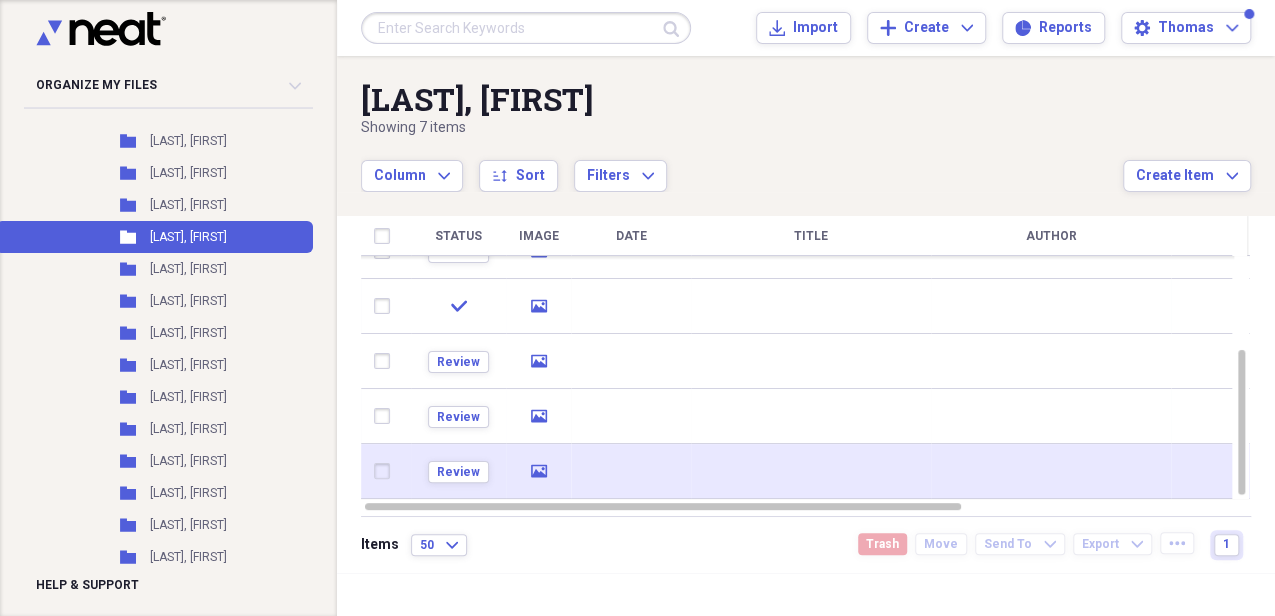 click 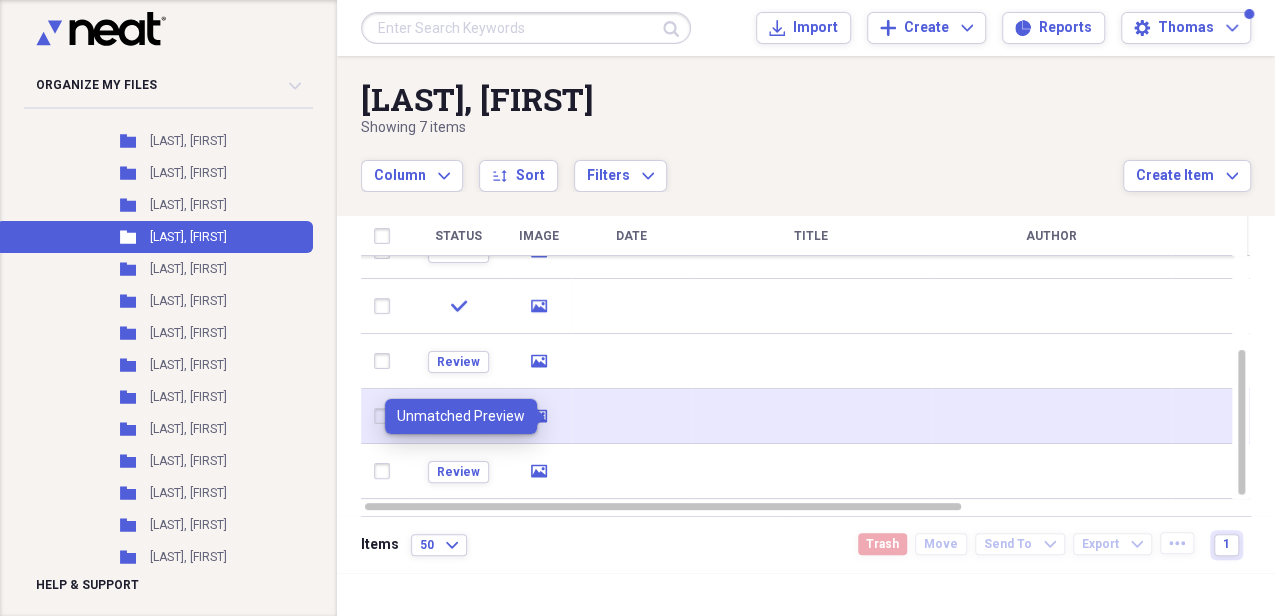 click 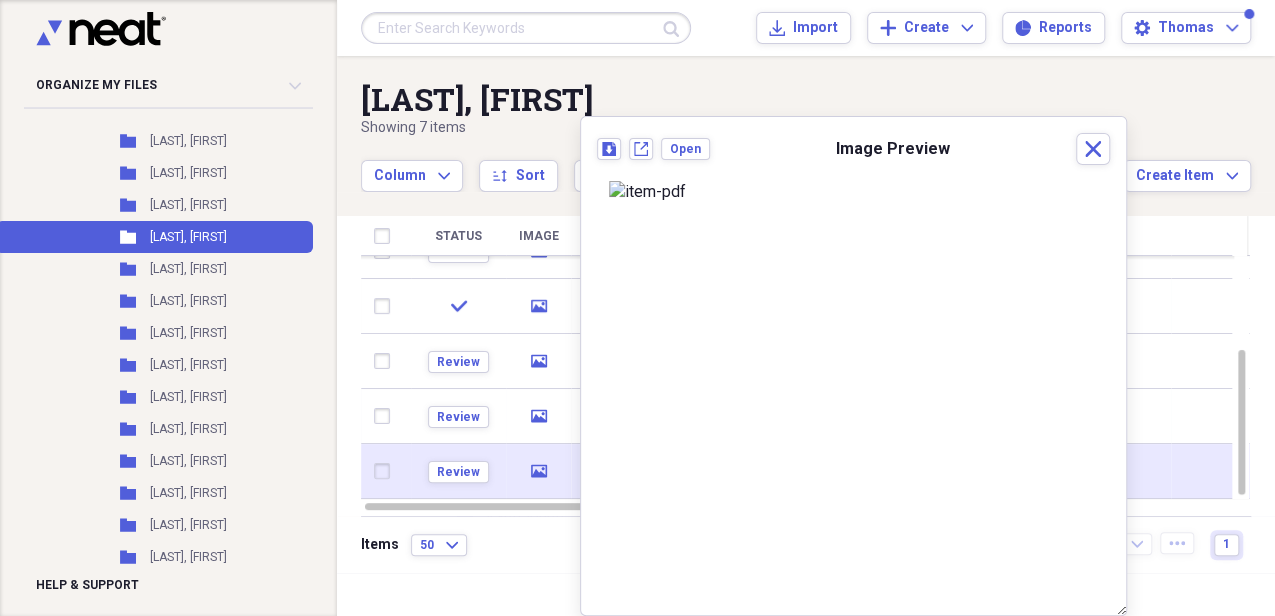 click 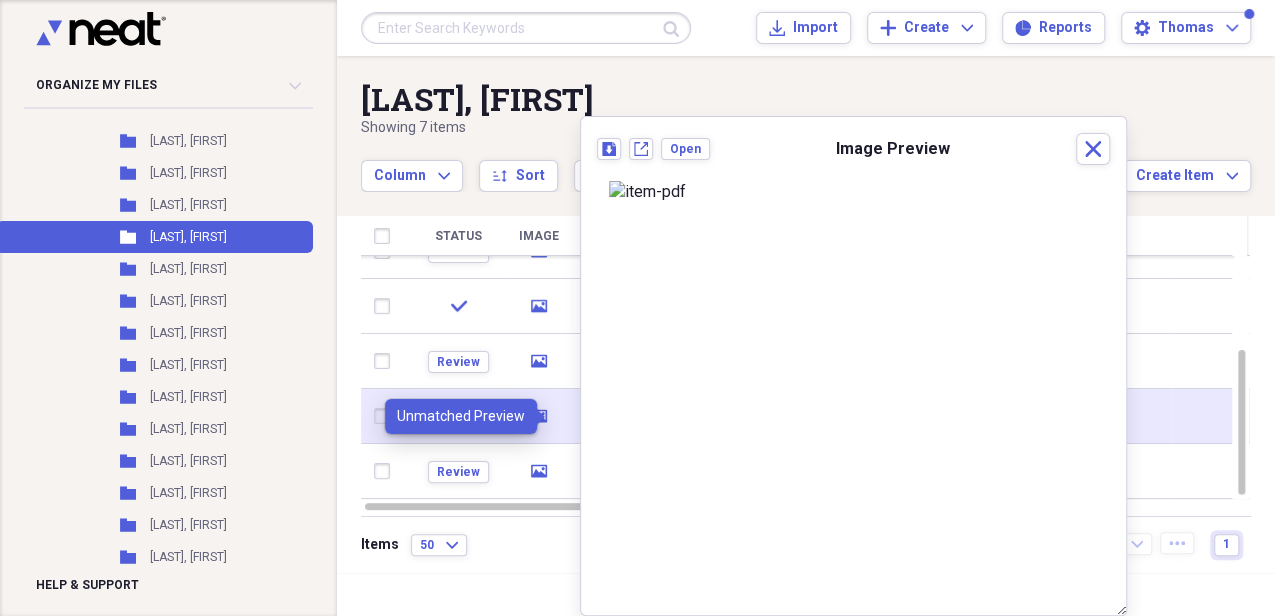 click 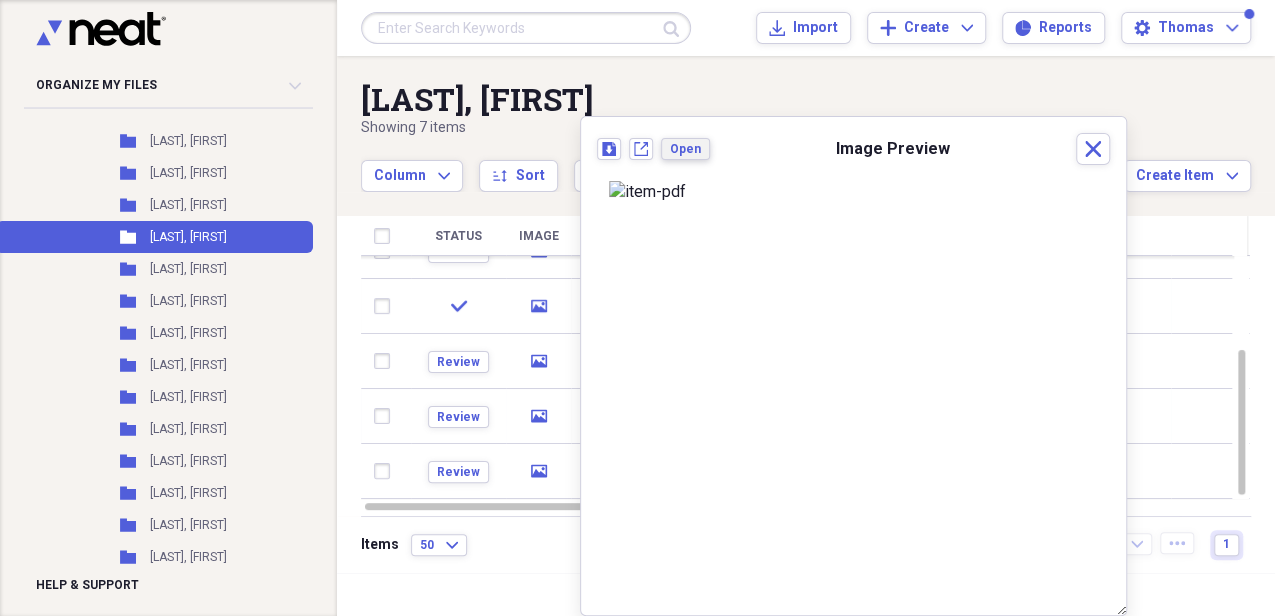 click on "Open" at bounding box center (685, 149) 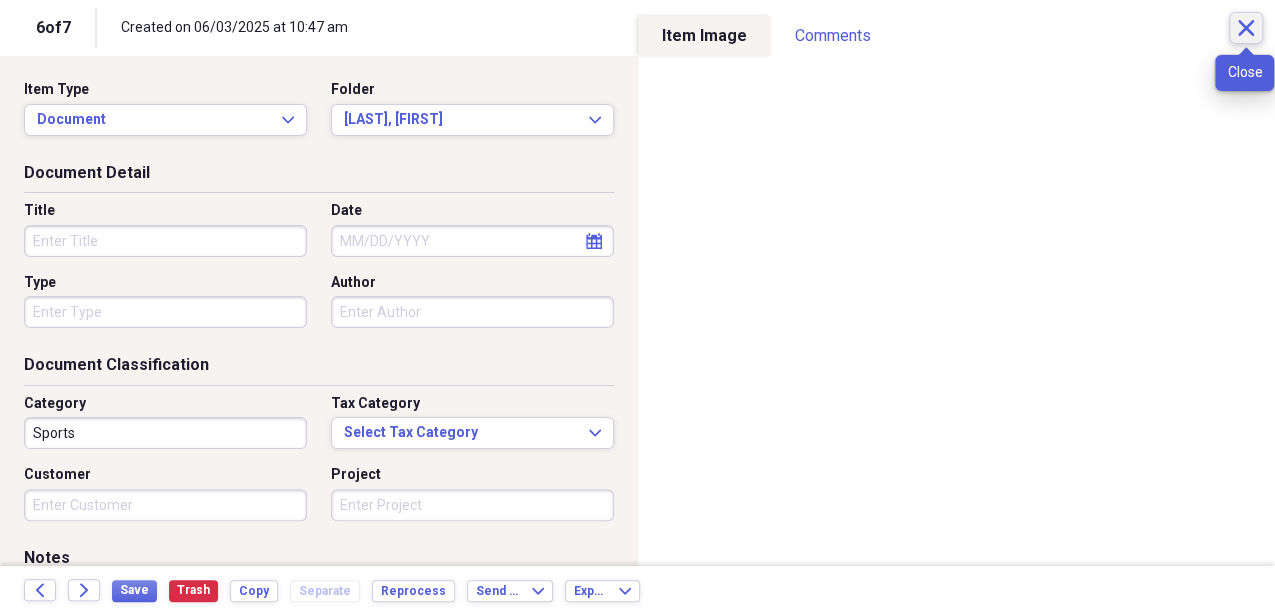 click 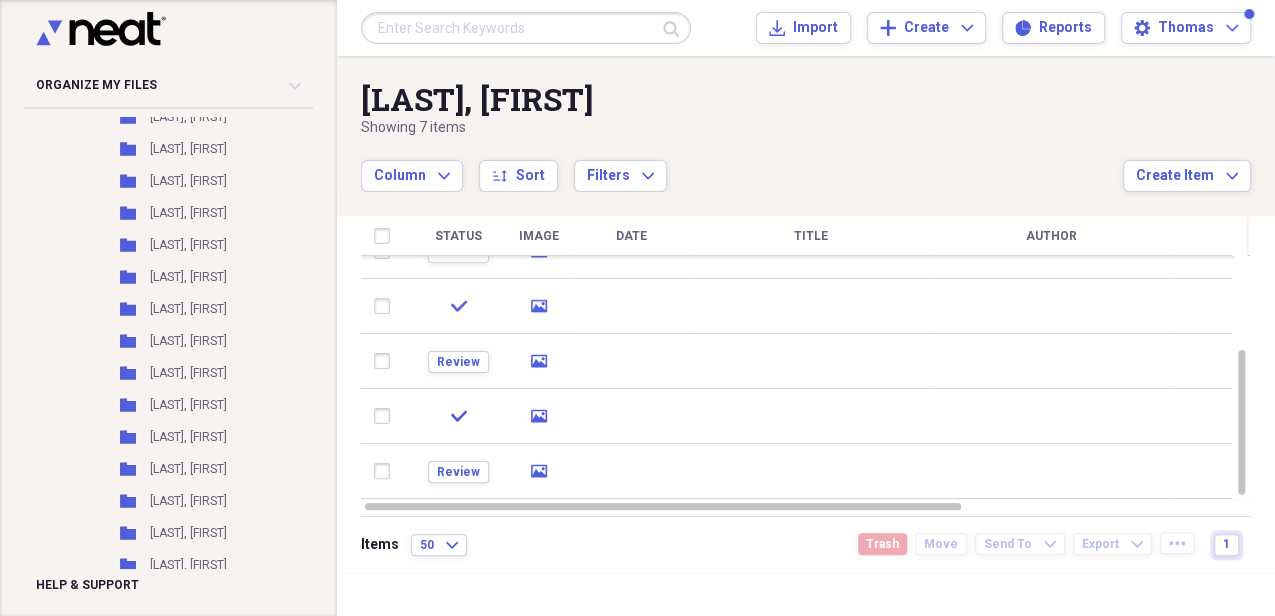 scroll, scrollTop: 866, scrollLeft: 0, axis: vertical 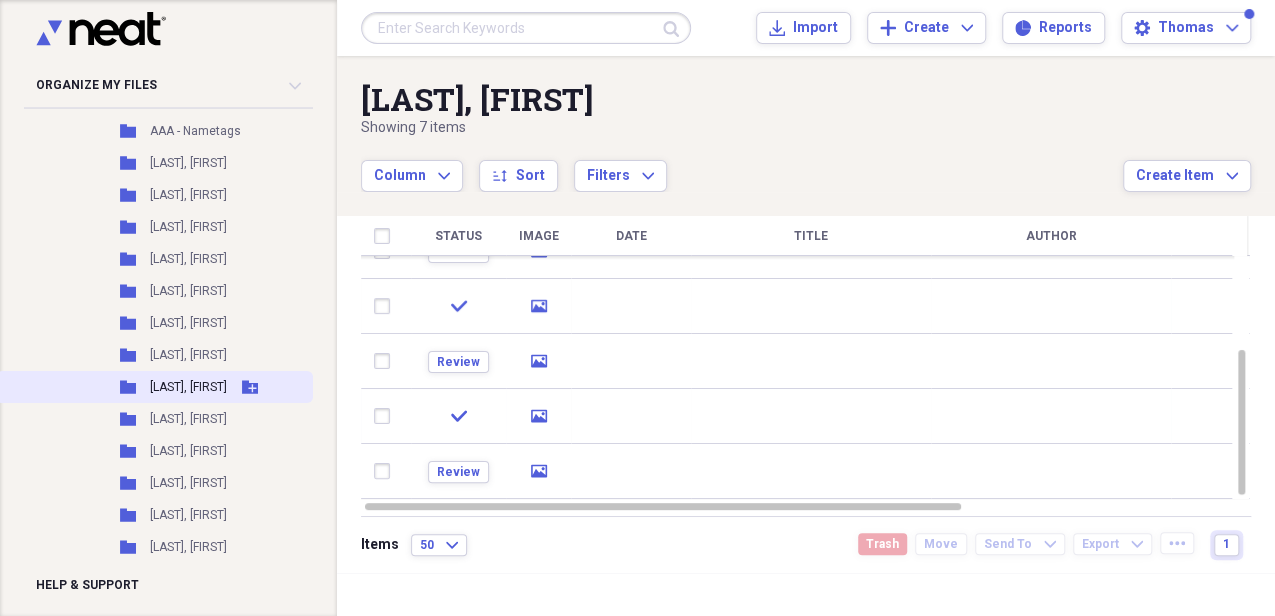 click on "[LAST], [FIRST]" at bounding box center [188, 387] 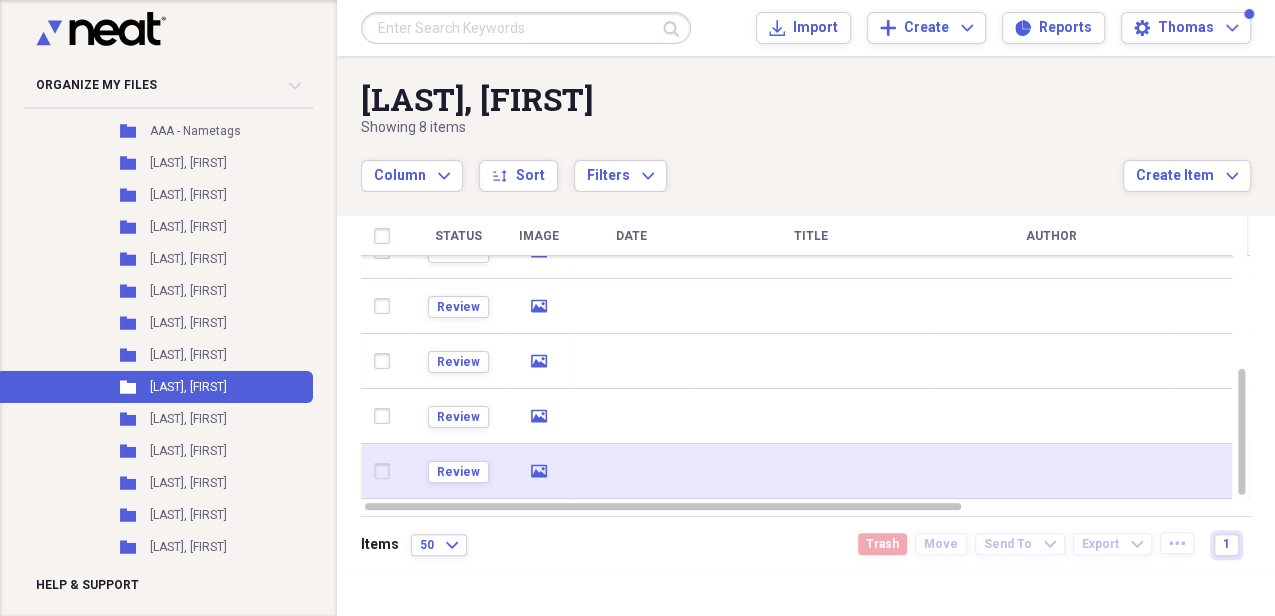 click on "media" 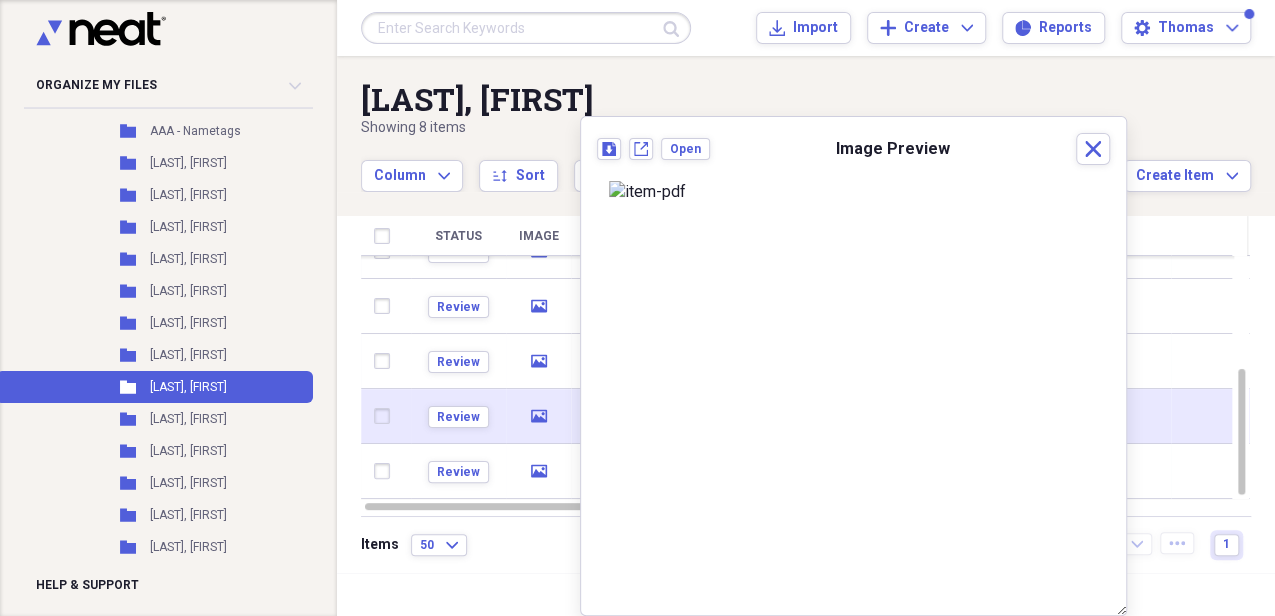 click on "media" 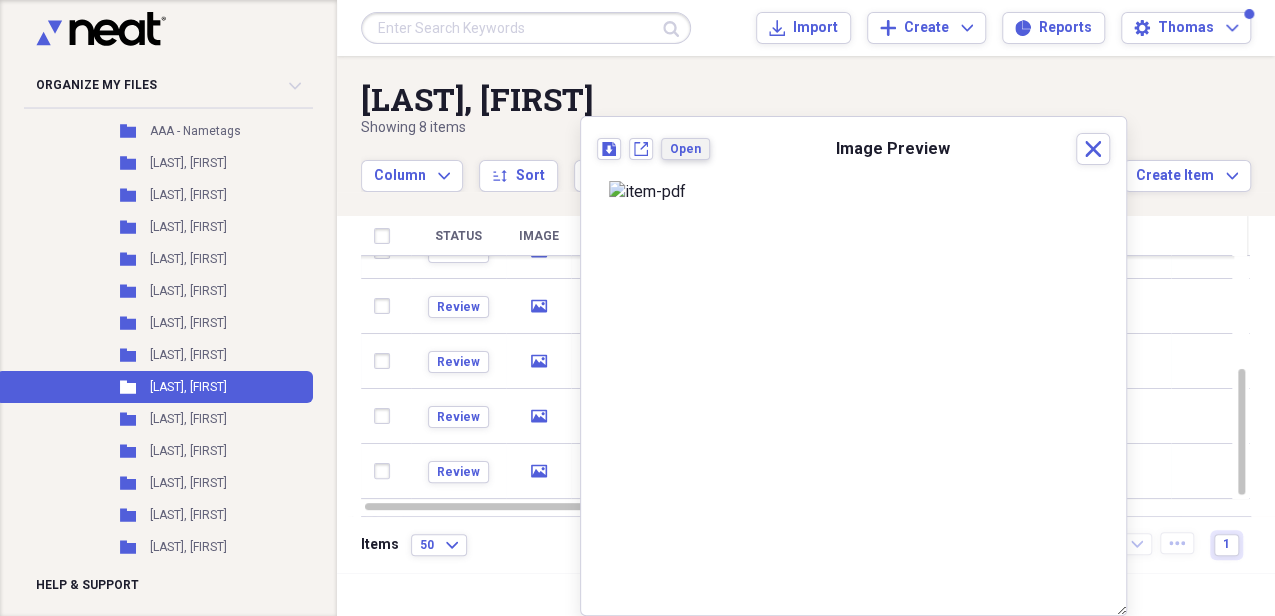 click on "Open" at bounding box center (685, 149) 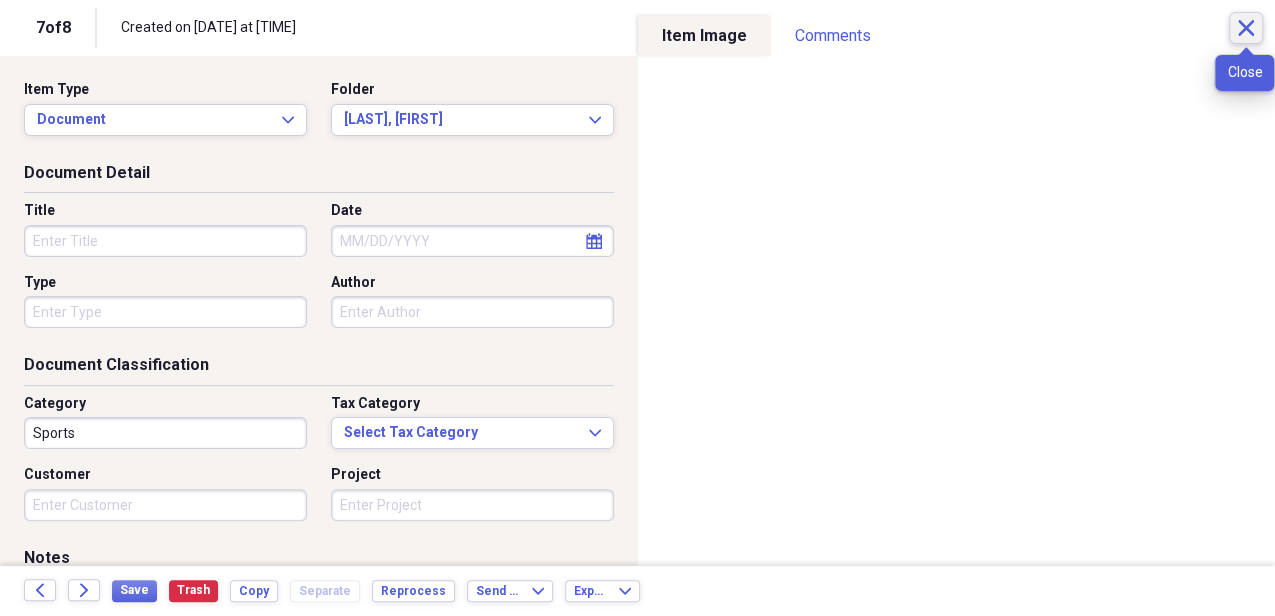 click 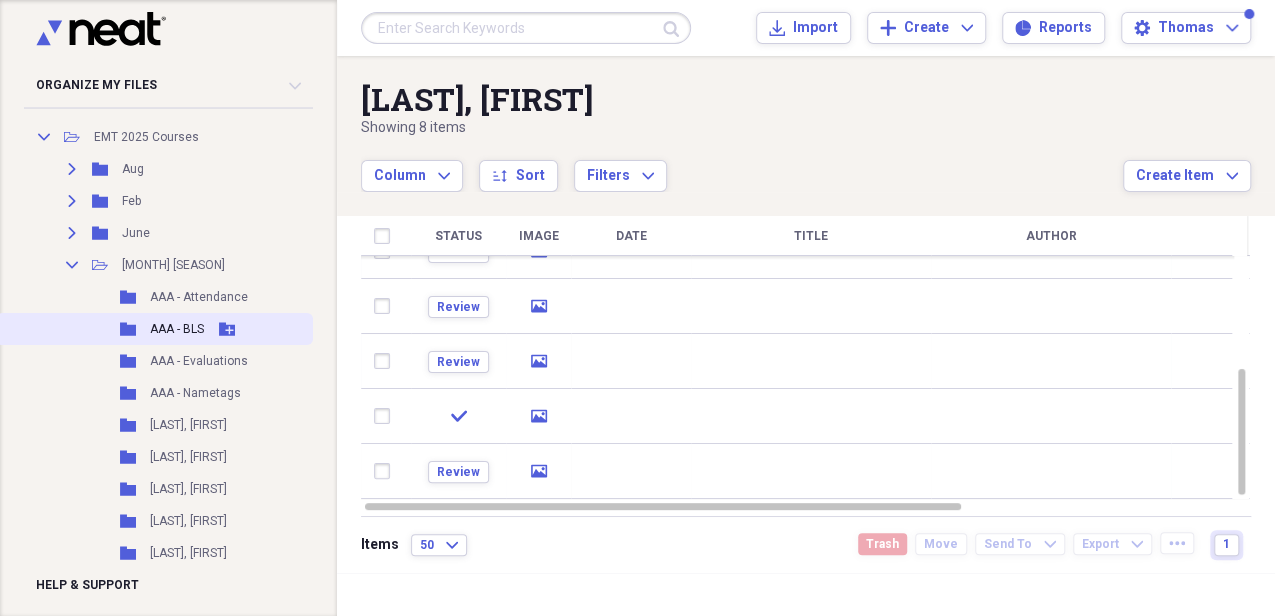 scroll, scrollTop: 666, scrollLeft: 0, axis: vertical 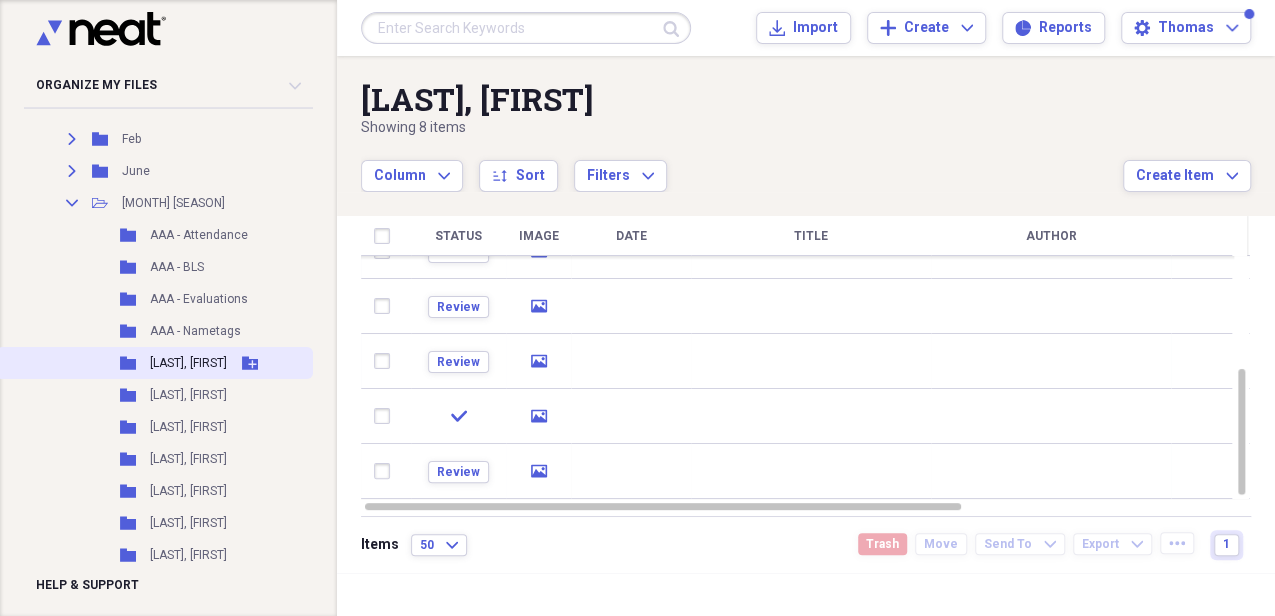 click on "[LAST], [FIRST]" at bounding box center (188, 363) 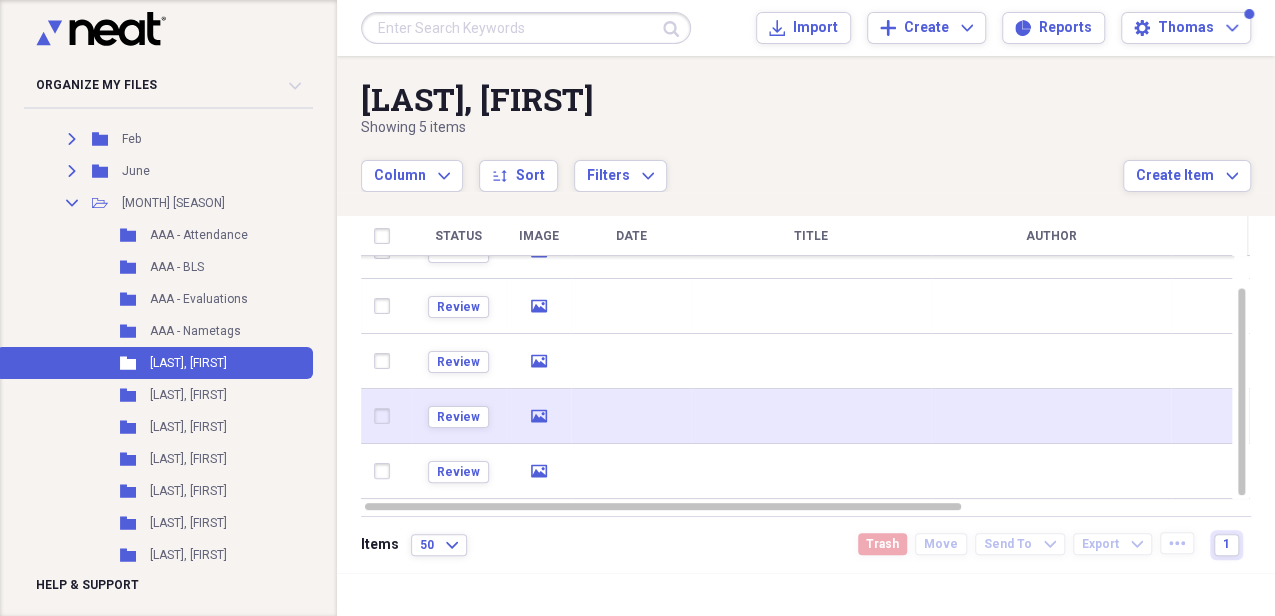 click 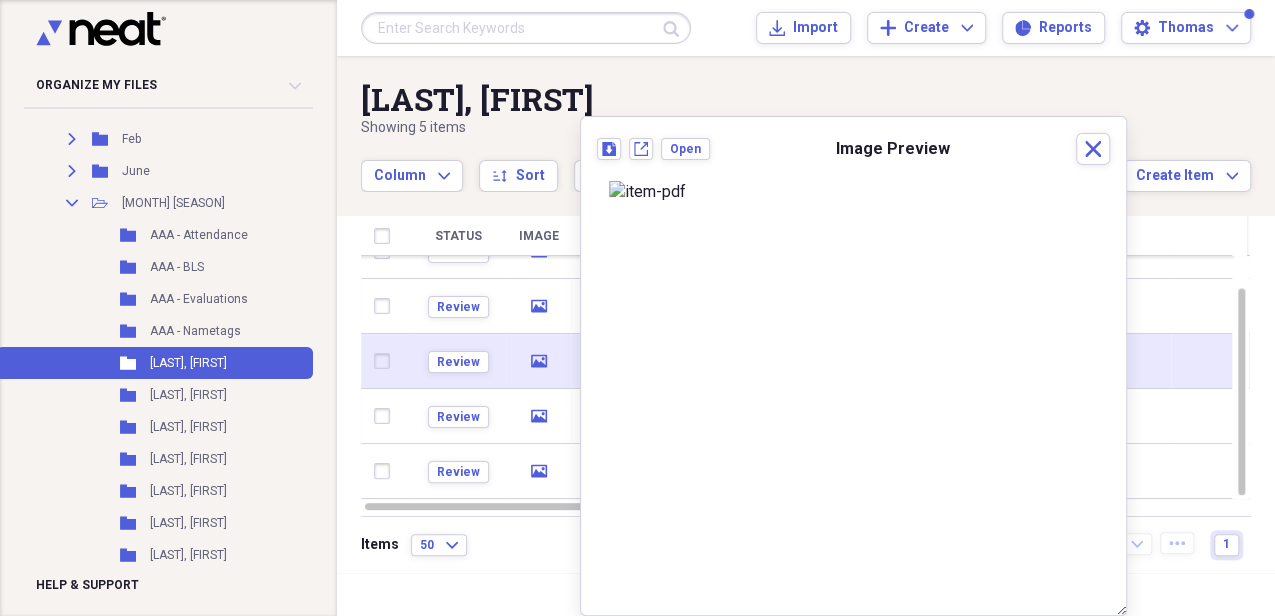 click on "media" 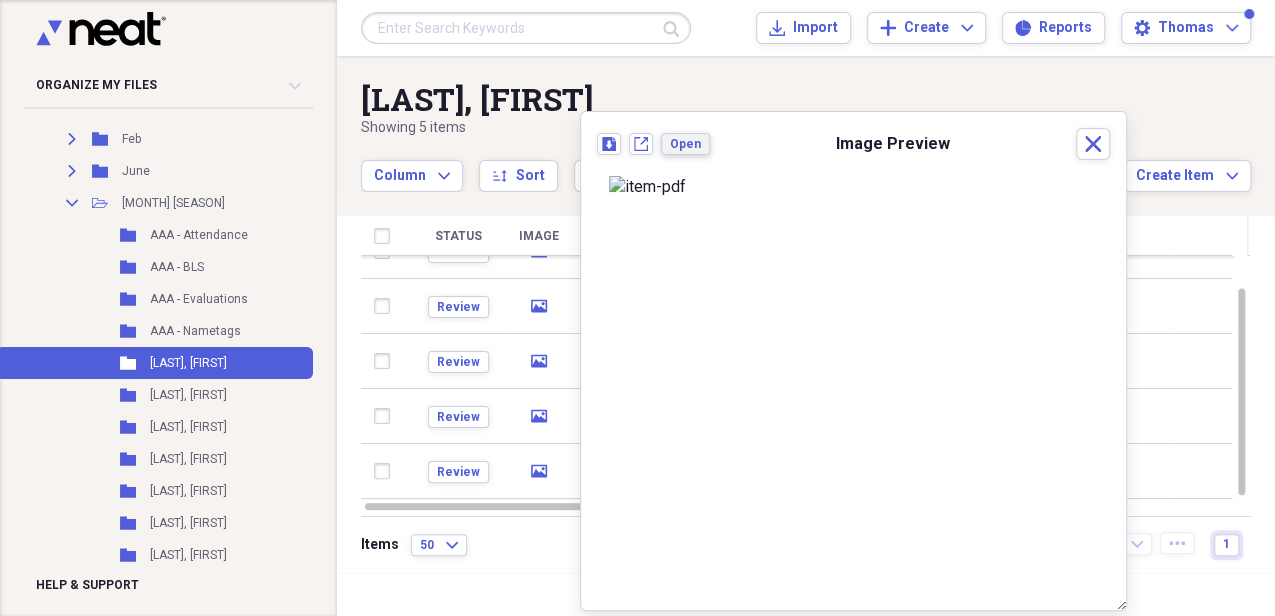 click on "Open" at bounding box center [685, 144] 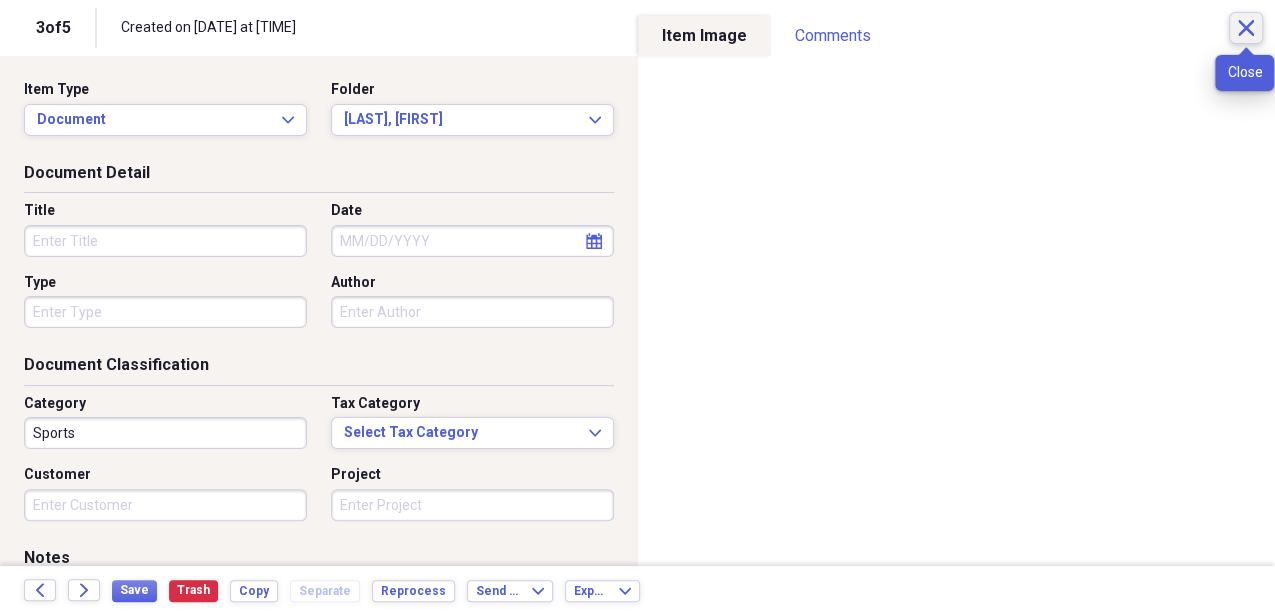 click 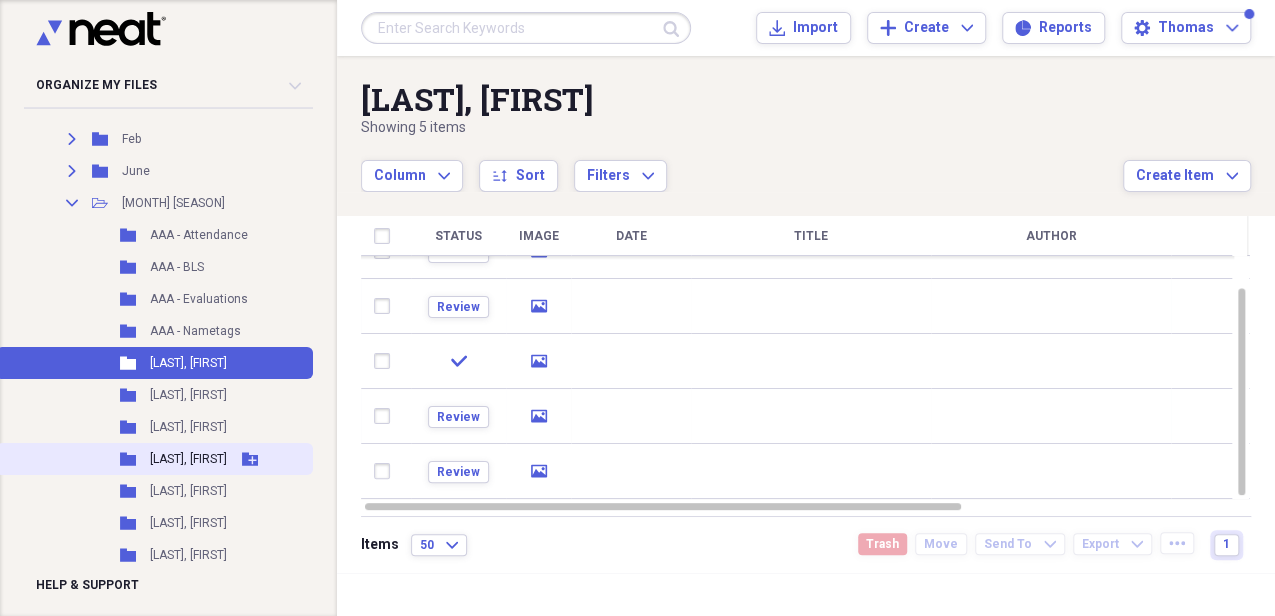 click on "[LAST], [FIRST]" at bounding box center (188, 459) 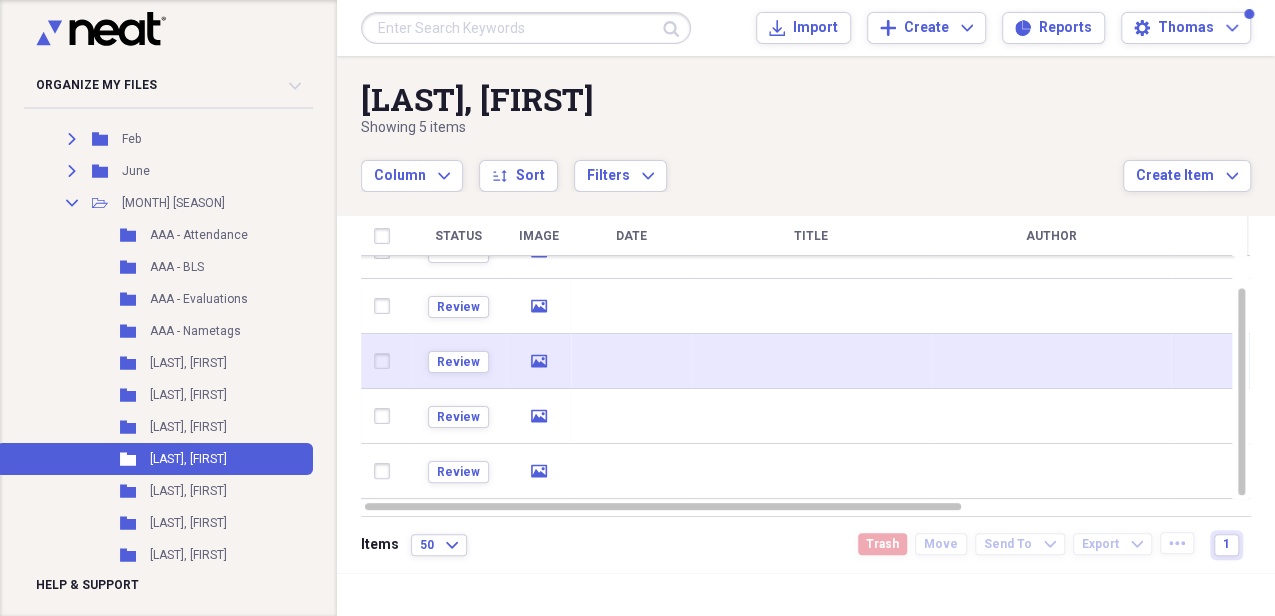 click on "media" 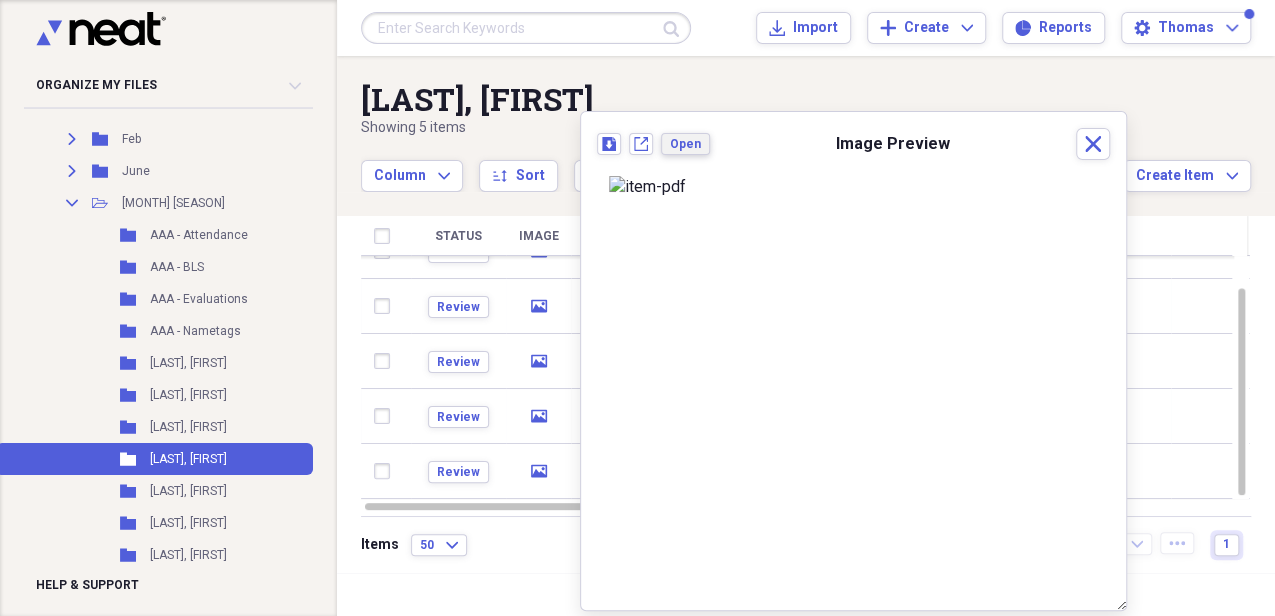 click on "Open" at bounding box center [685, 144] 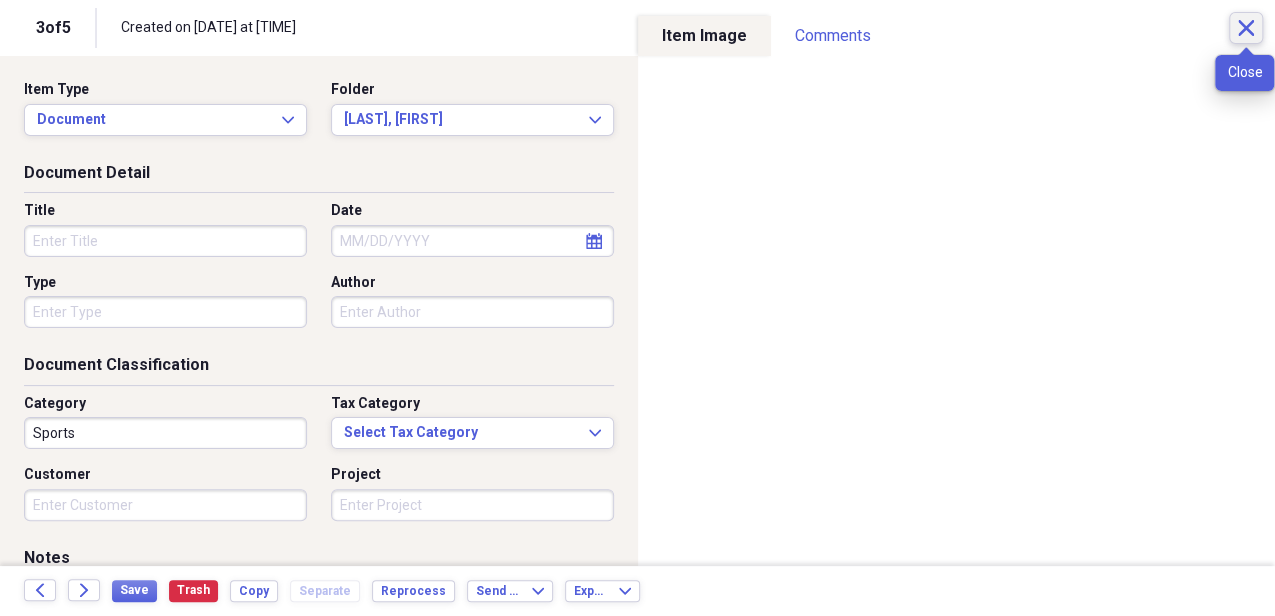 click 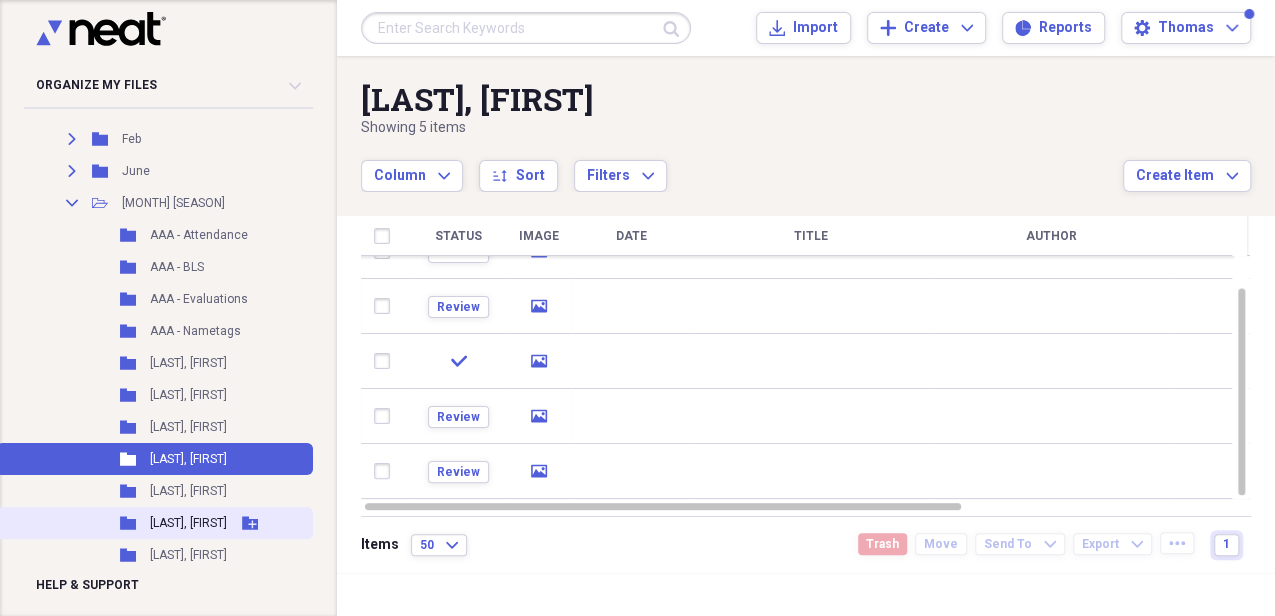 click on "[LAST], [FIRST]" at bounding box center [188, 523] 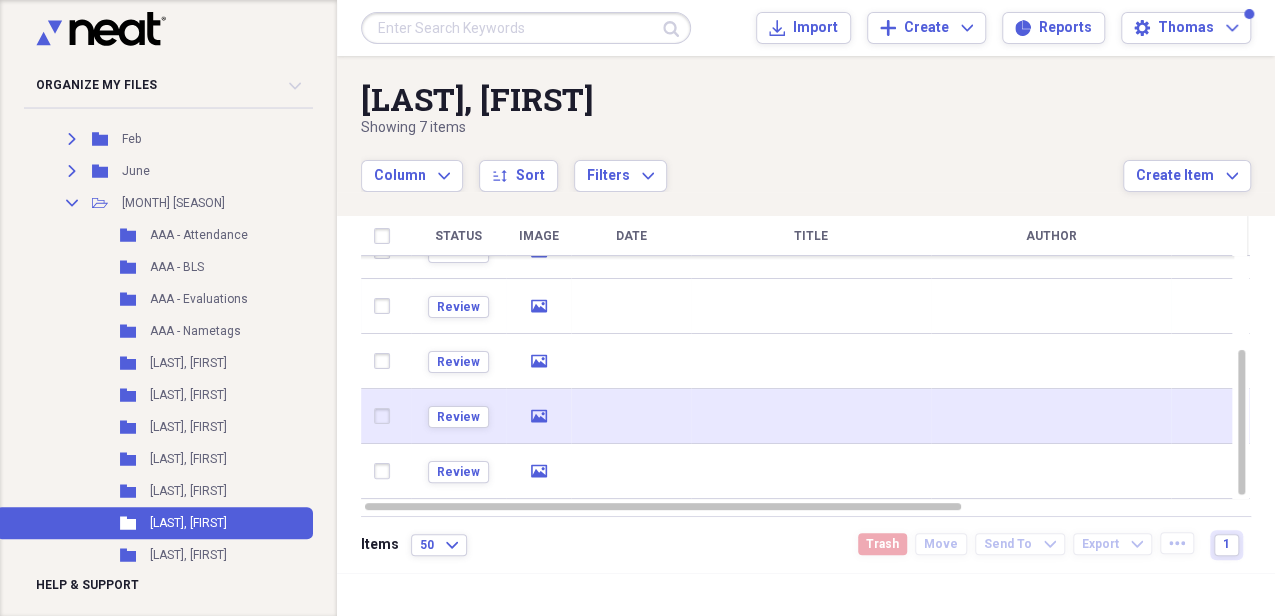 click on "media" 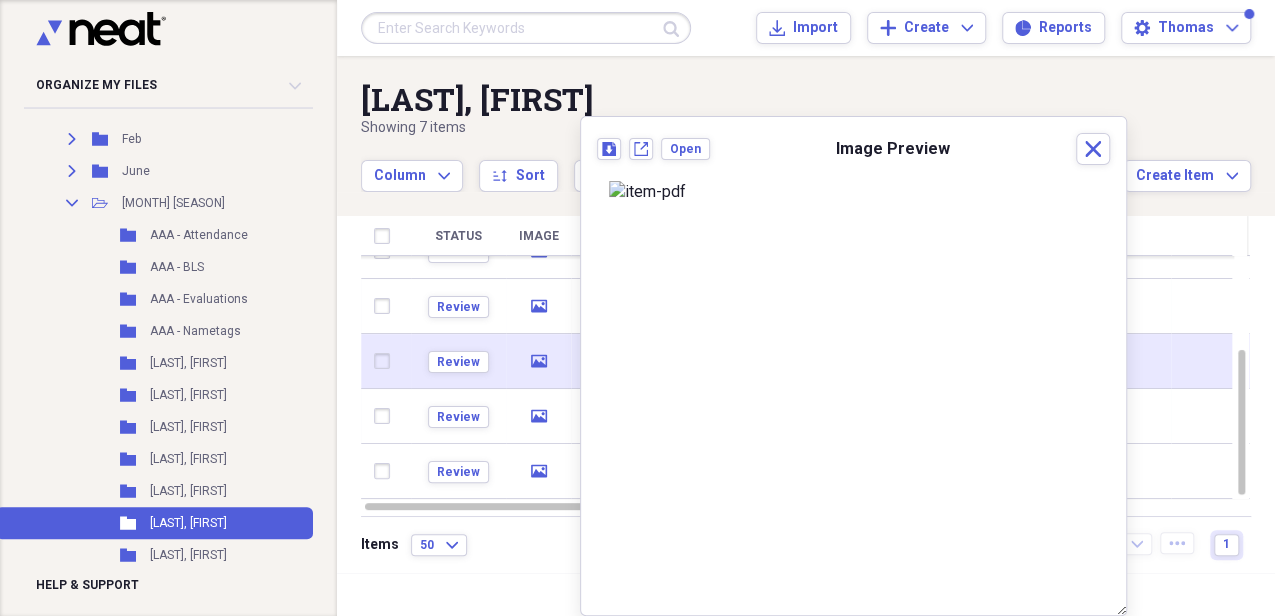 click 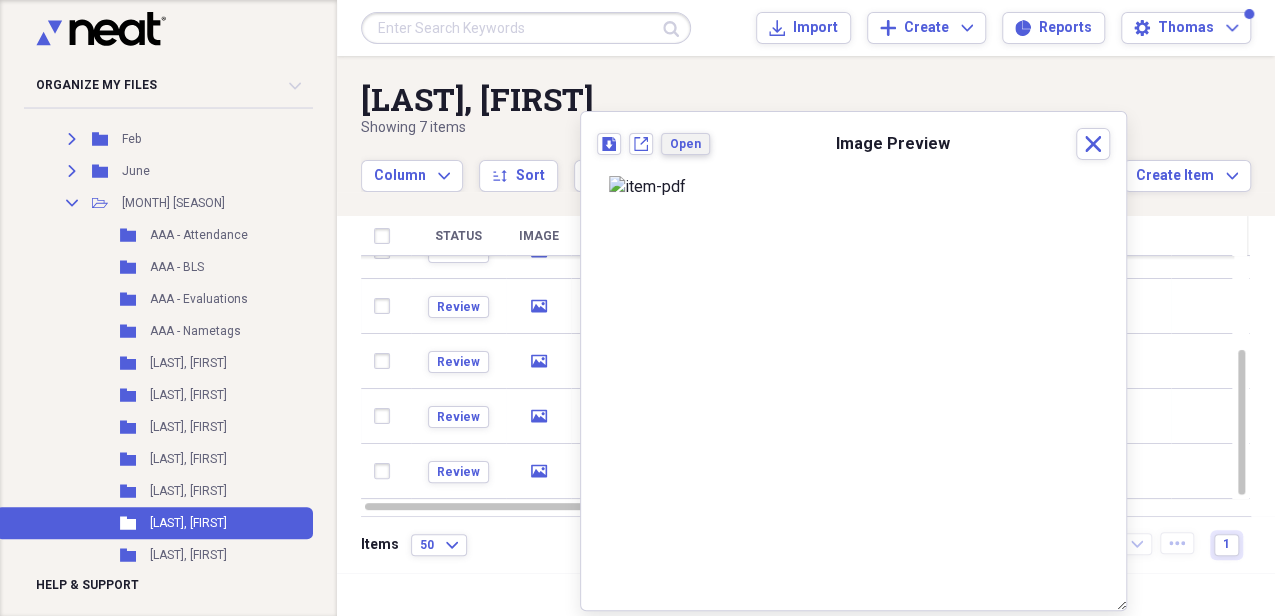 click on "Open" at bounding box center [685, 144] 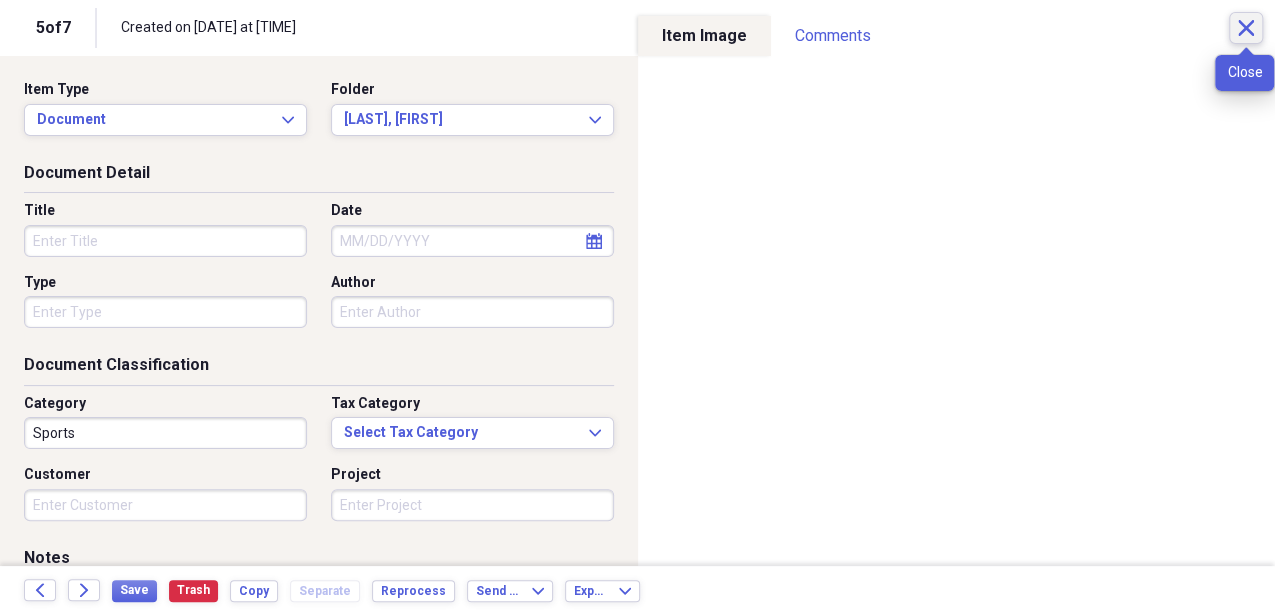click 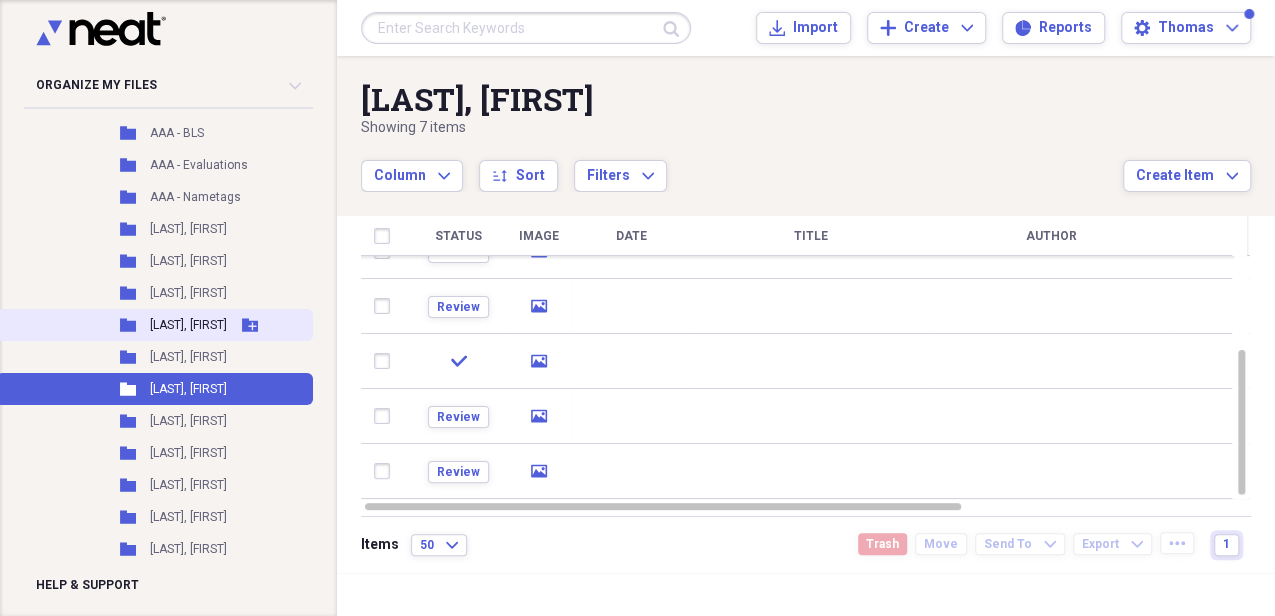 scroll, scrollTop: 866, scrollLeft: 0, axis: vertical 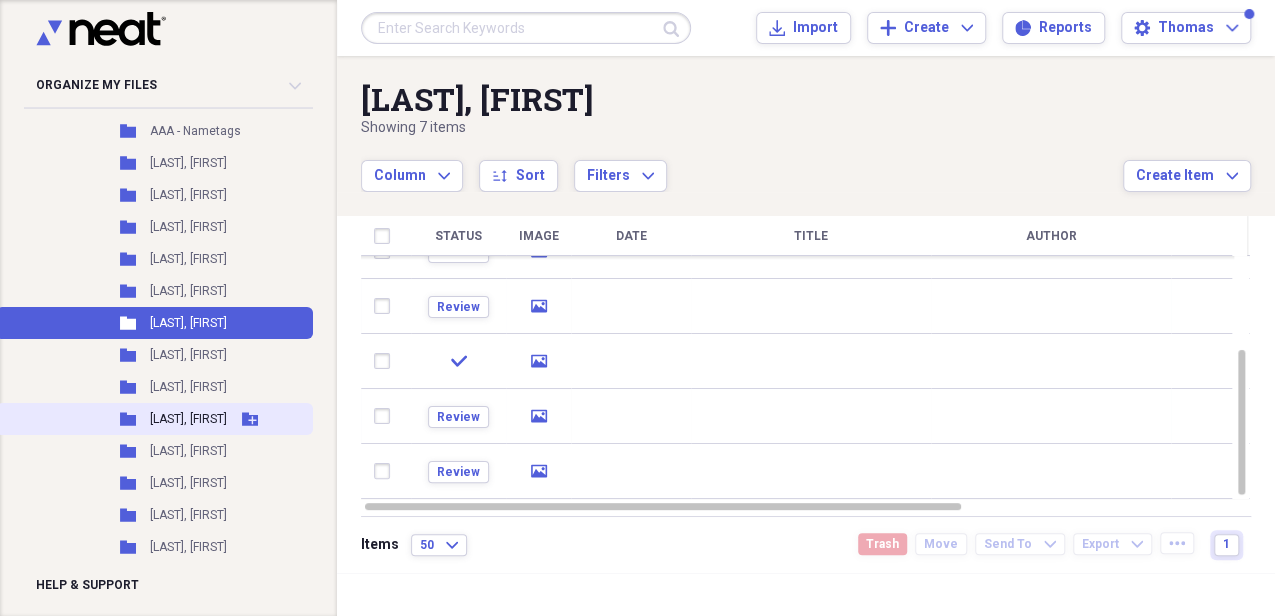 click on "[LAST], [FIRST]" at bounding box center [188, 419] 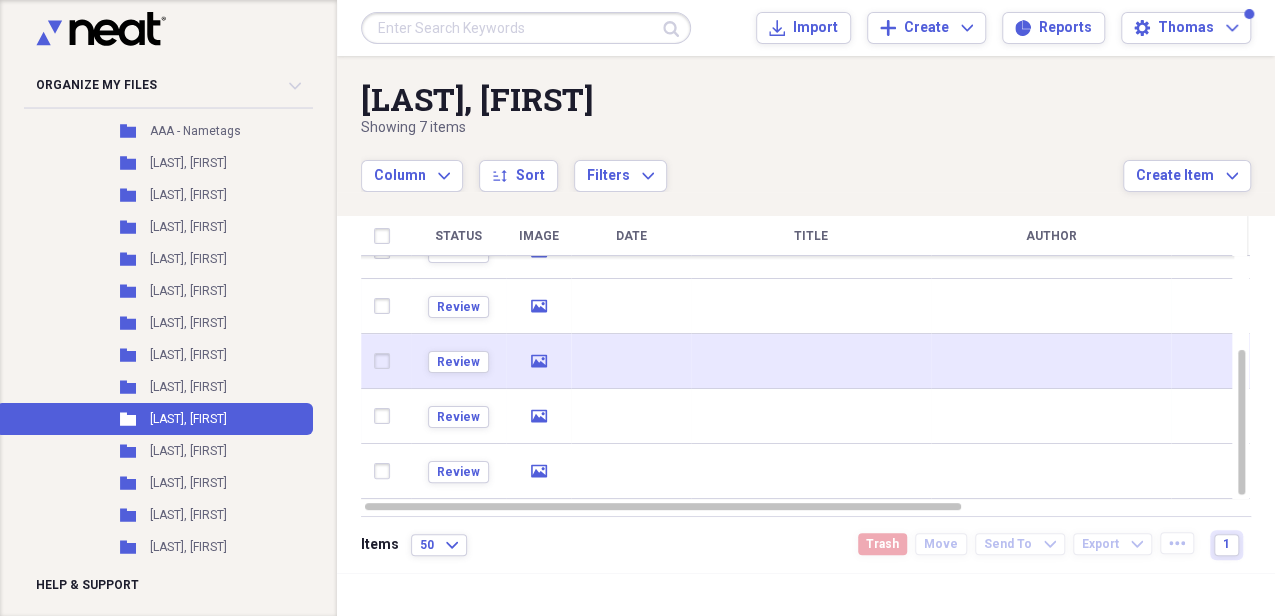 click on "media" 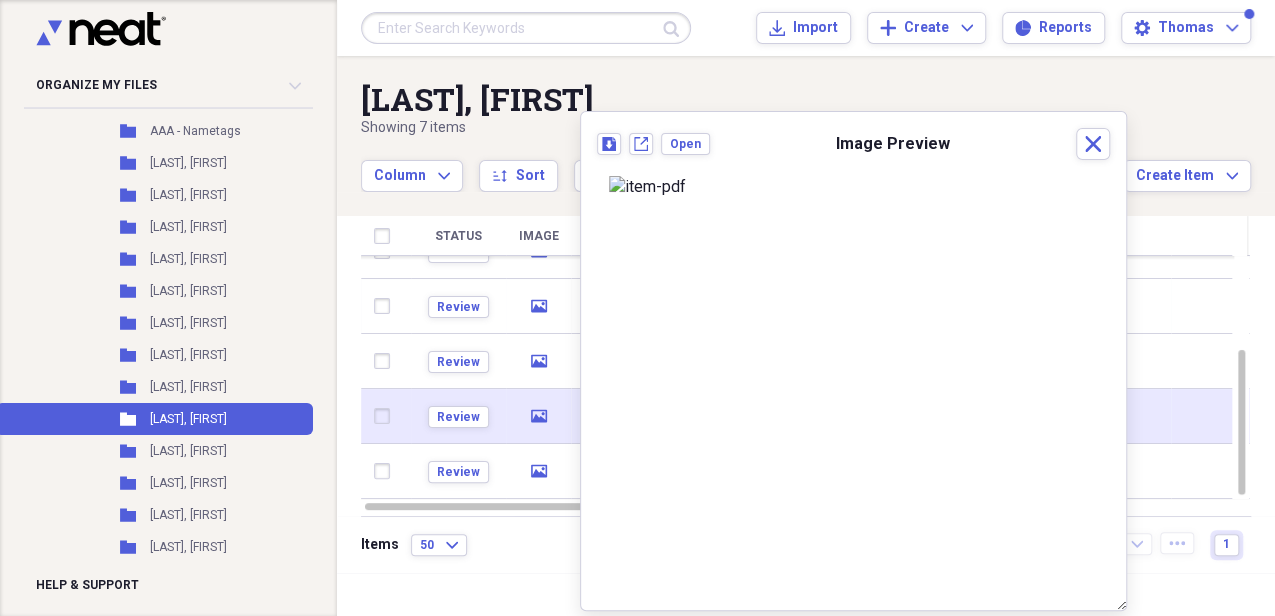 click on "media" 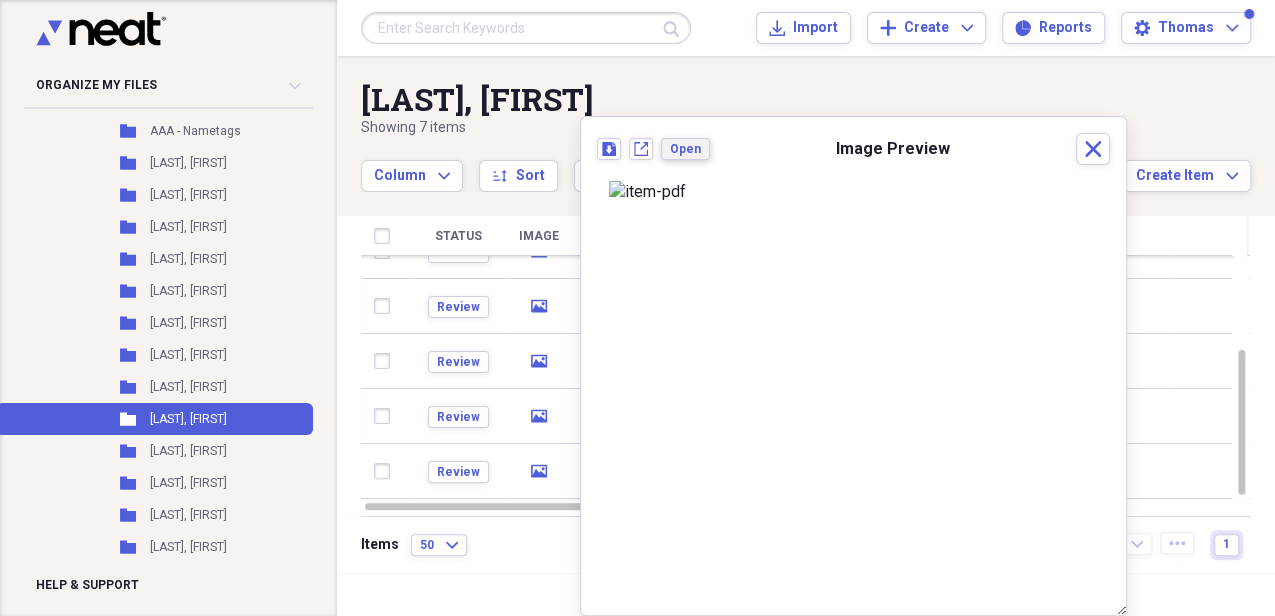 click on "Open" at bounding box center (685, 149) 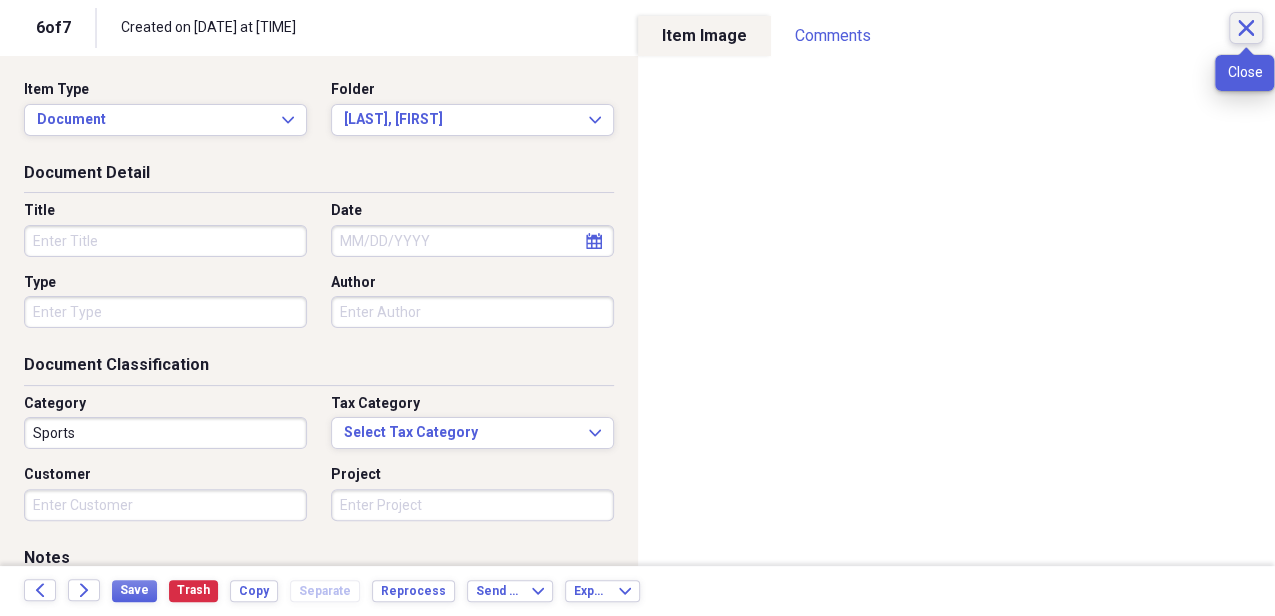 click on "Close" 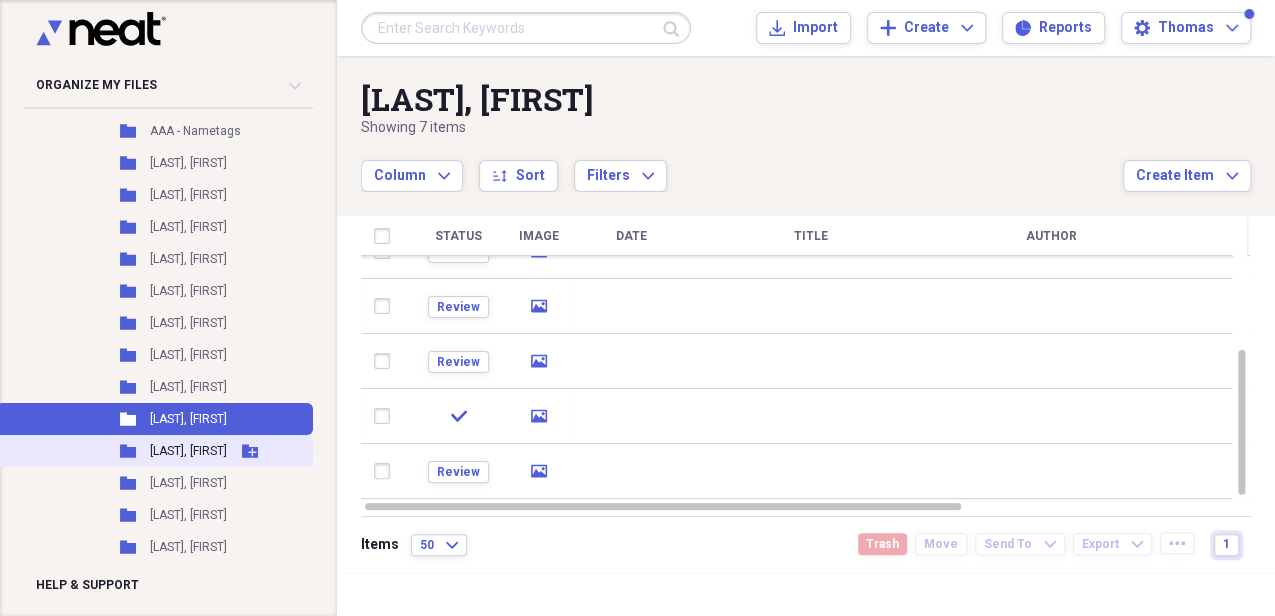 click on "[LAST], [FIRST]" at bounding box center (188, 451) 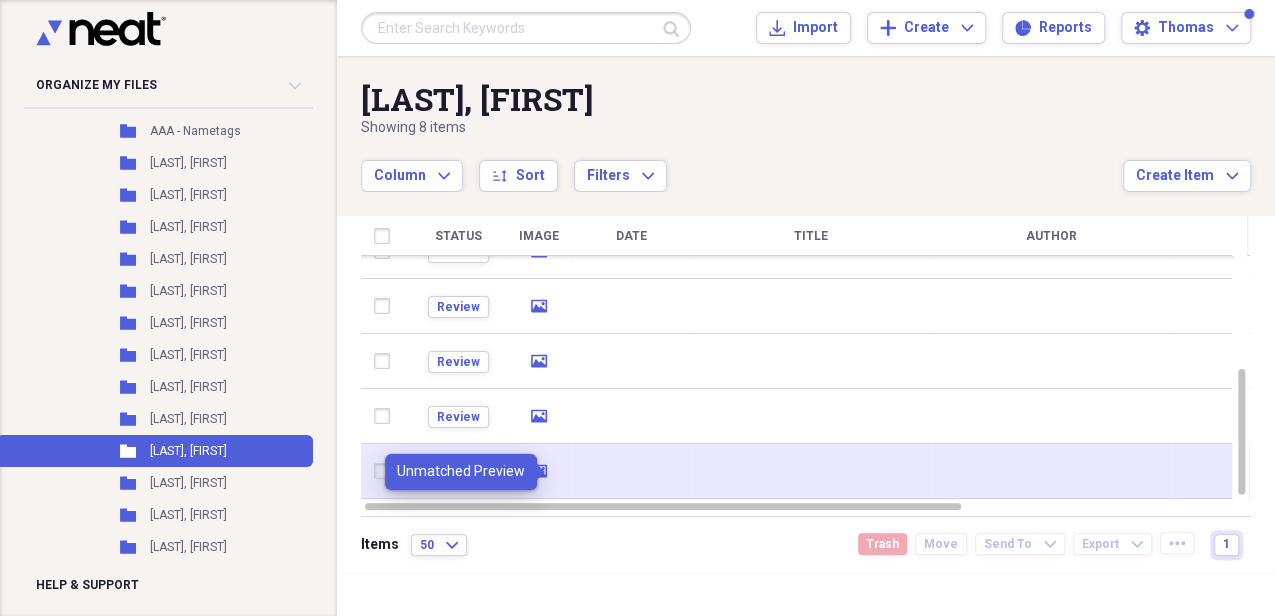 click 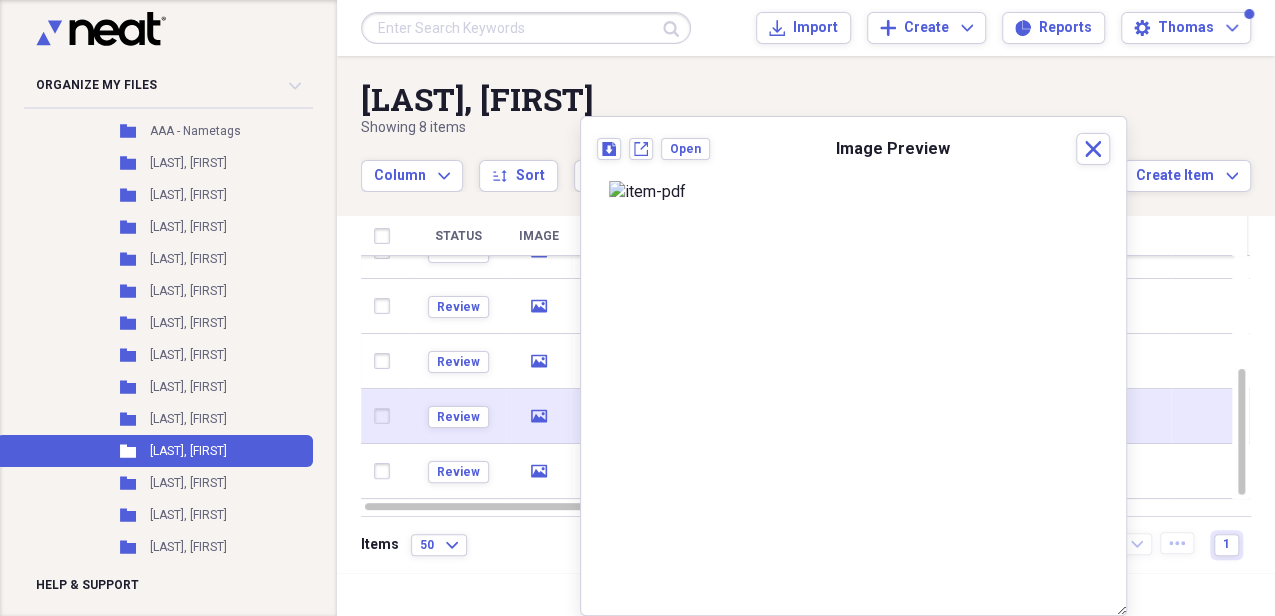 click 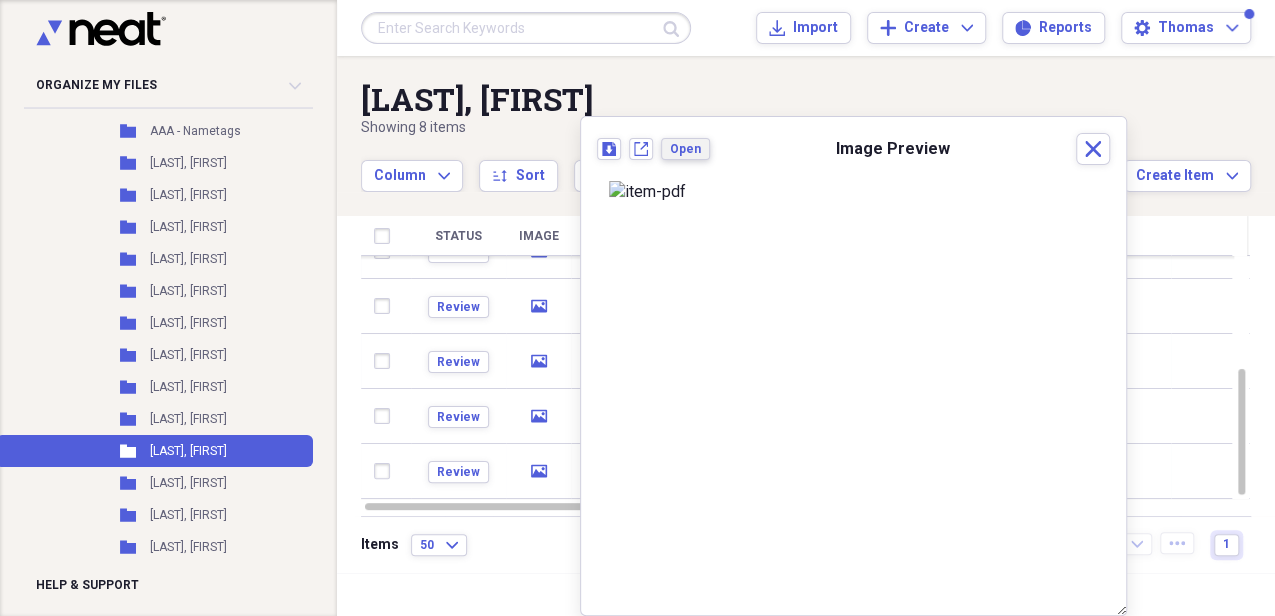 click on "Open" at bounding box center [685, 149] 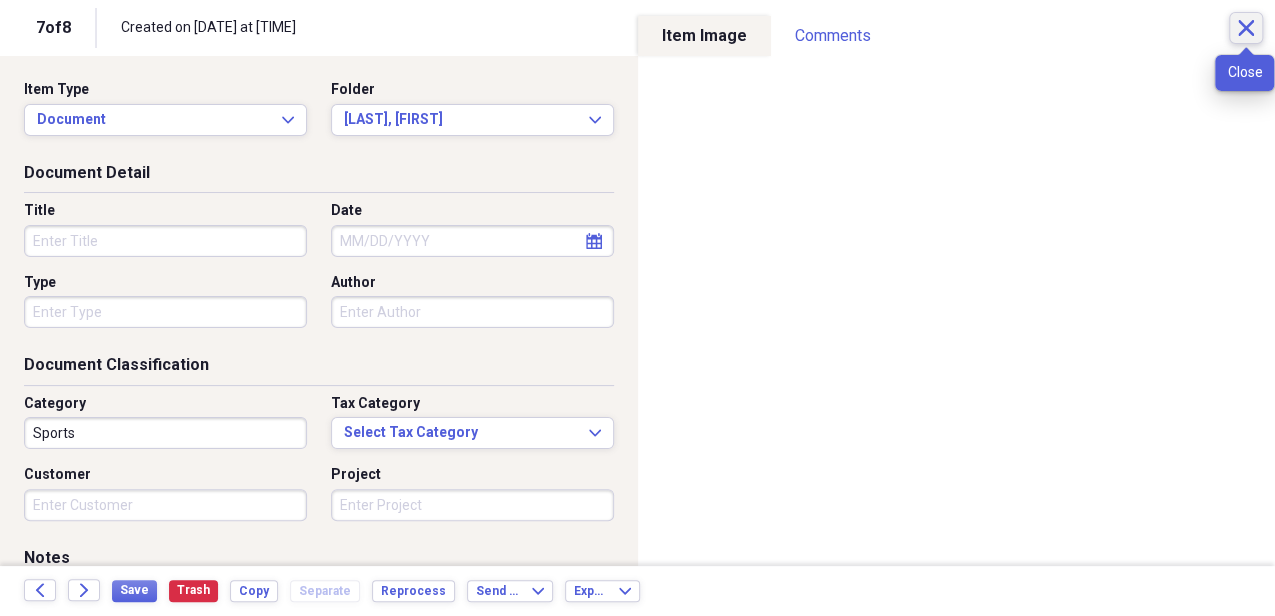 click 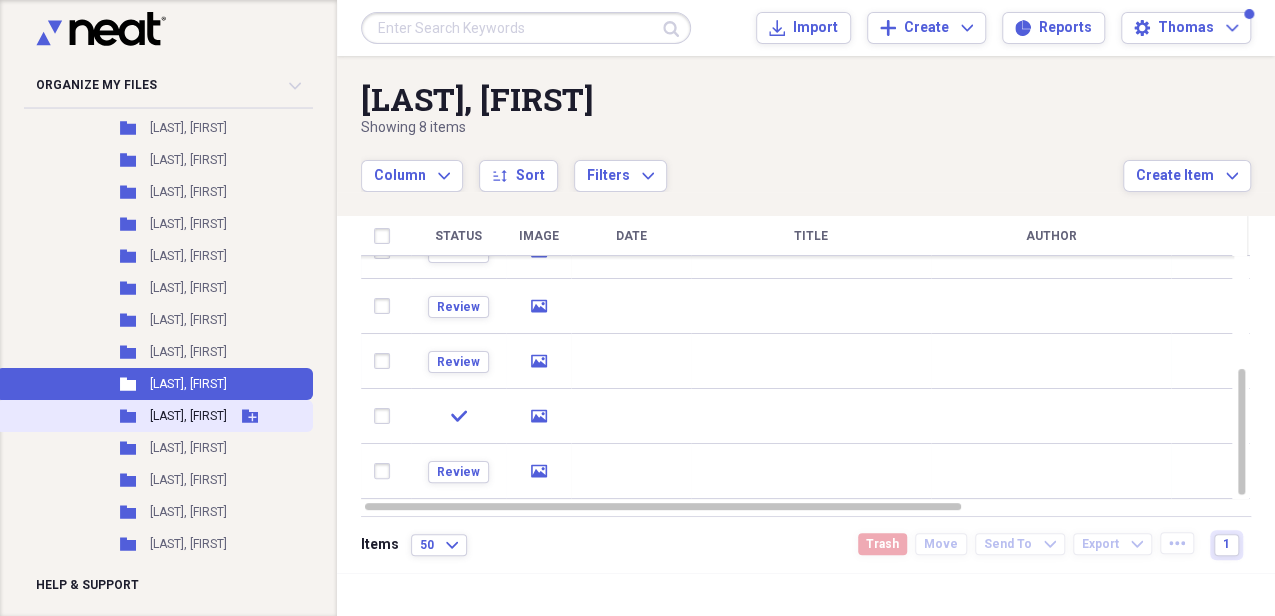 scroll, scrollTop: 1000, scrollLeft: 0, axis: vertical 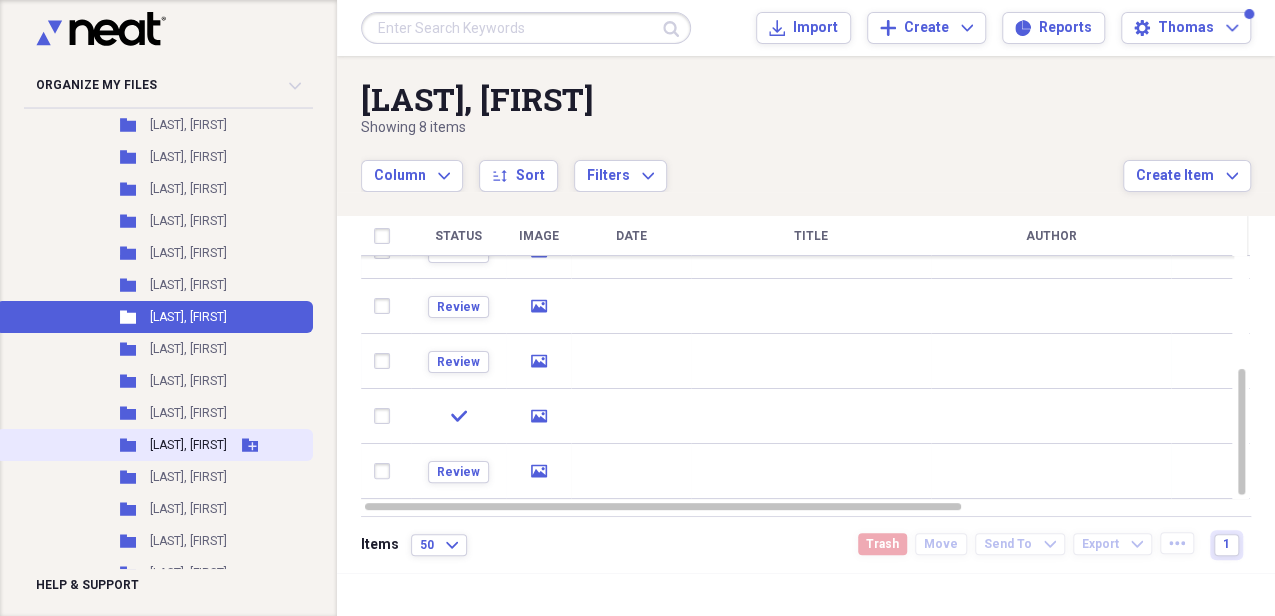 click on "[LAST], [FIRST]" at bounding box center (188, 445) 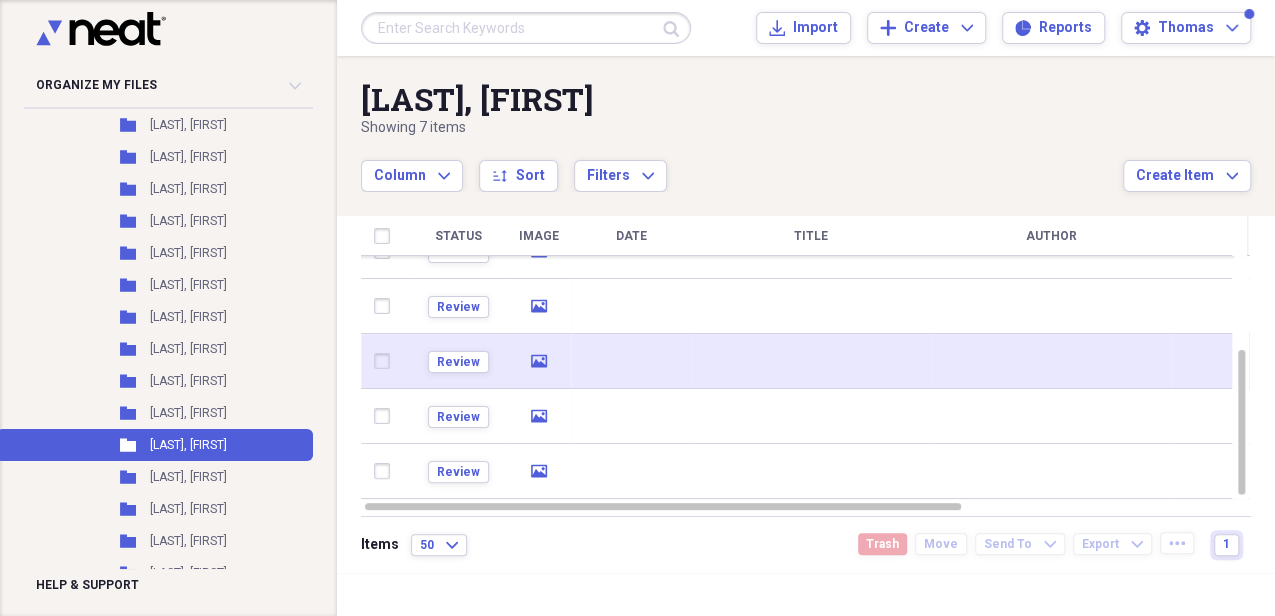 click 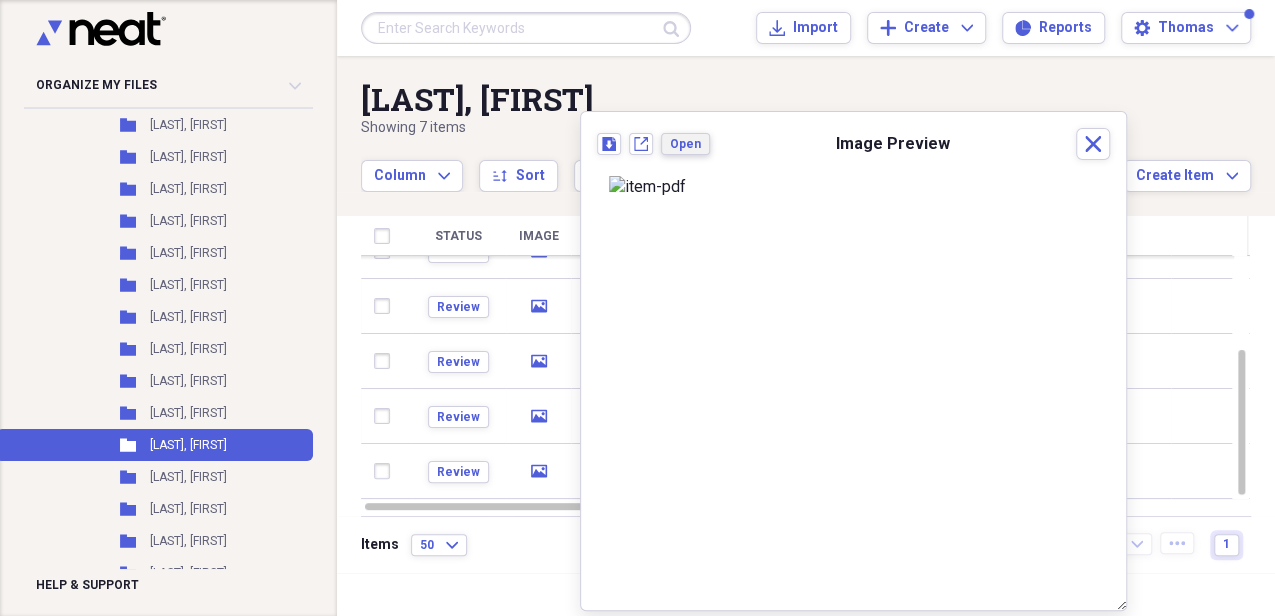 click on "Open" at bounding box center [685, 144] 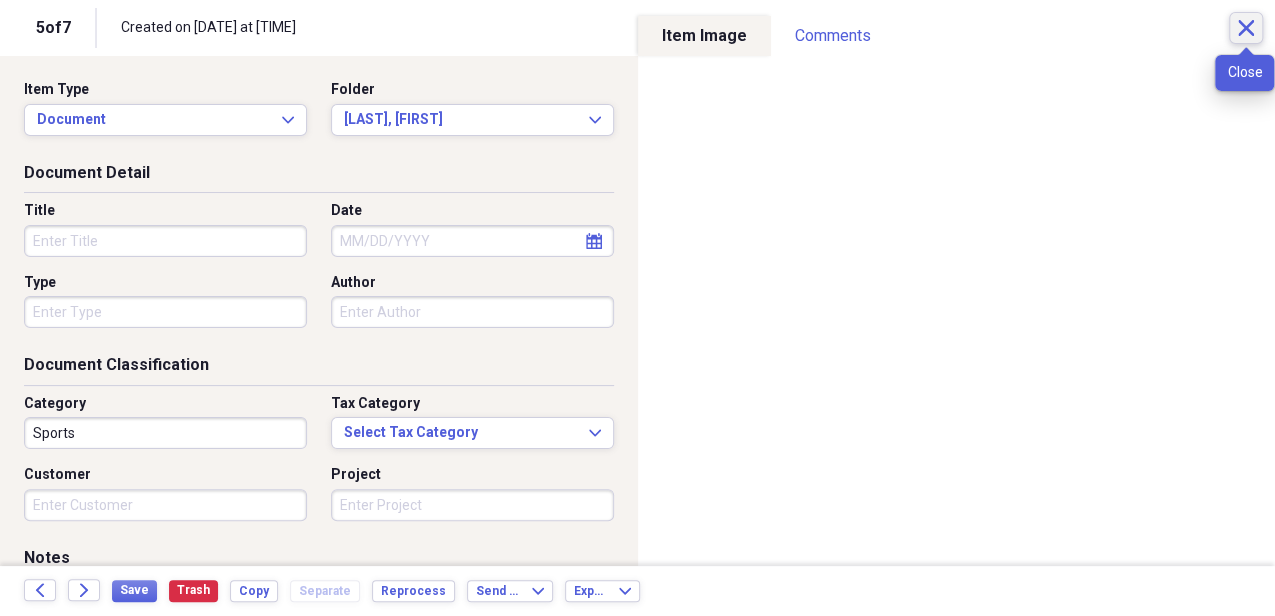 click 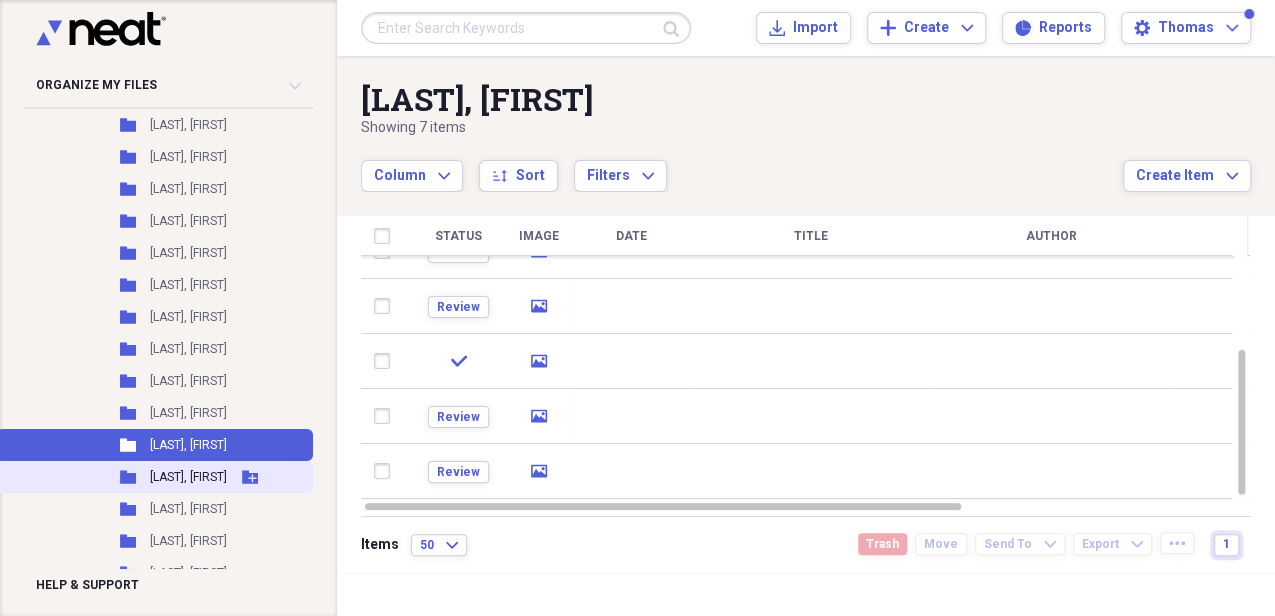 click on "[LAST], [FIRST]" at bounding box center [188, 477] 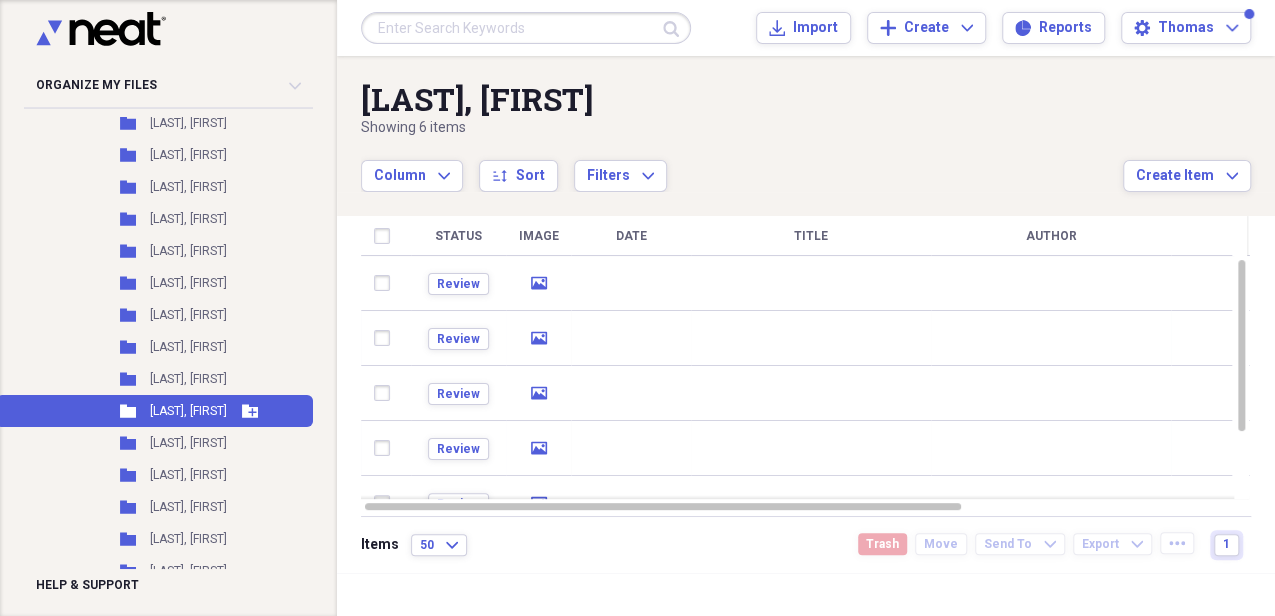 scroll, scrollTop: 1133, scrollLeft: 0, axis: vertical 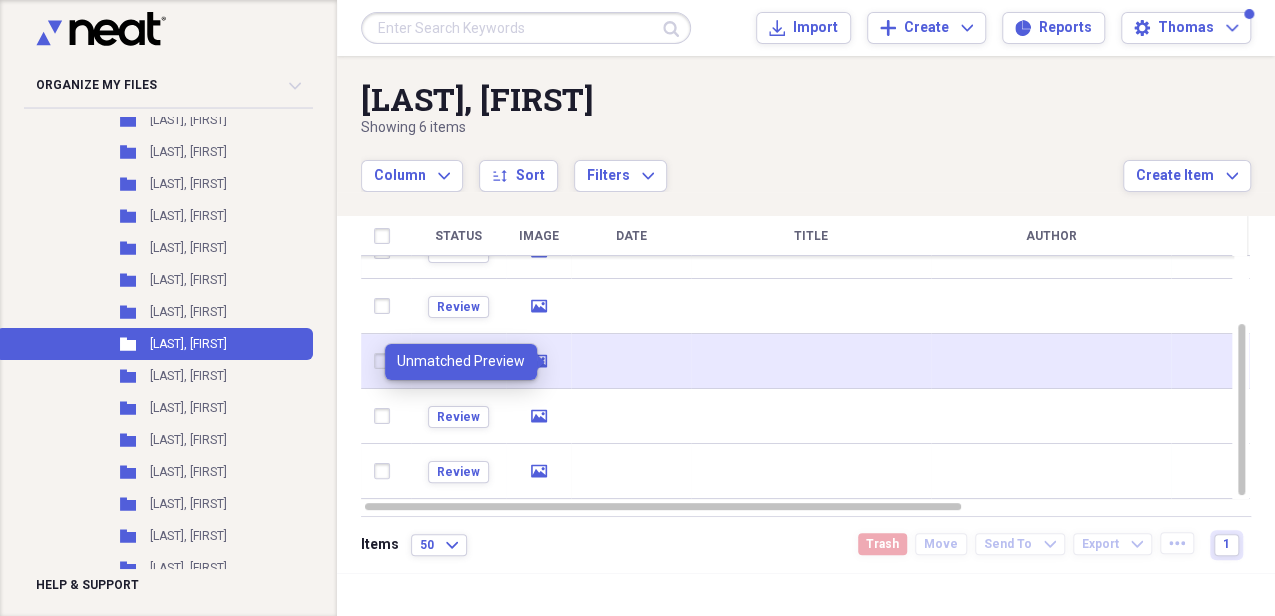click 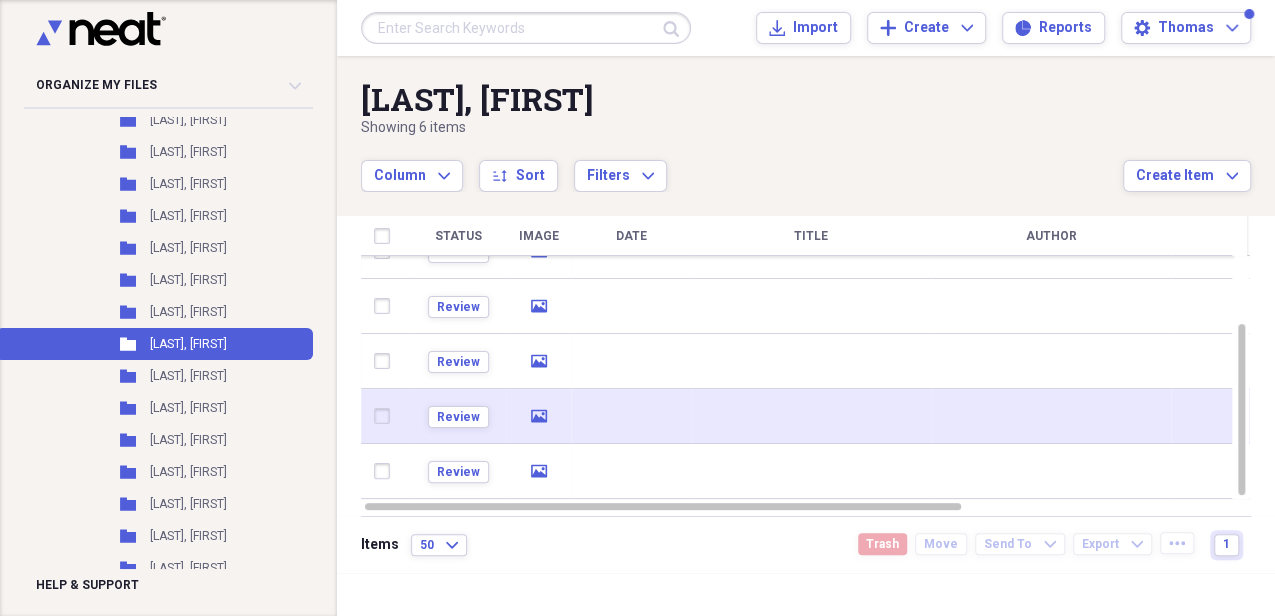 click 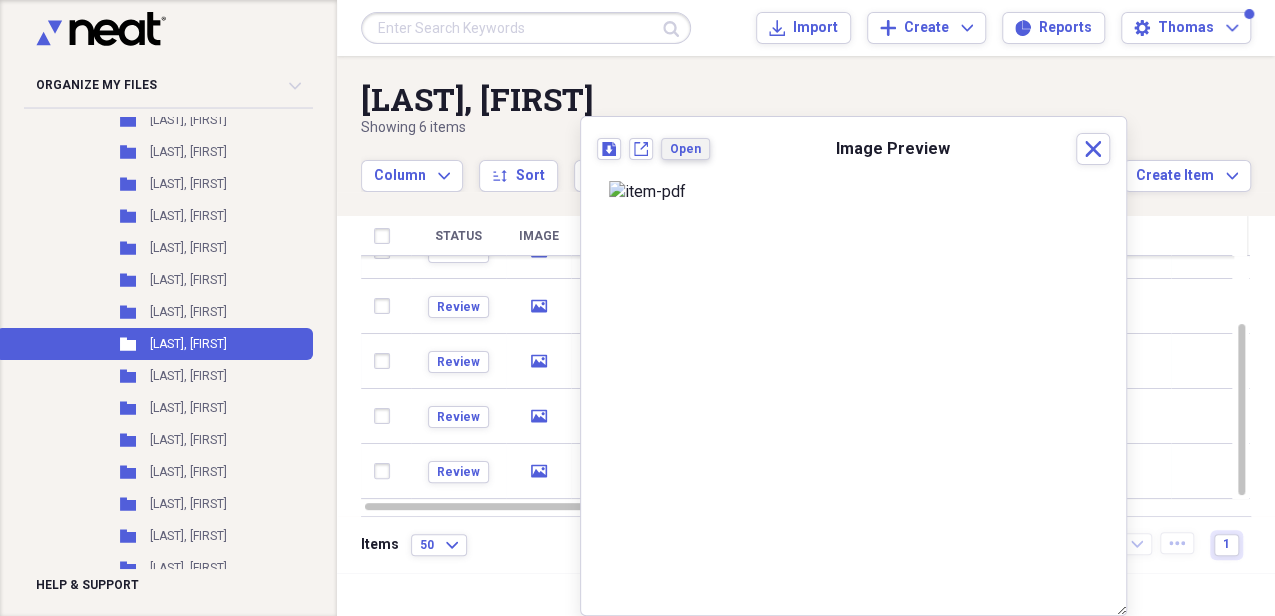 click on "Open" at bounding box center (685, 149) 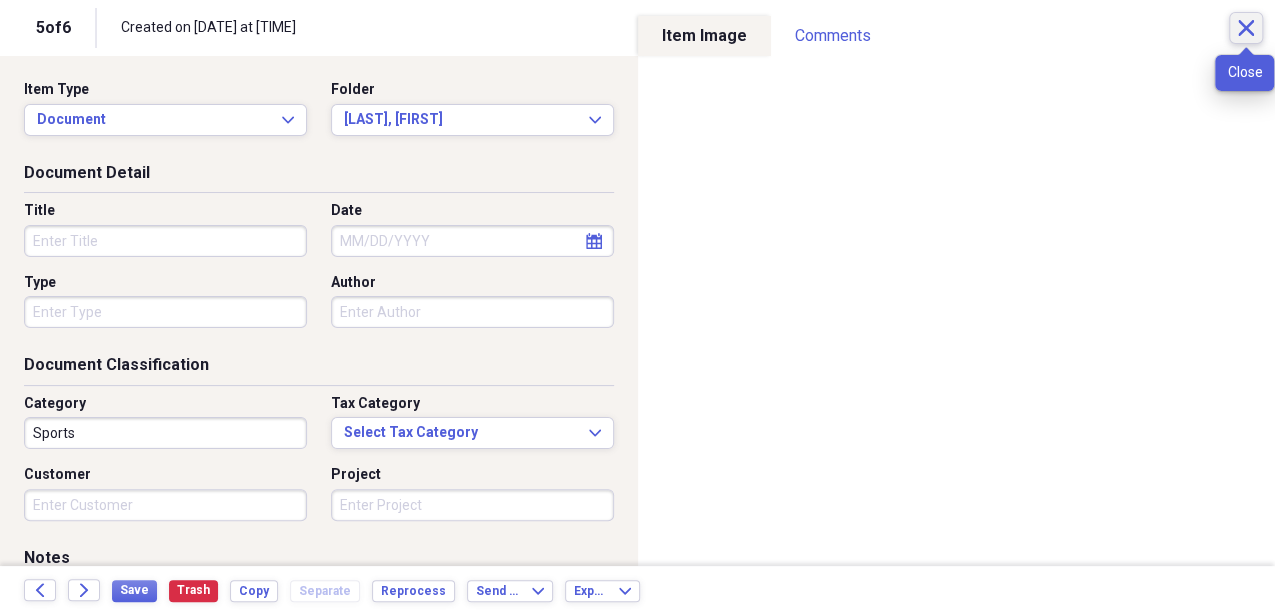 click on "Close" 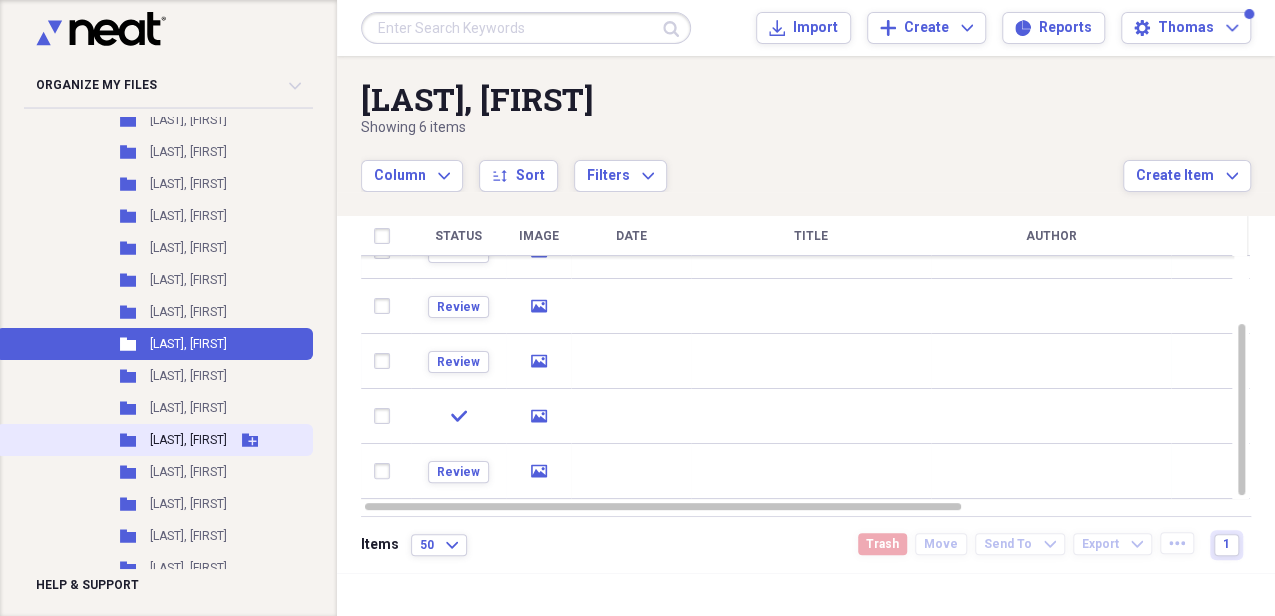 click on "[LAST], [FIRST]" at bounding box center [188, 440] 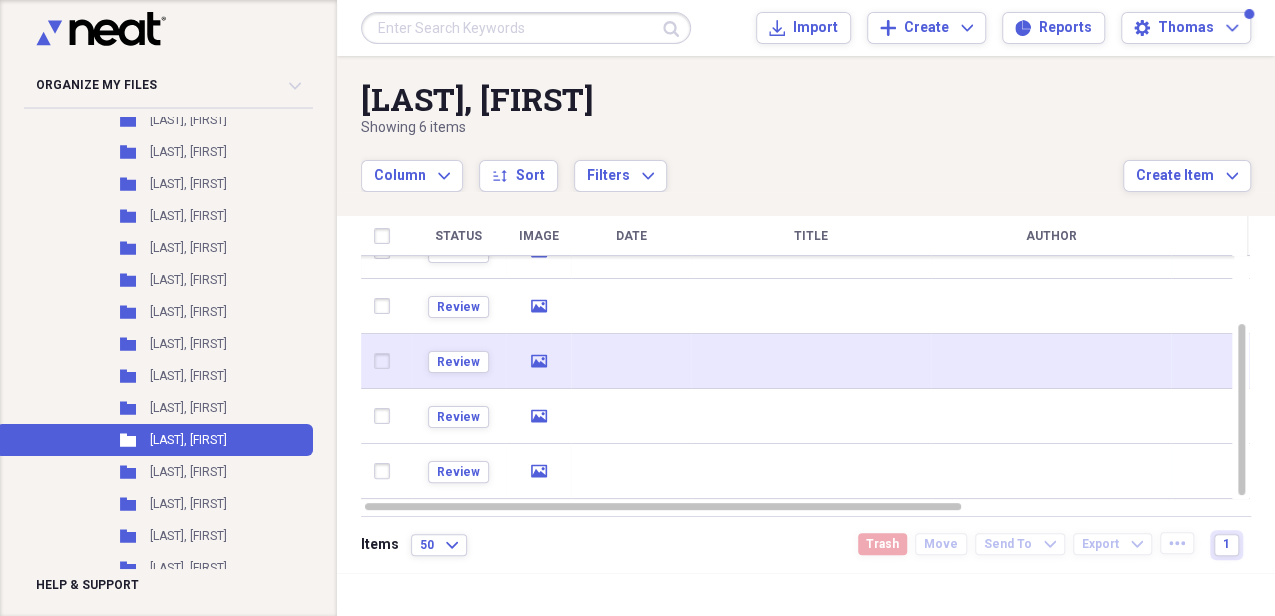 click 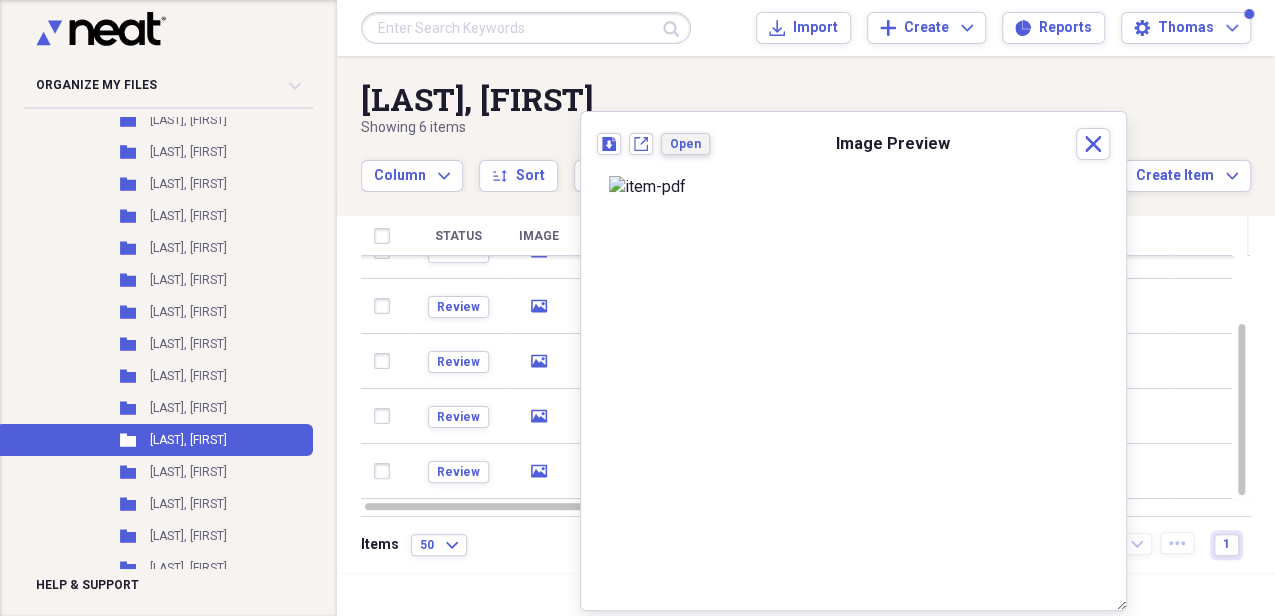 click on "Open" at bounding box center (685, 144) 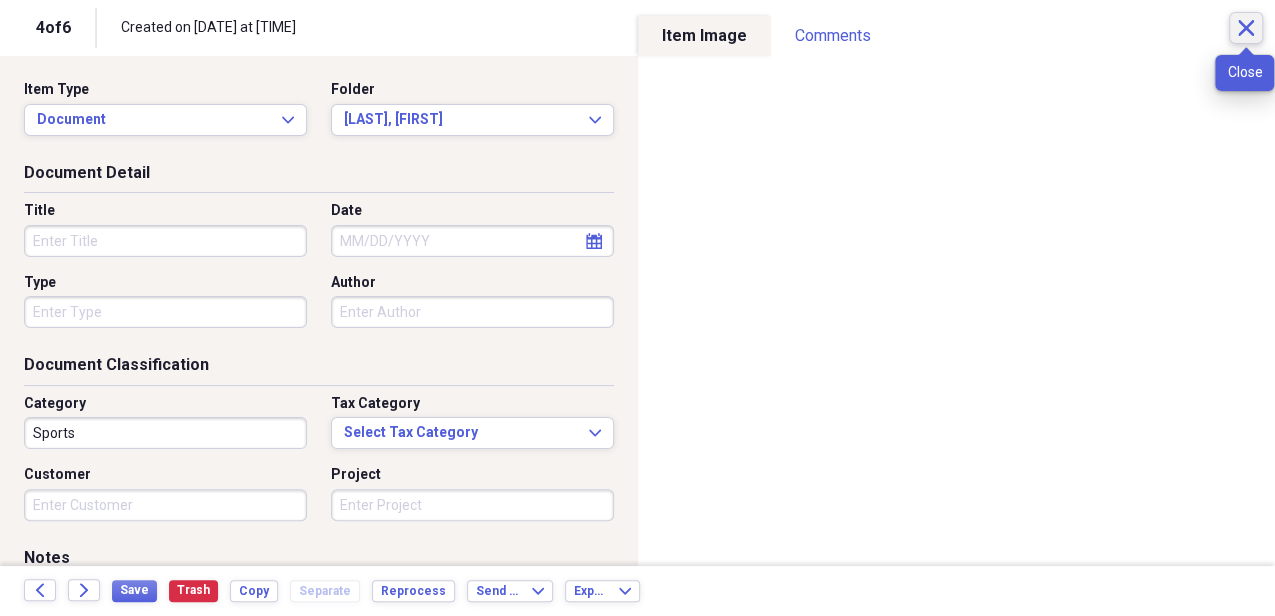 click 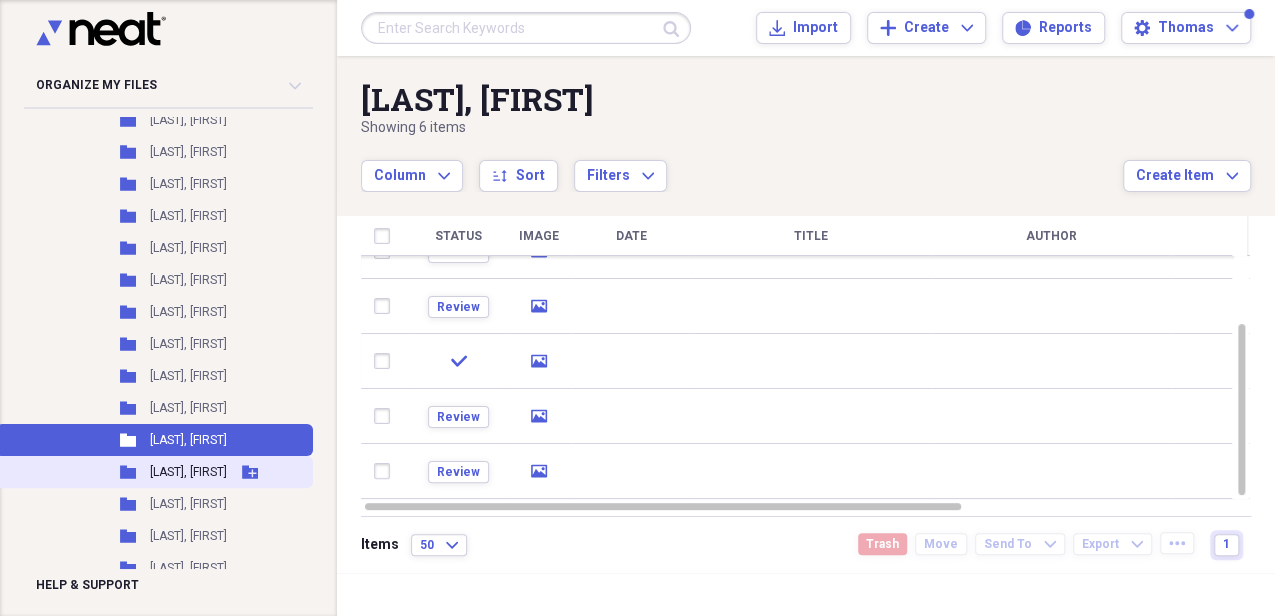 click on "[LAST], [FIRST]" at bounding box center [188, 472] 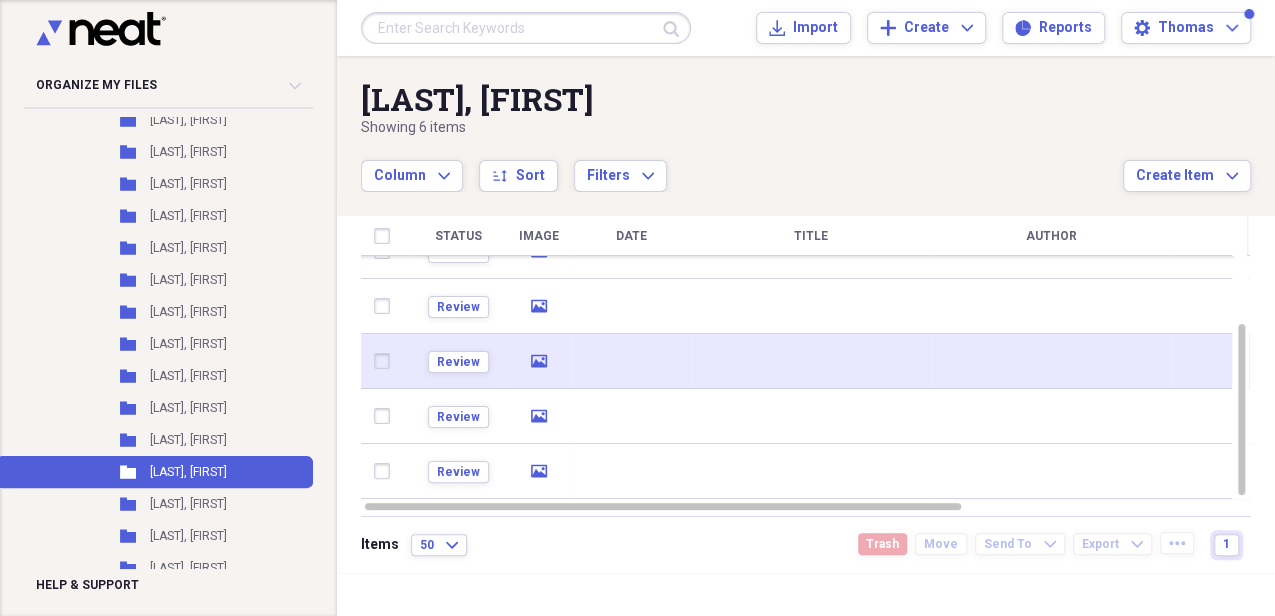 click on "media" 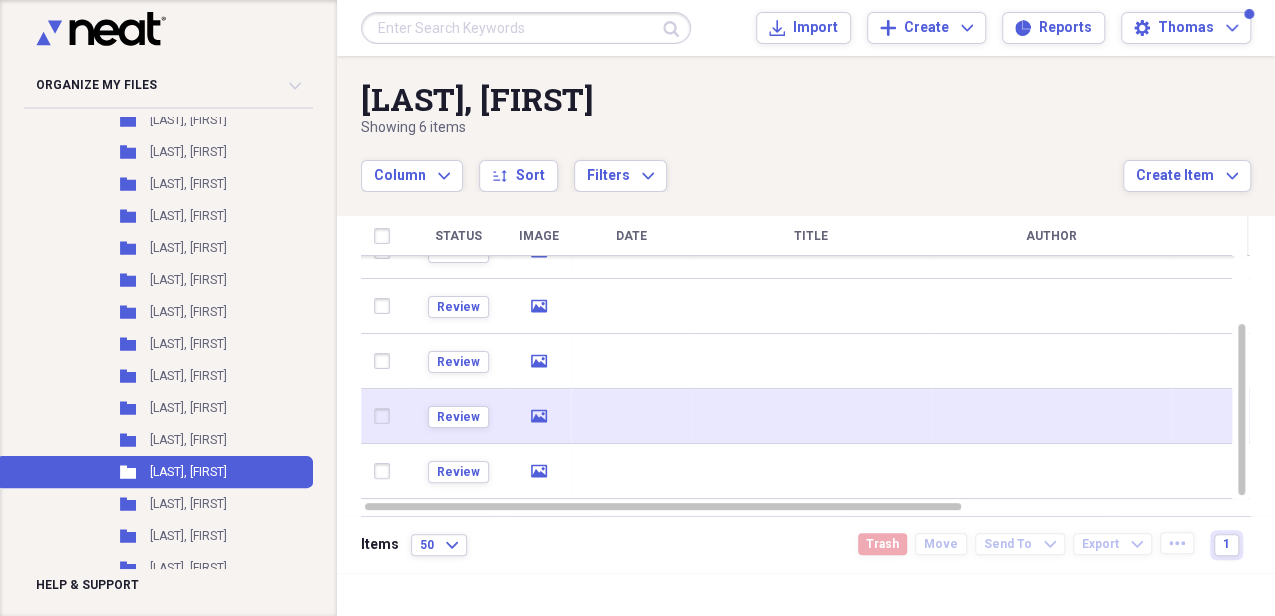 click on "media" 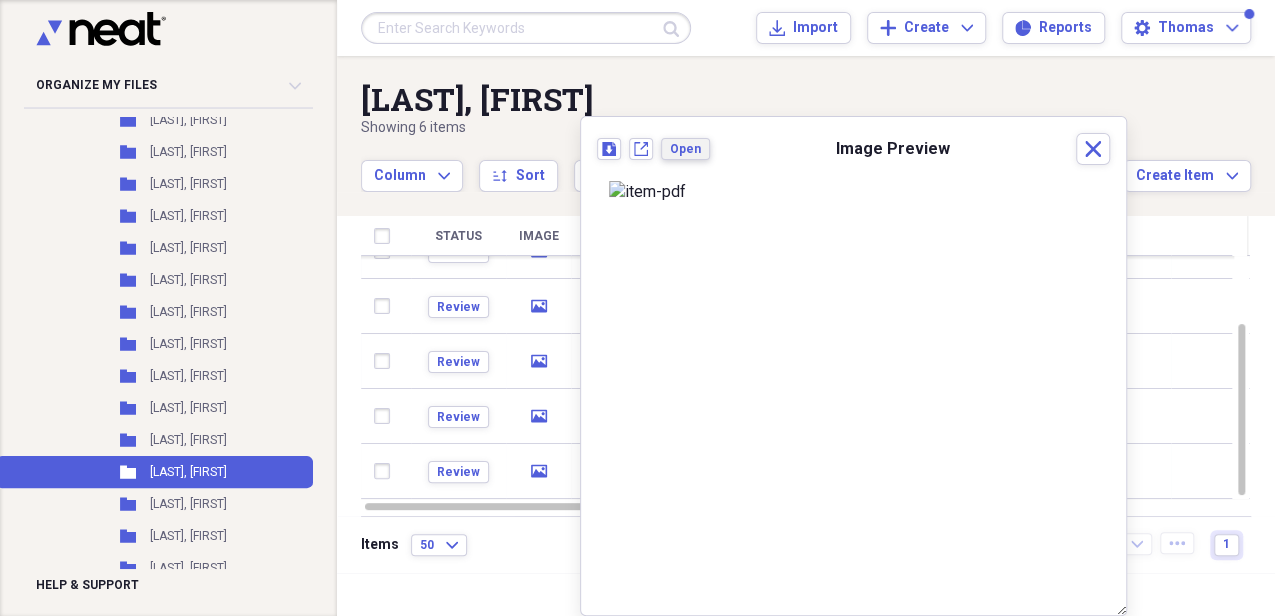 click on "Open" at bounding box center [685, 149] 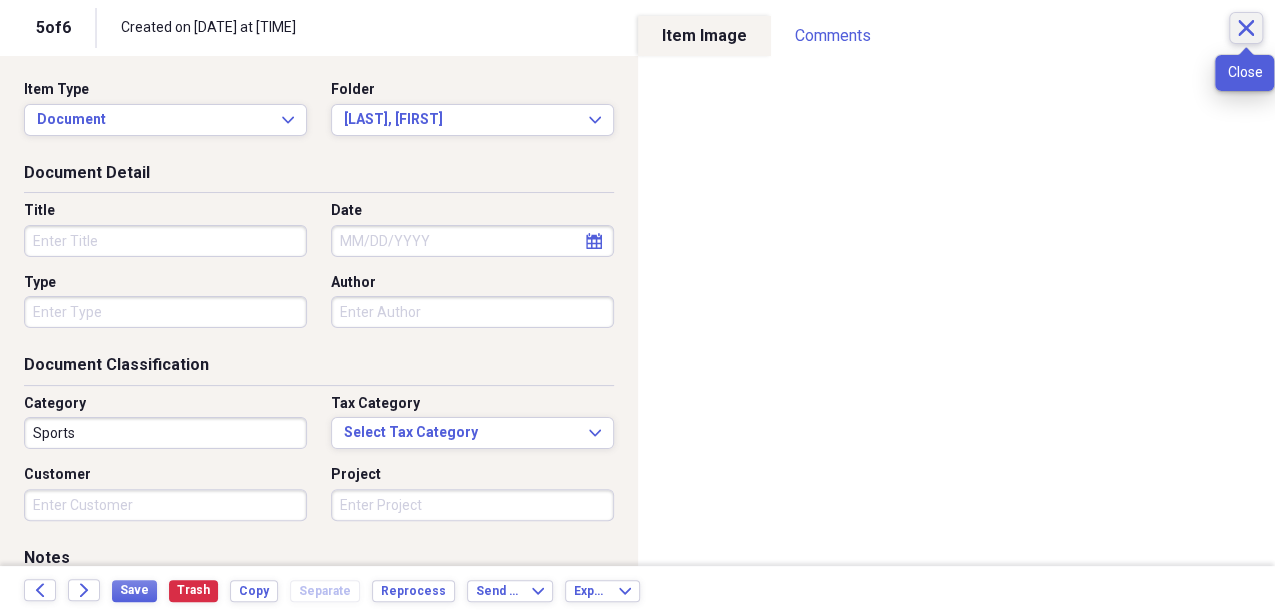 click on "Close" 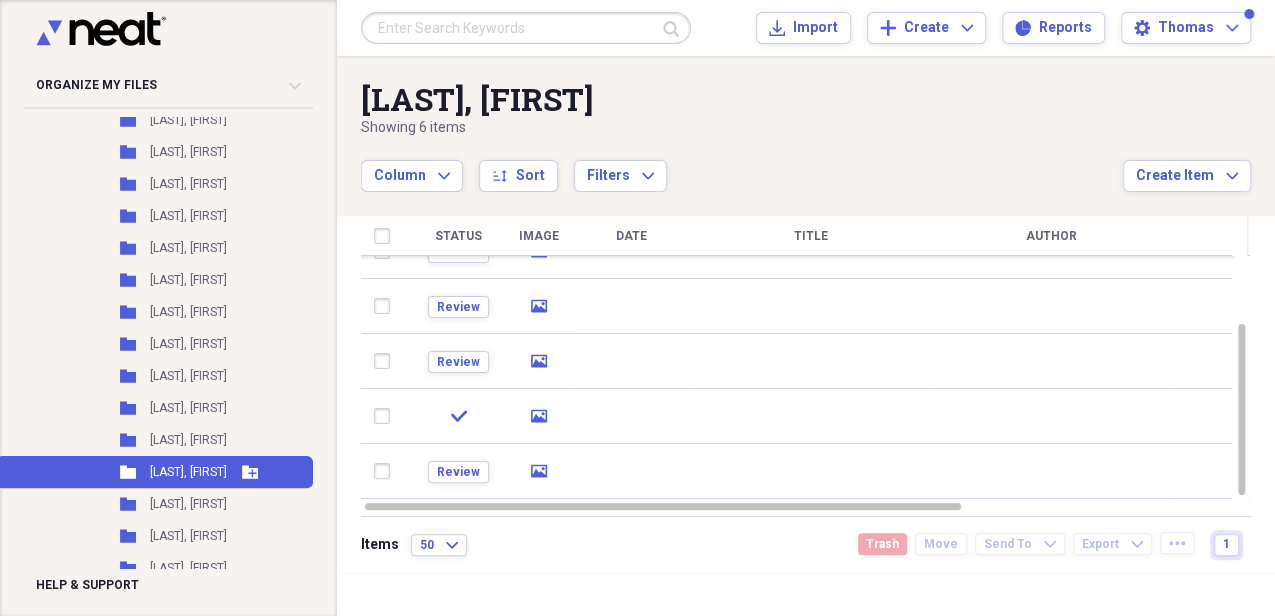 scroll, scrollTop: 1200, scrollLeft: 0, axis: vertical 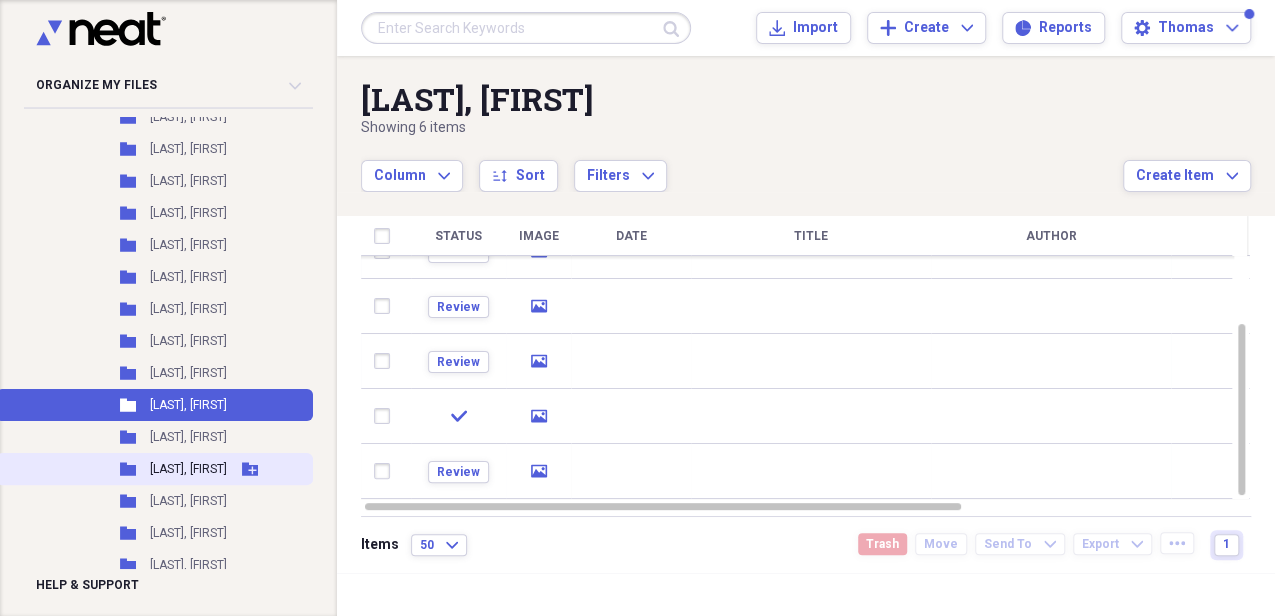 click on "[LAST], [FIRST]" at bounding box center (188, 469) 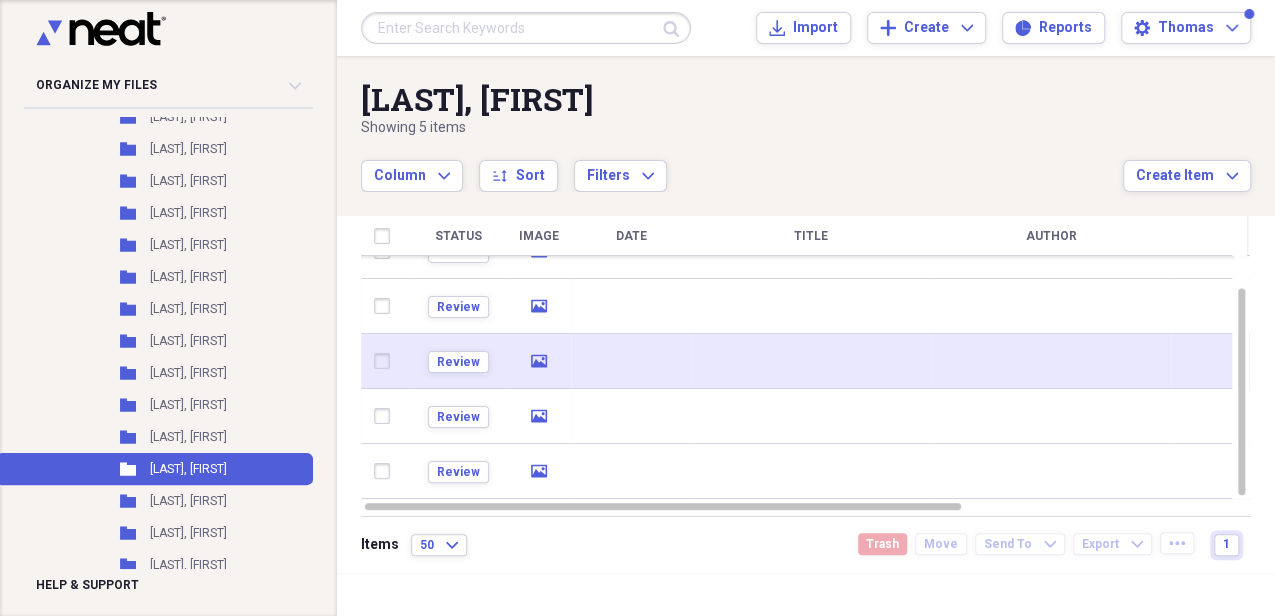 click on "media" 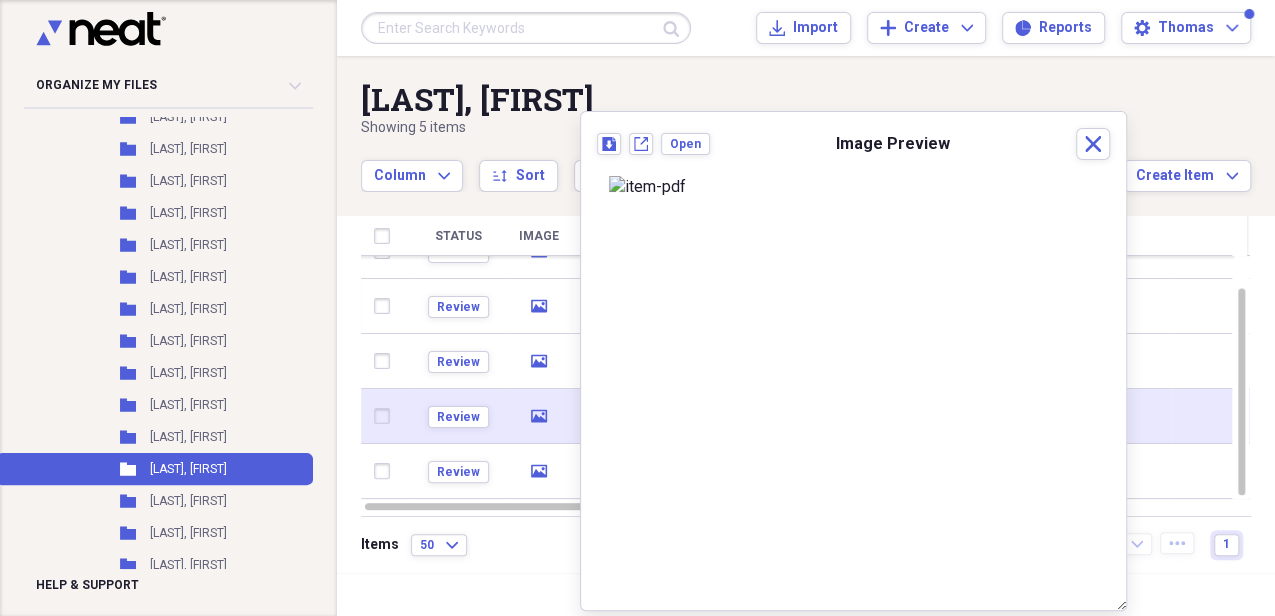 click on "media" 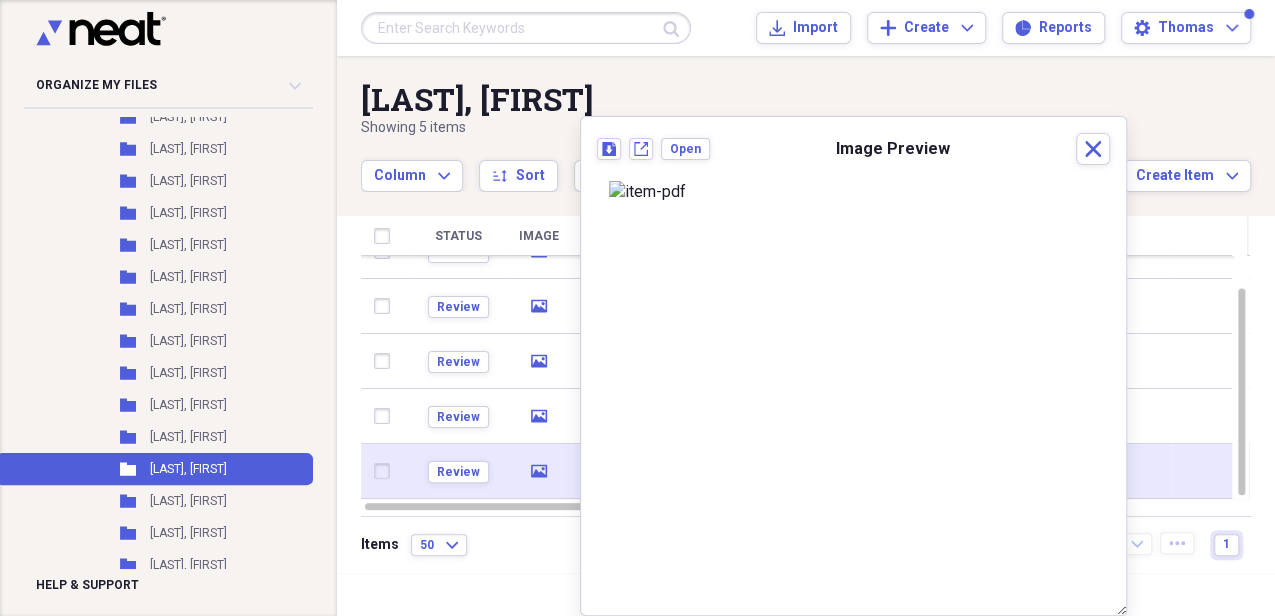 click on "media" 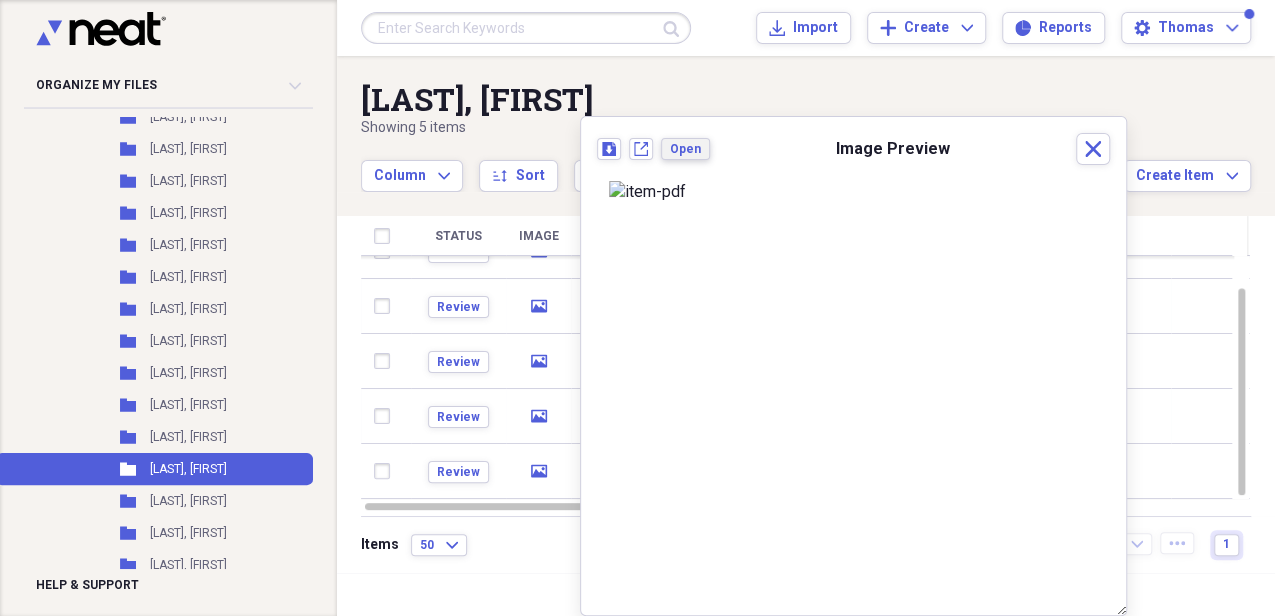 click on "Open" at bounding box center [685, 149] 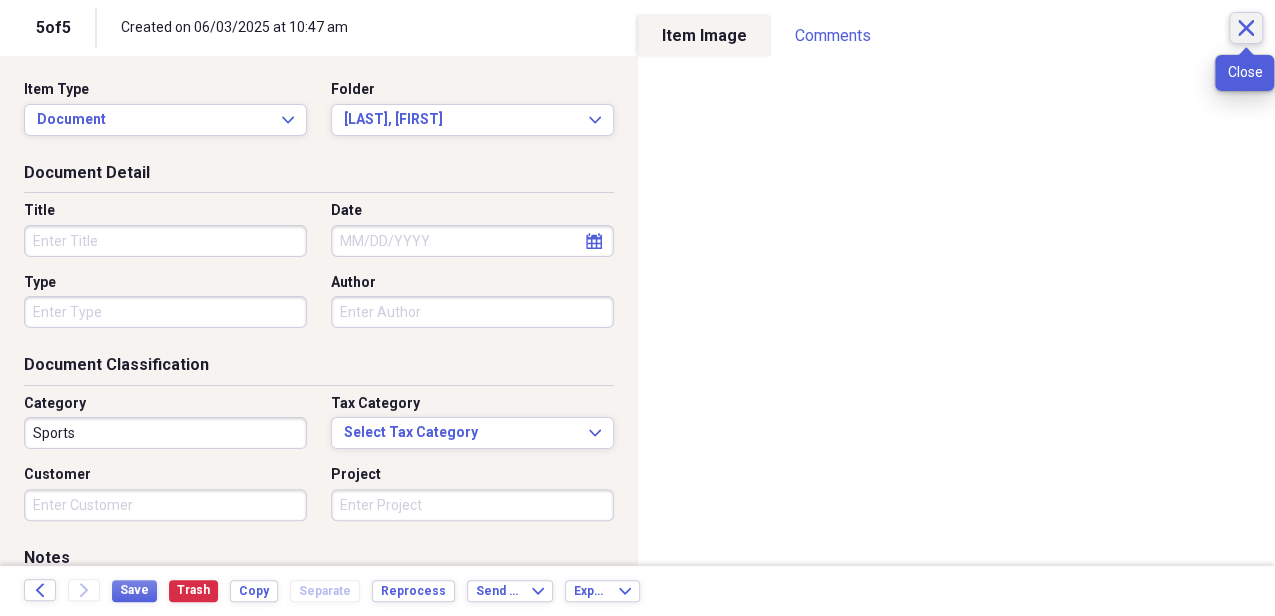 click 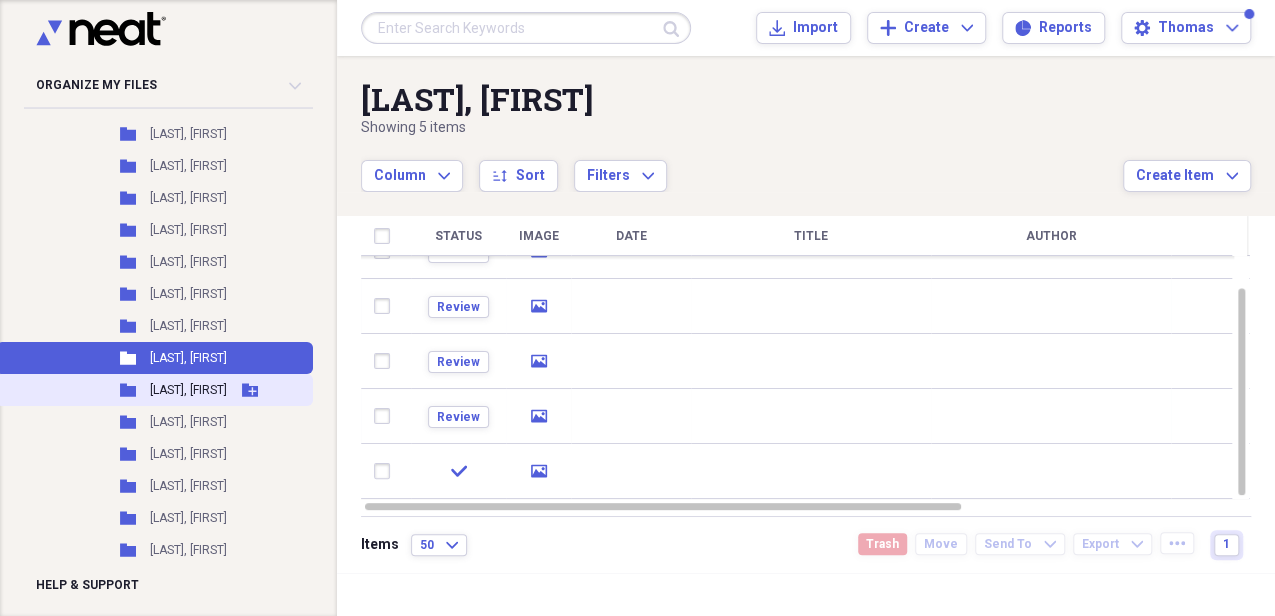 scroll, scrollTop: 1333, scrollLeft: 0, axis: vertical 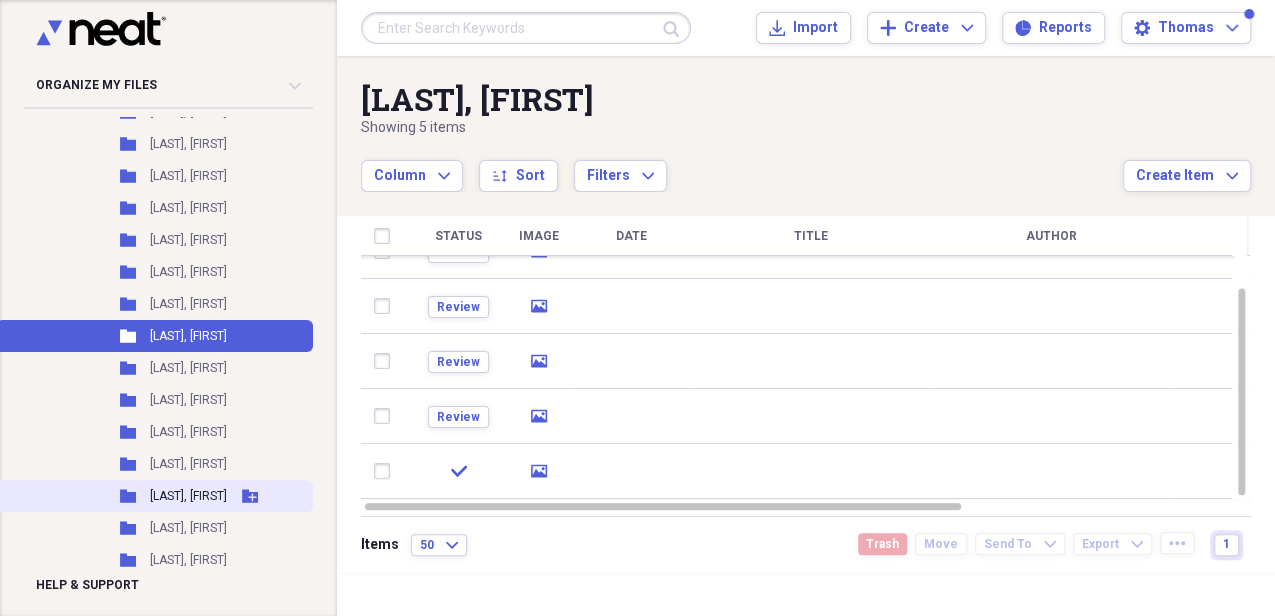 click on "[LAST], [FIRST]" at bounding box center [188, 496] 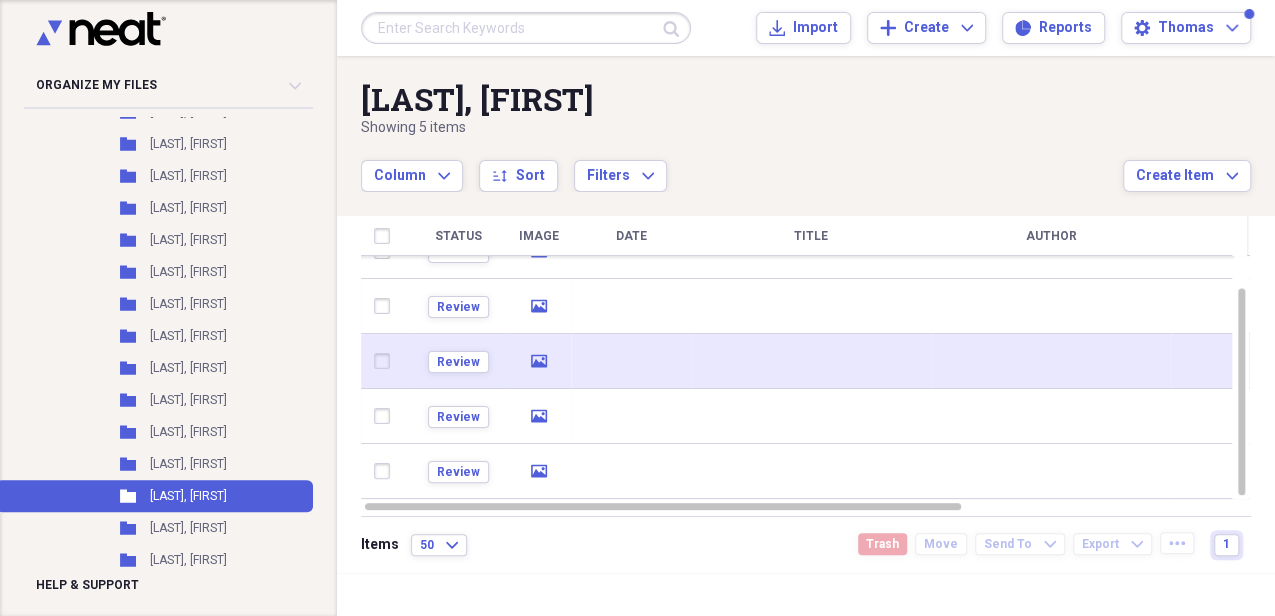 click on "media" 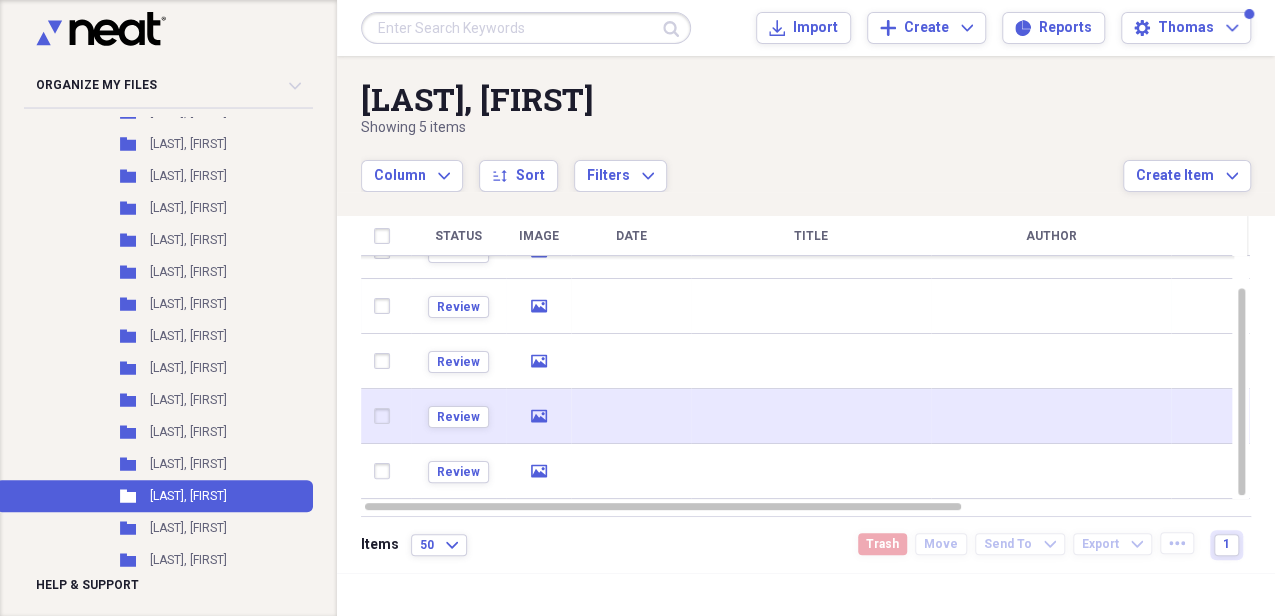click on "media" at bounding box center (539, 416) 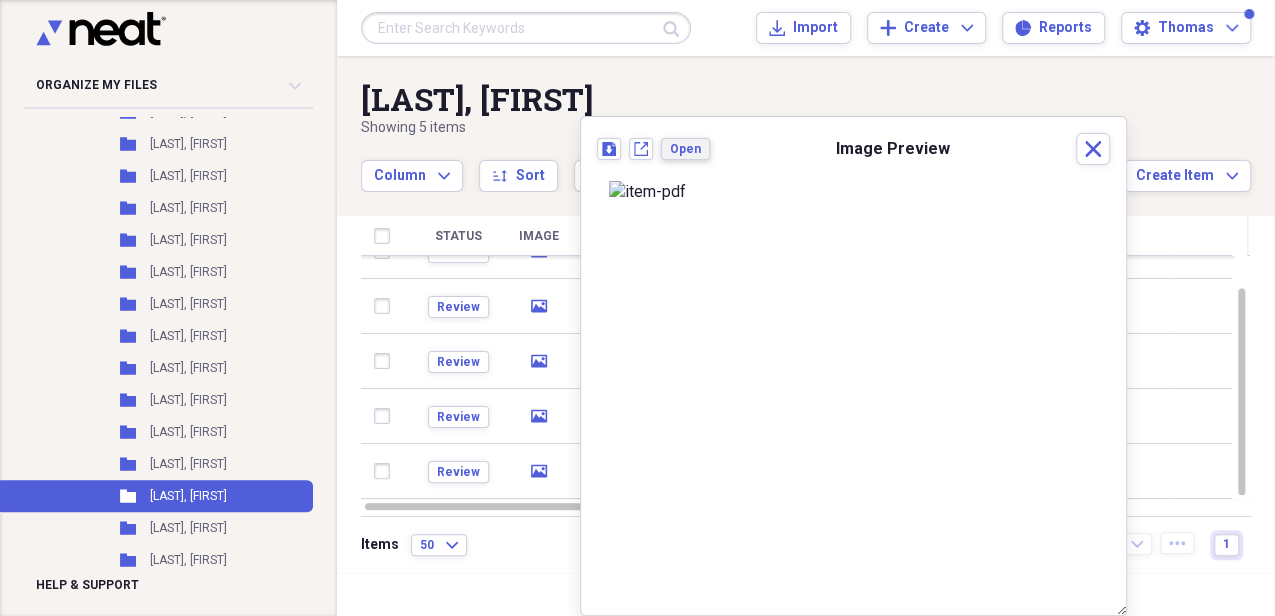 click on "Open" at bounding box center (685, 149) 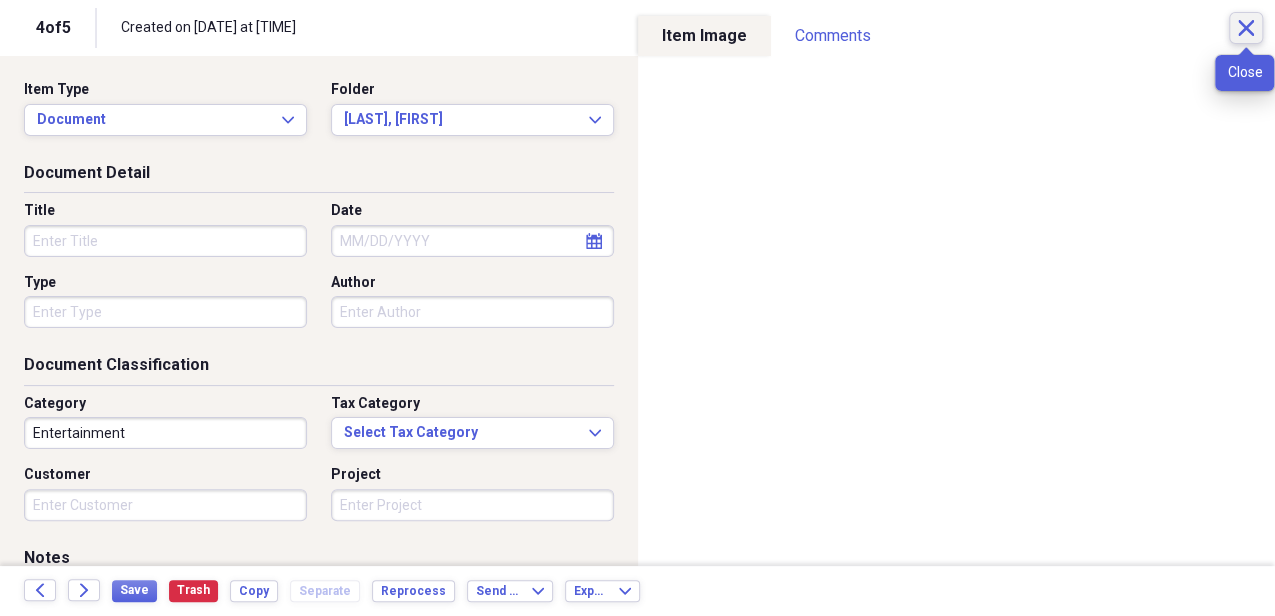 click on "Close" 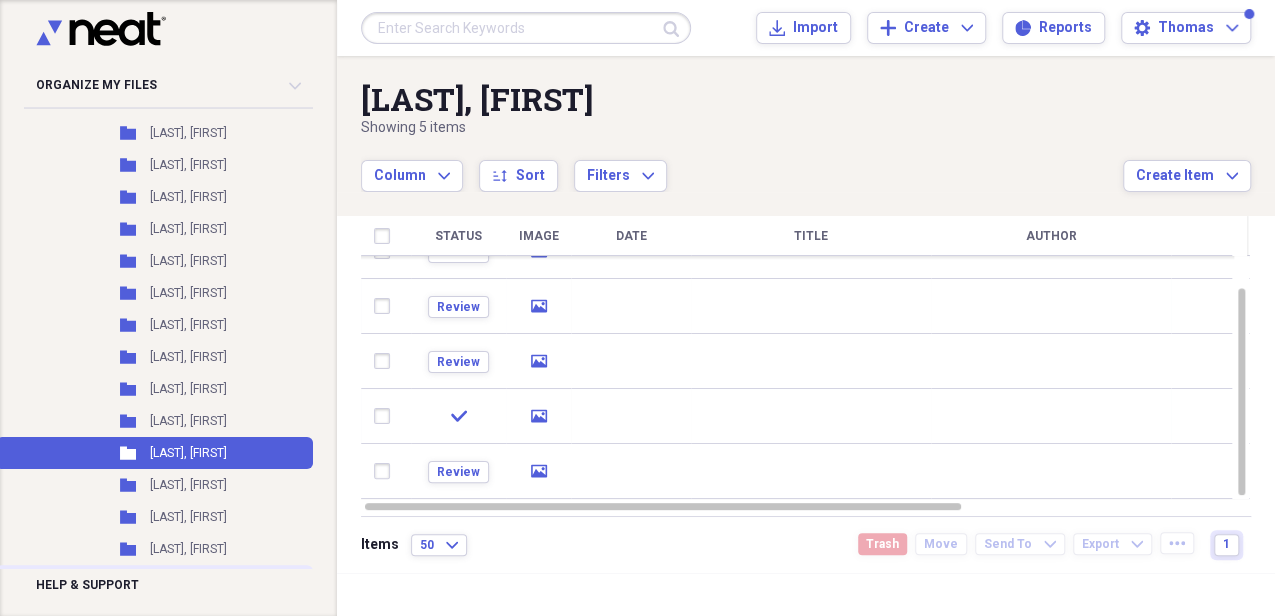 scroll, scrollTop: 1466, scrollLeft: 0, axis: vertical 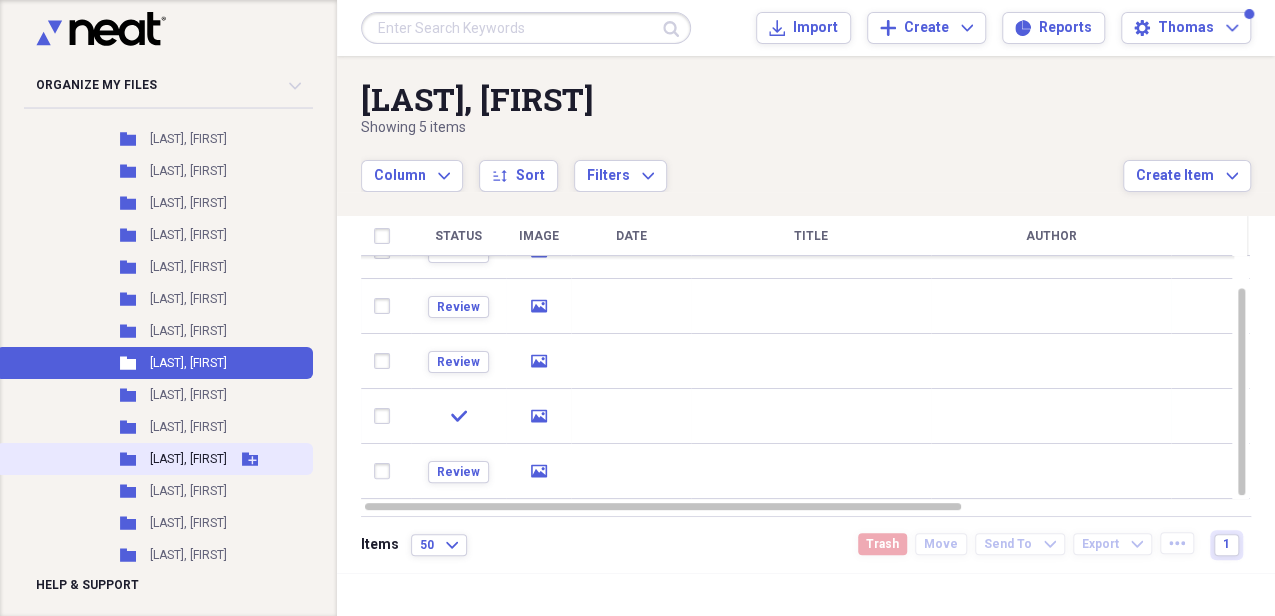 click on "[LAST], [FIRST]" at bounding box center (188, 459) 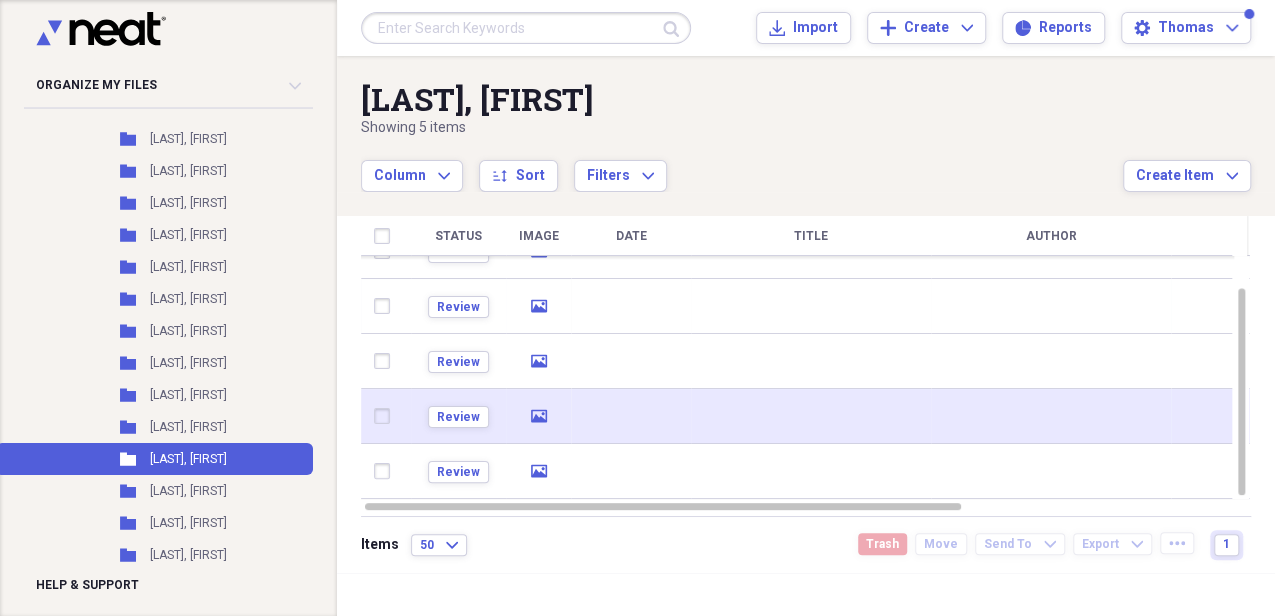 click on "media" 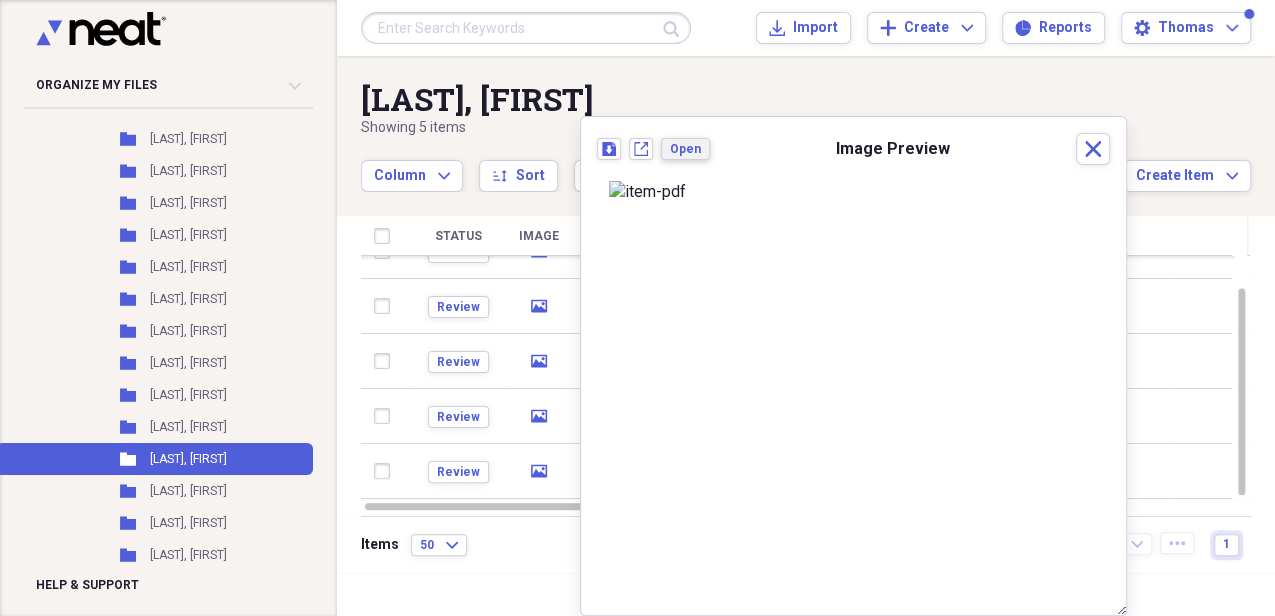 click on "Open" at bounding box center [685, 149] 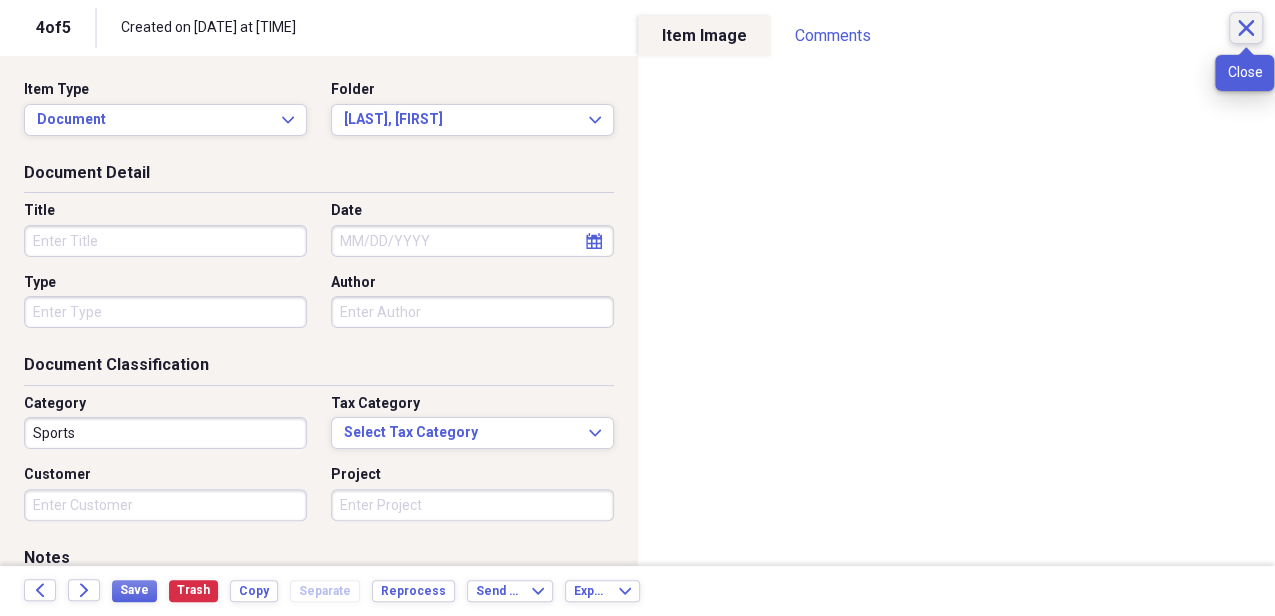 click on "Close" 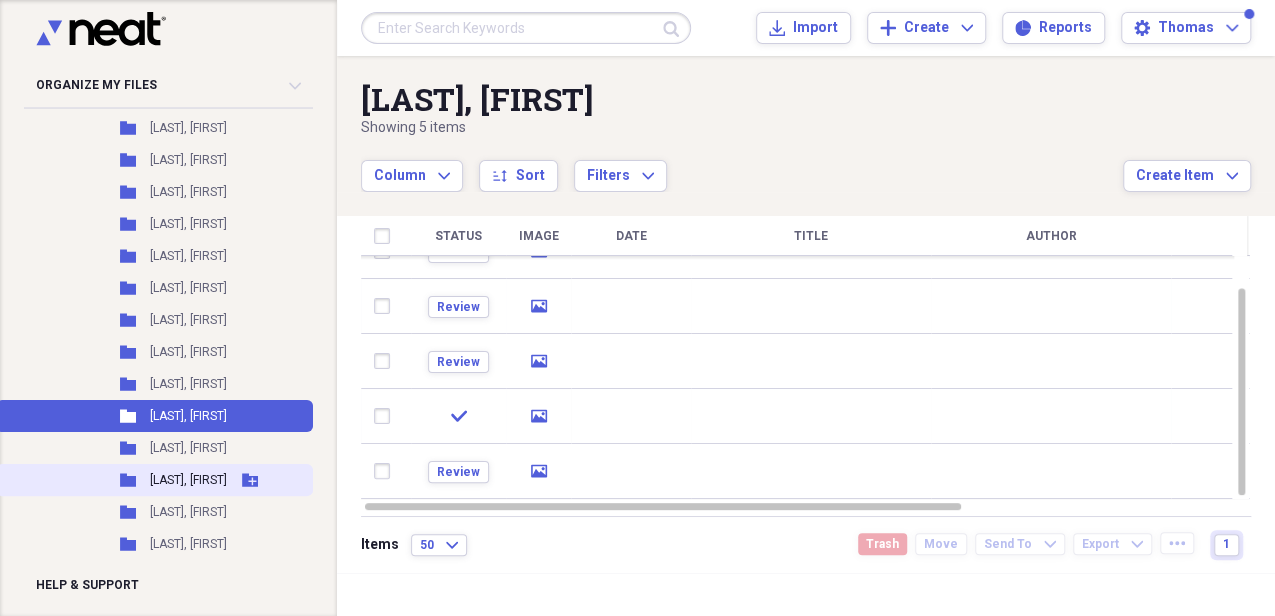 scroll, scrollTop: 1533, scrollLeft: 0, axis: vertical 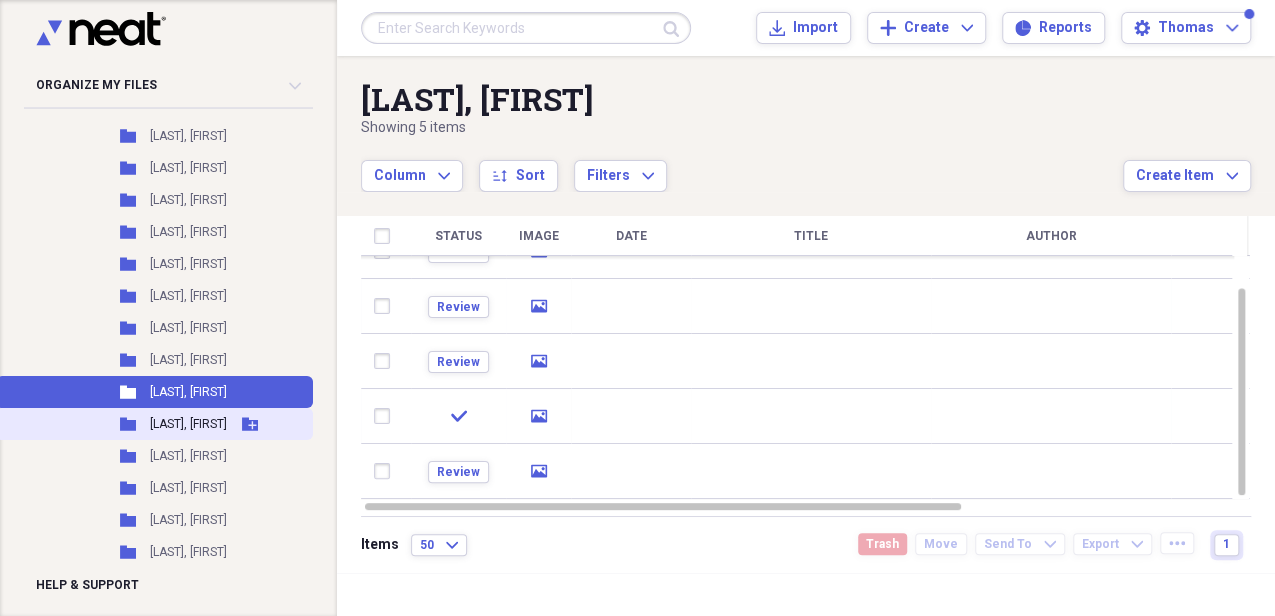click on "[LAST], [FIRST]" at bounding box center (188, 424) 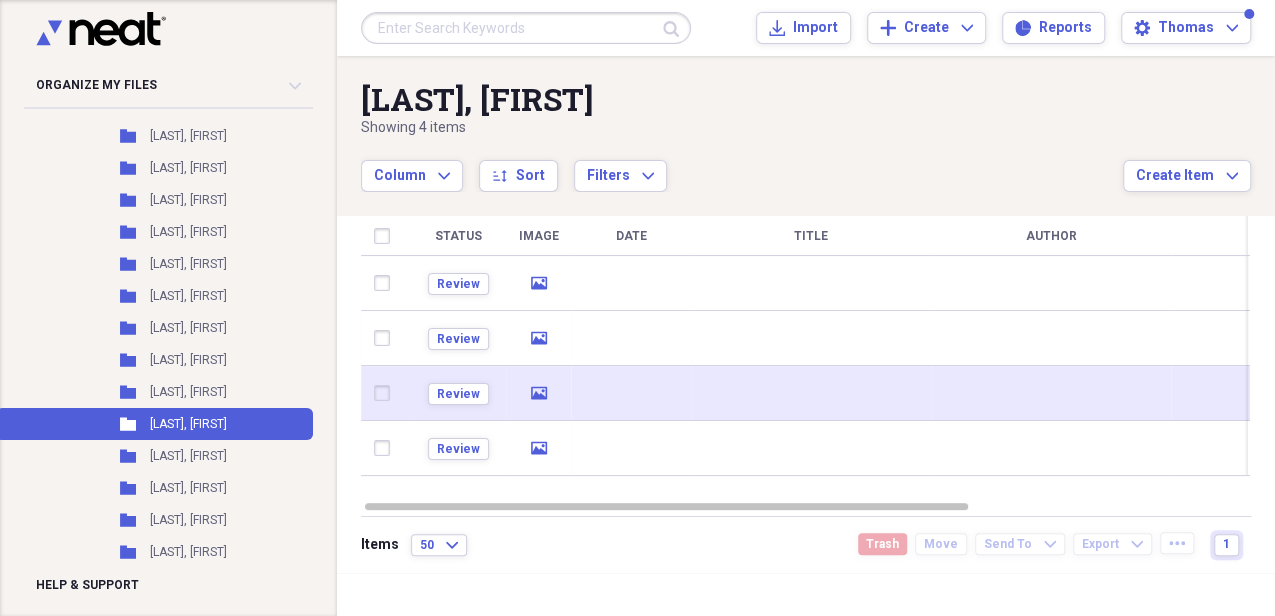 click 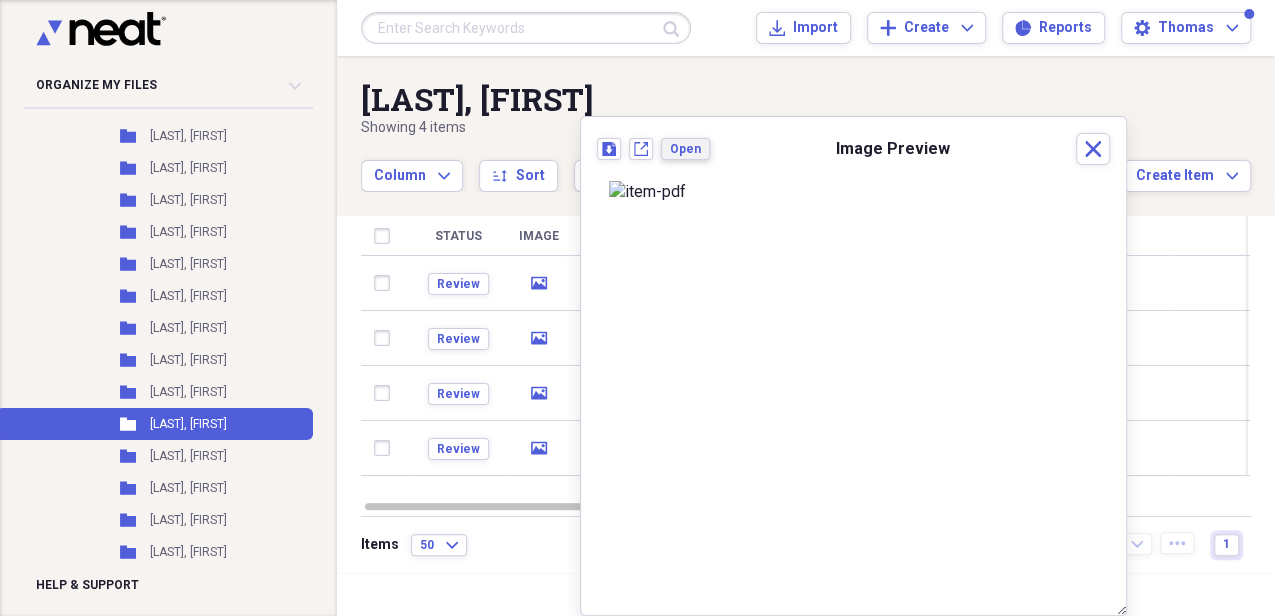 click on "Open" at bounding box center [685, 149] 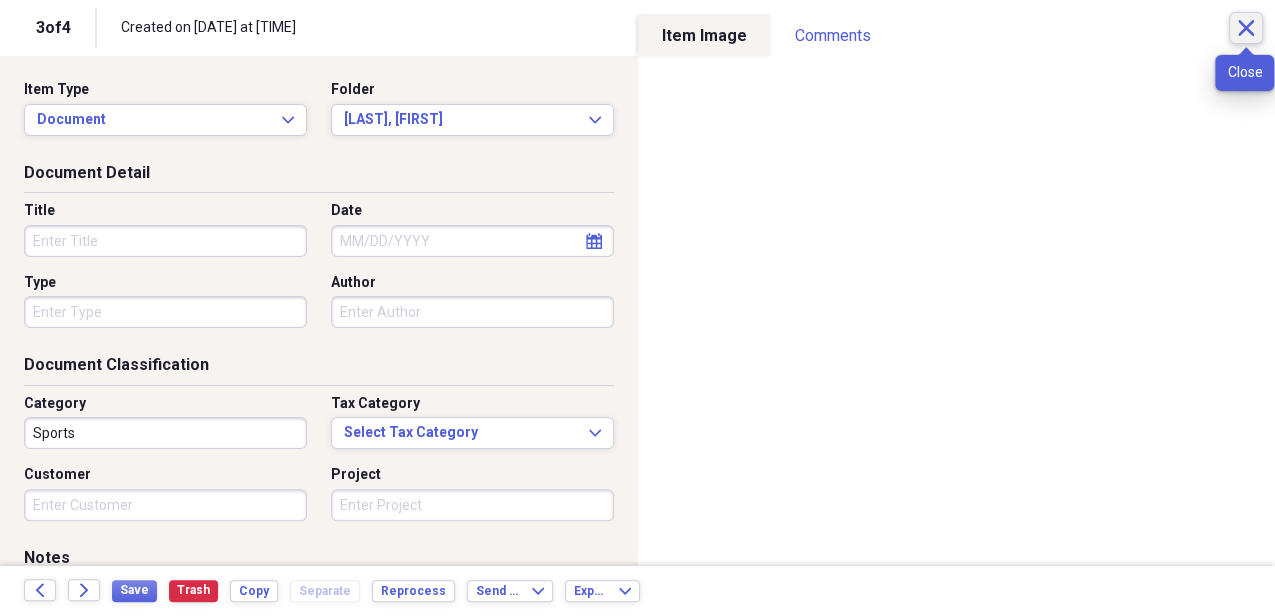 click 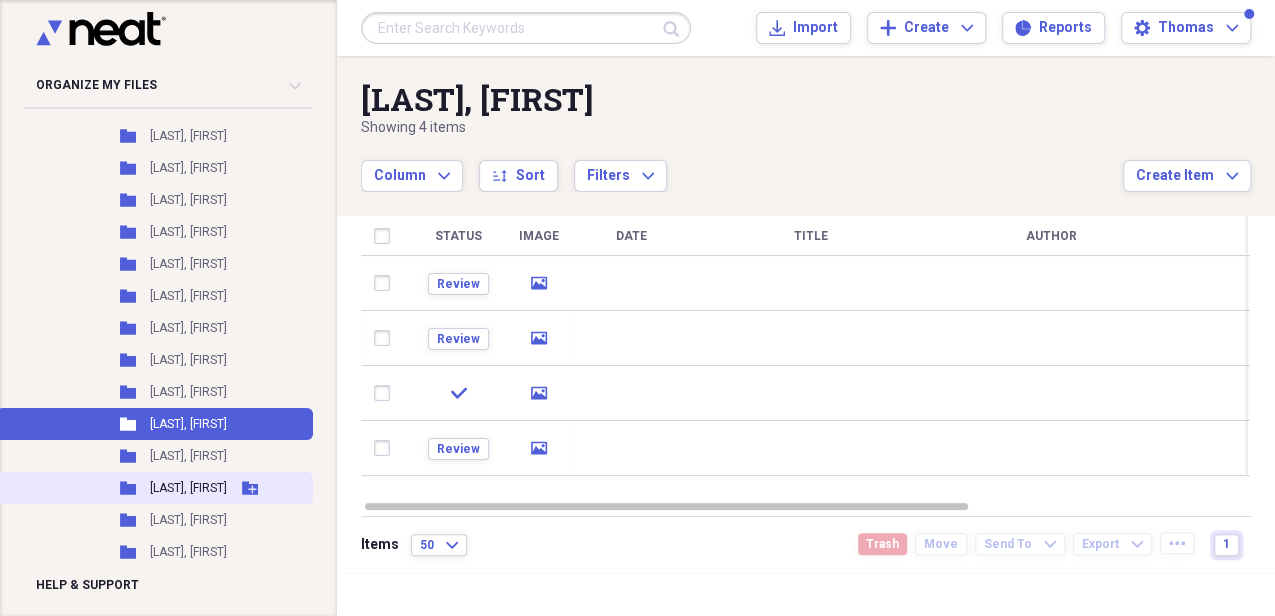 click on "[LAST], [FIRST]" at bounding box center (188, 488) 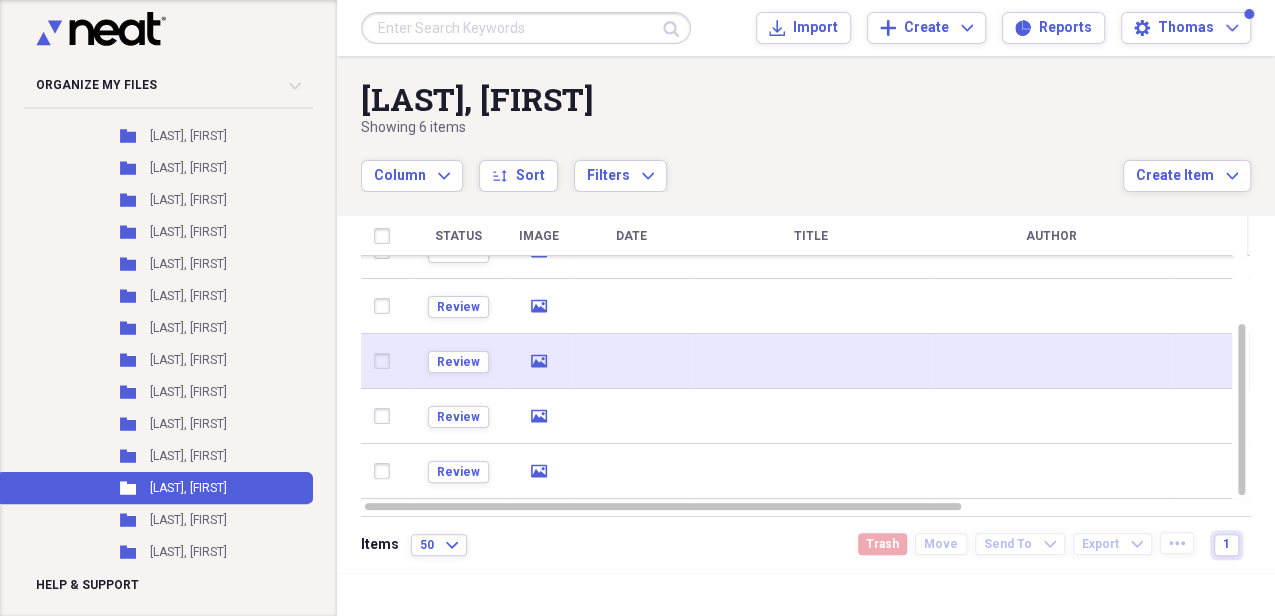 click 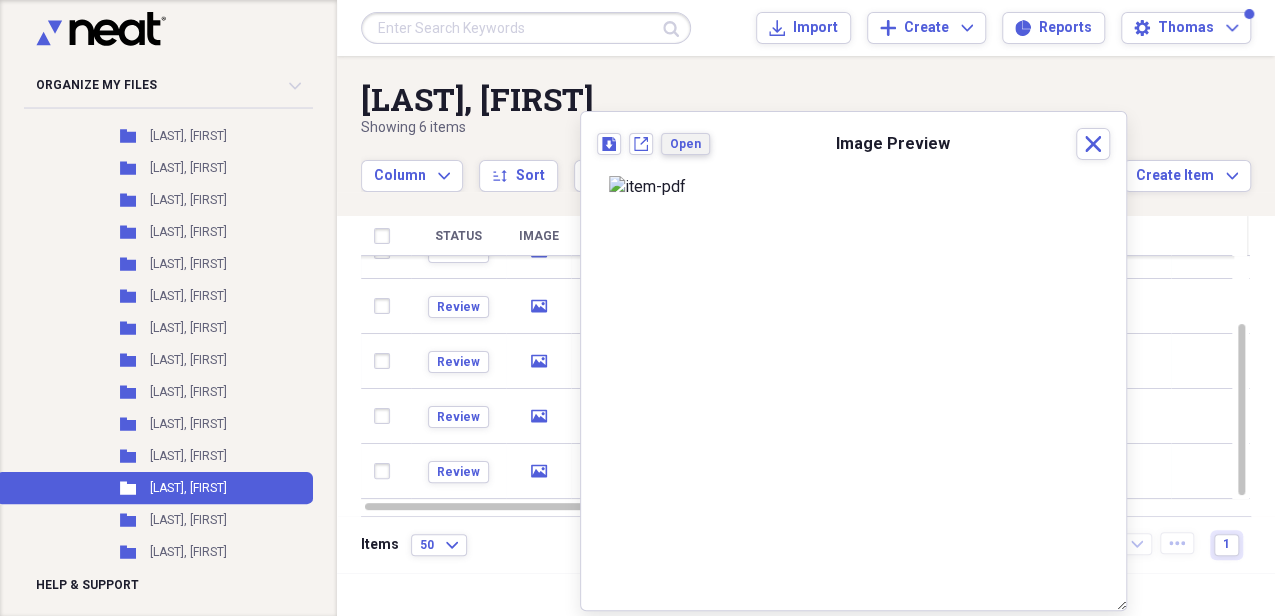 click on "Open" at bounding box center (685, 144) 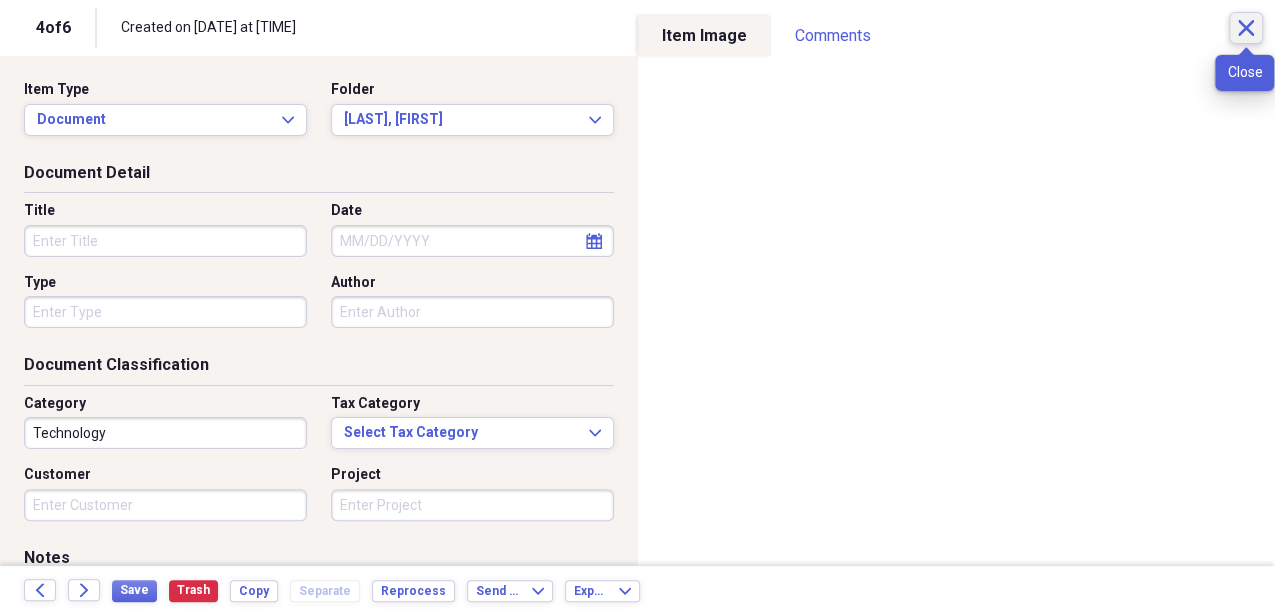 click 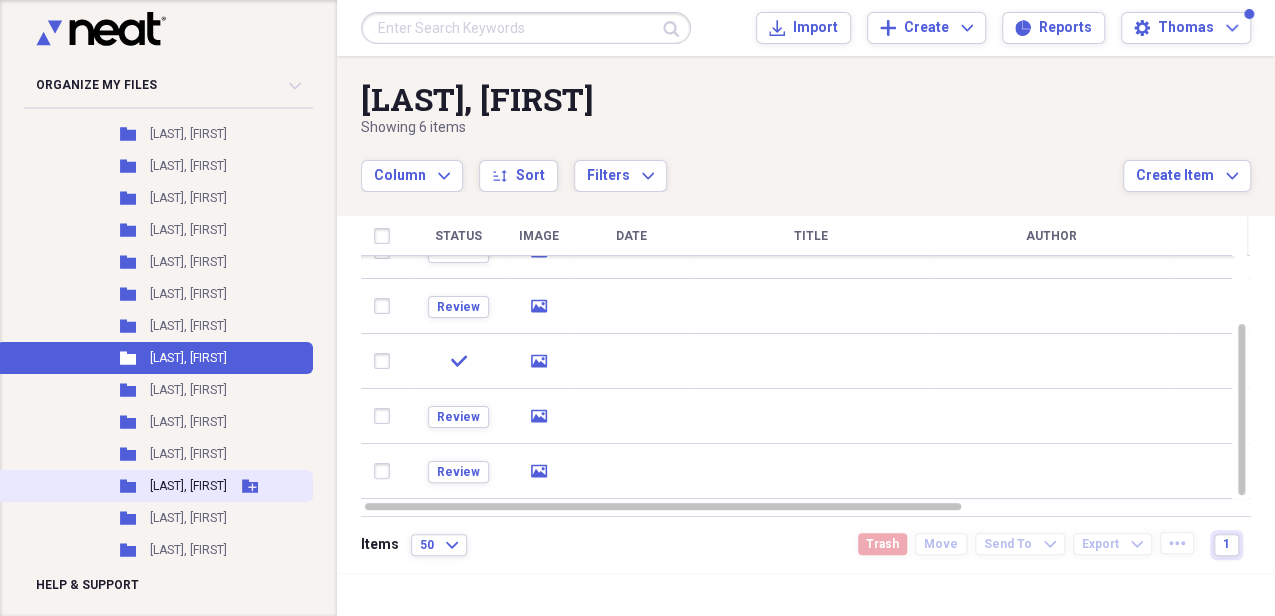 scroll, scrollTop: 1666, scrollLeft: 0, axis: vertical 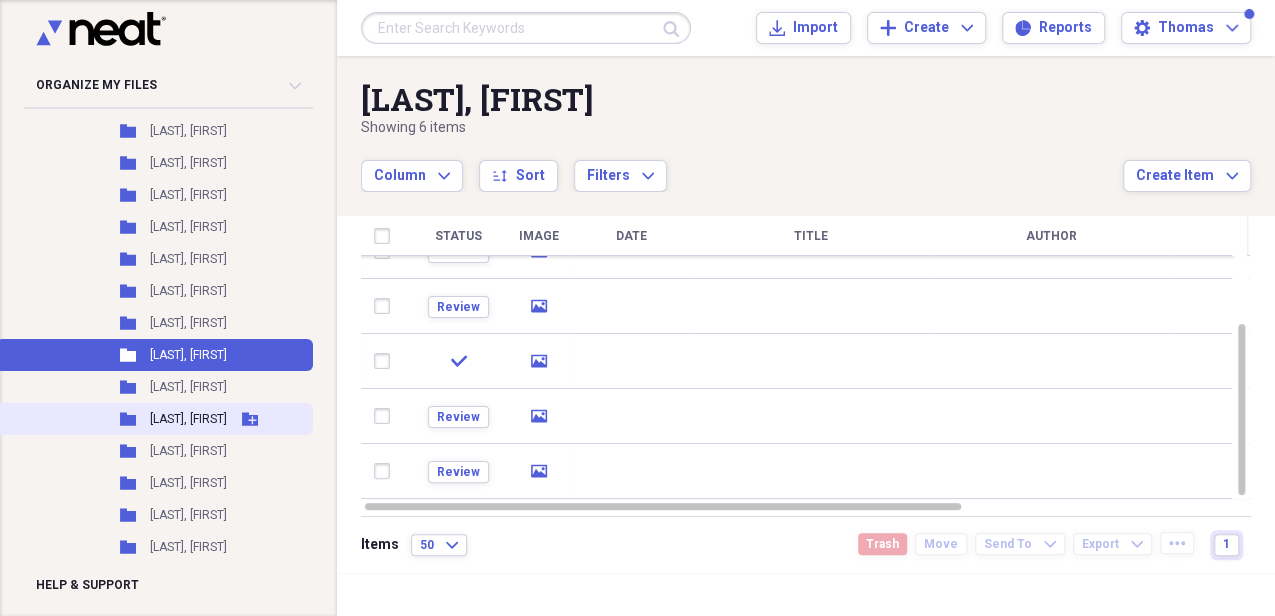 click on "[LAST], [FIRST]" at bounding box center (188, 419) 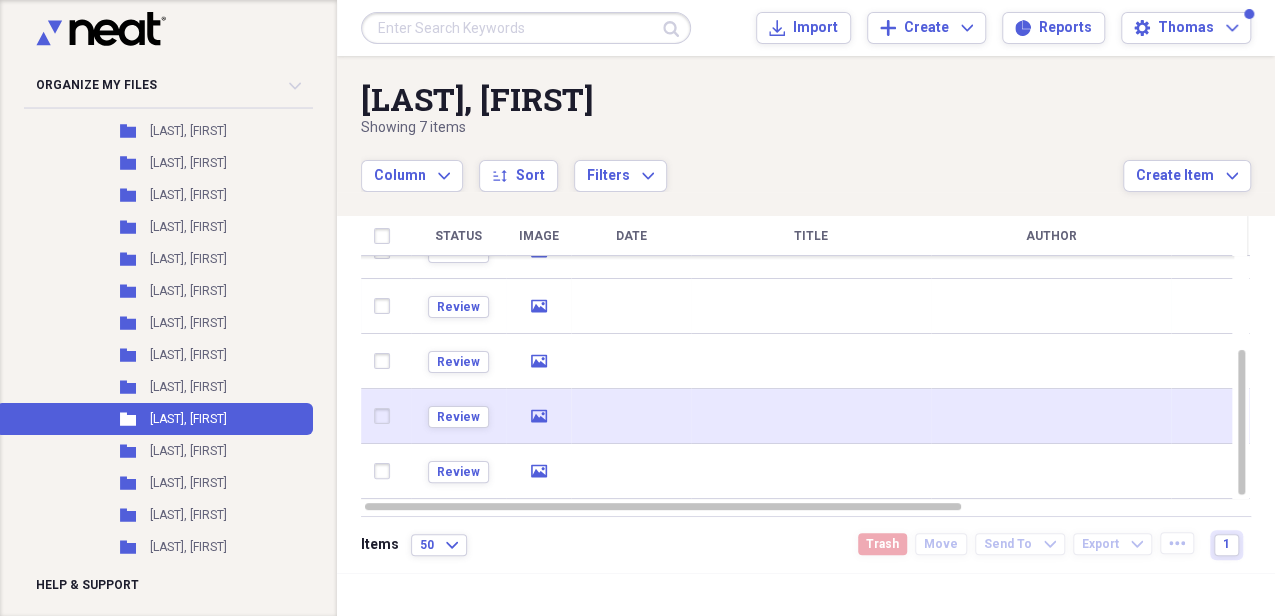 click on "media" 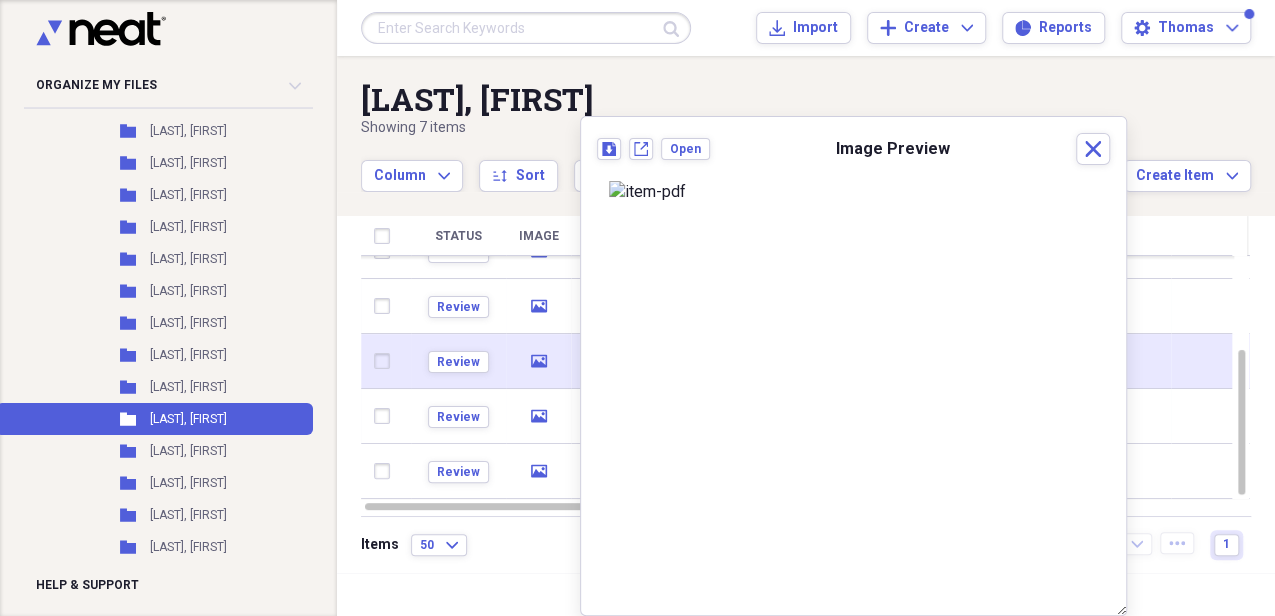 click 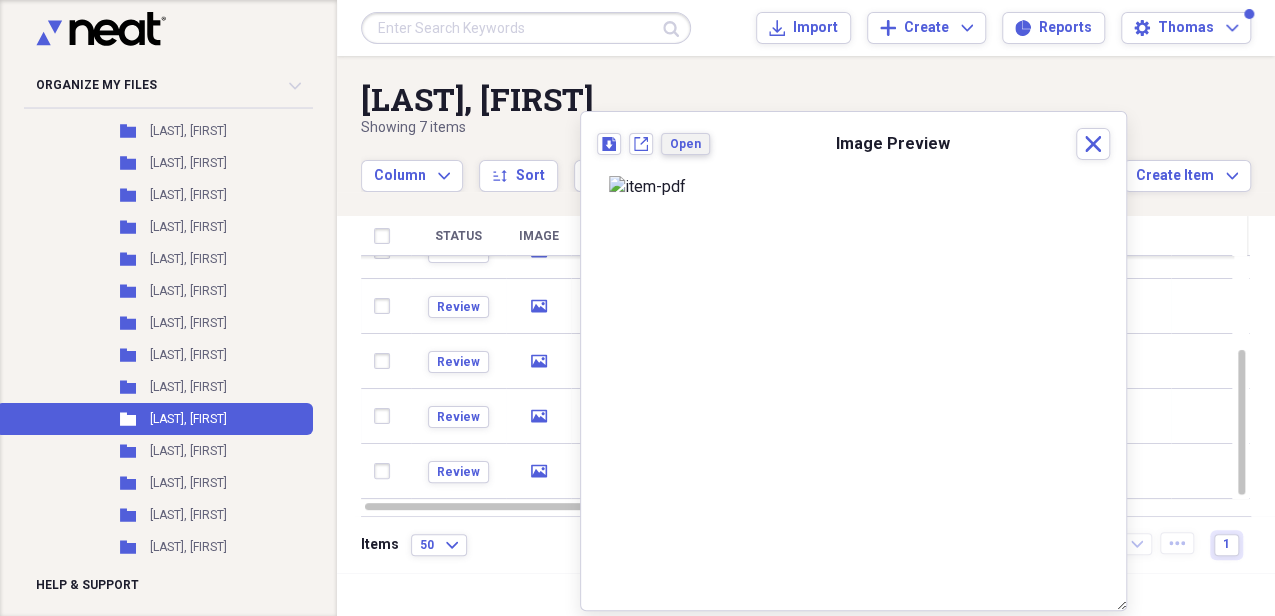 click on "Open" at bounding box center (685, 144) 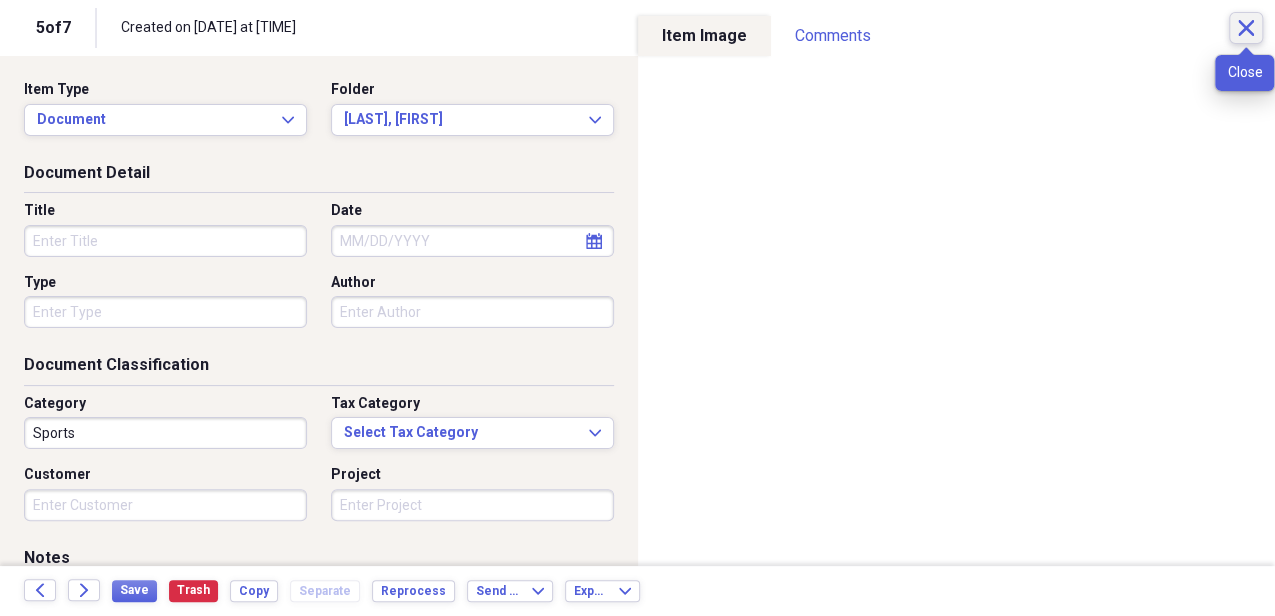 click 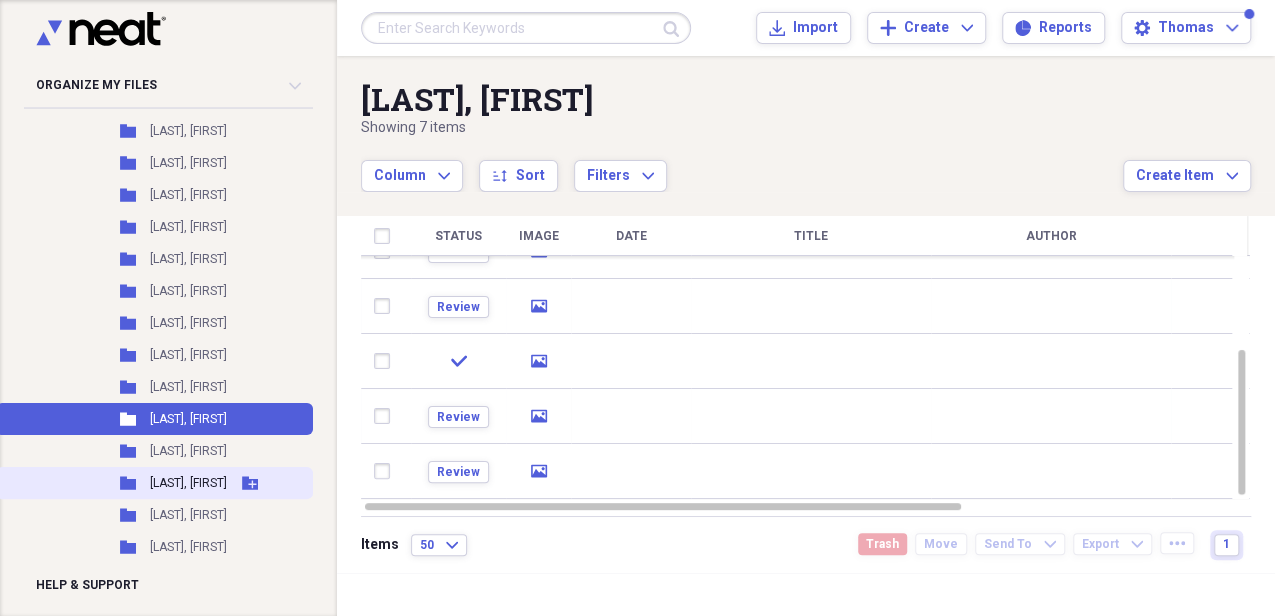 click on "[LAST], [FIRST]" at bounding box center (188, 483) 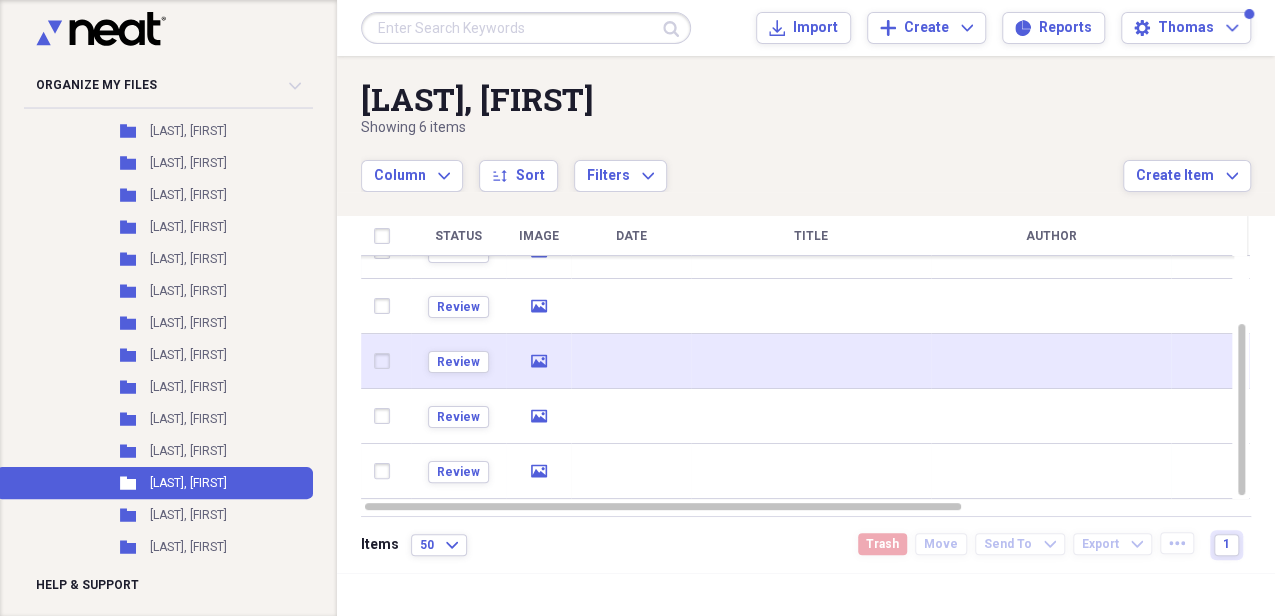 click on "media" 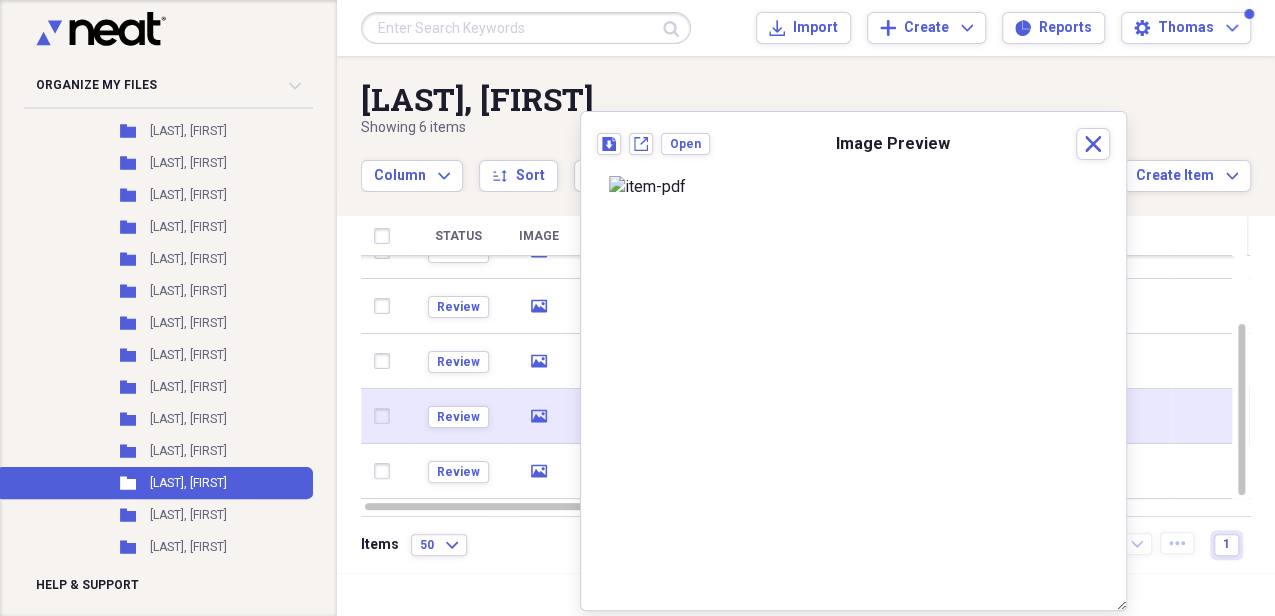 click on "media" 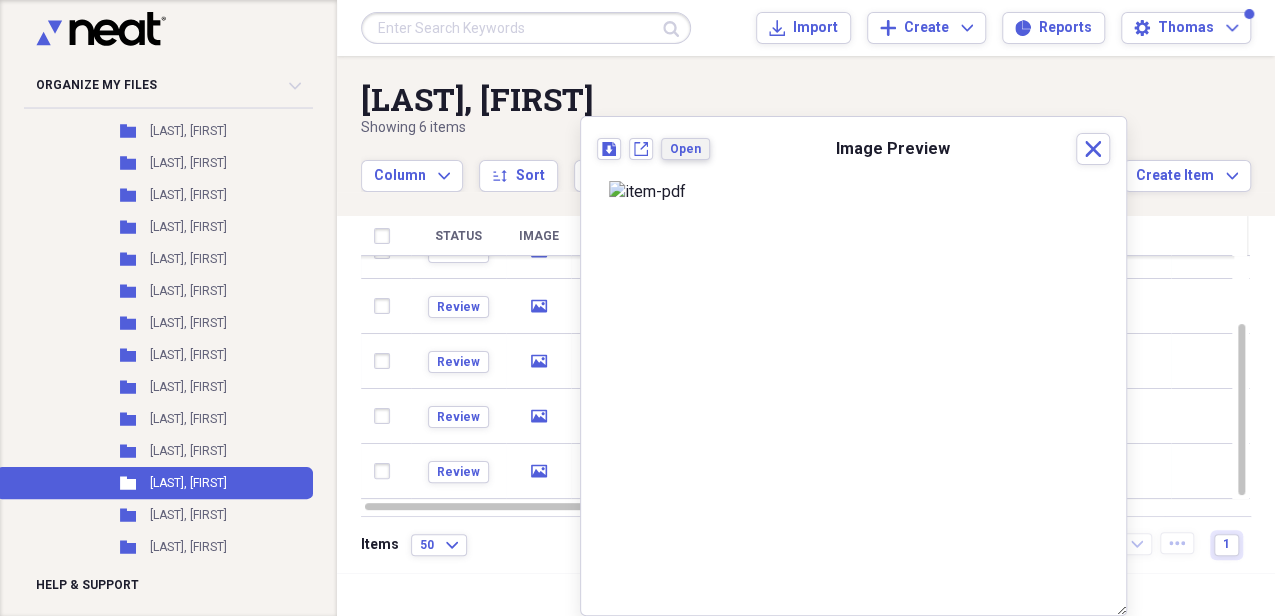 click on "Open" at bounding box center (685, 149) 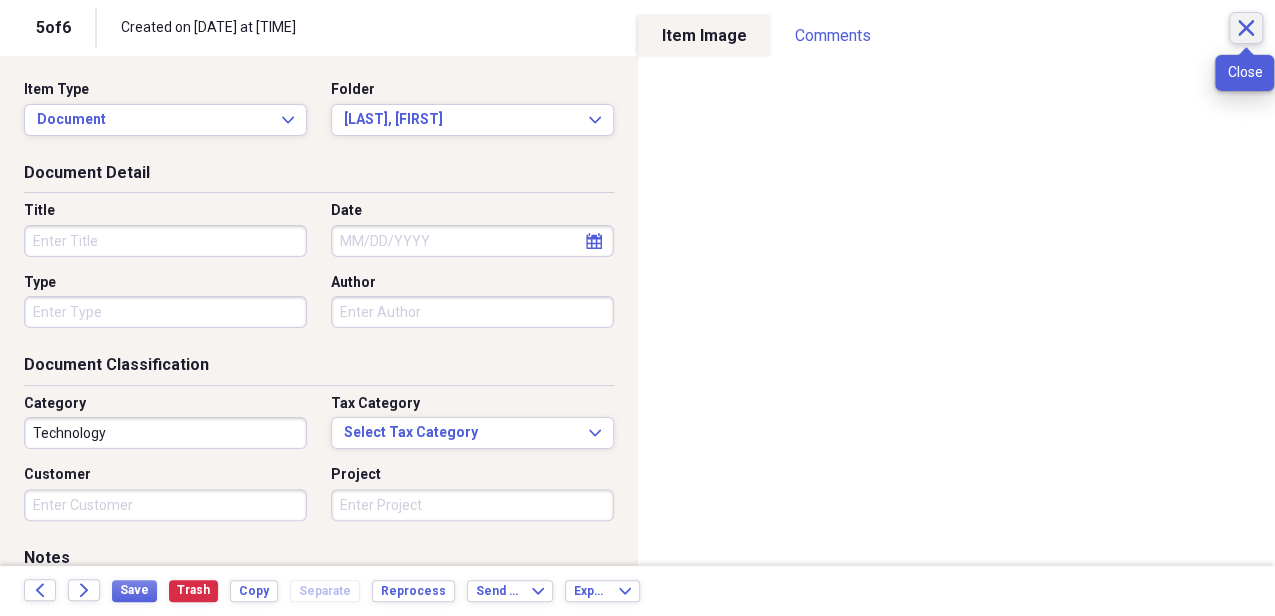 click on "Close" 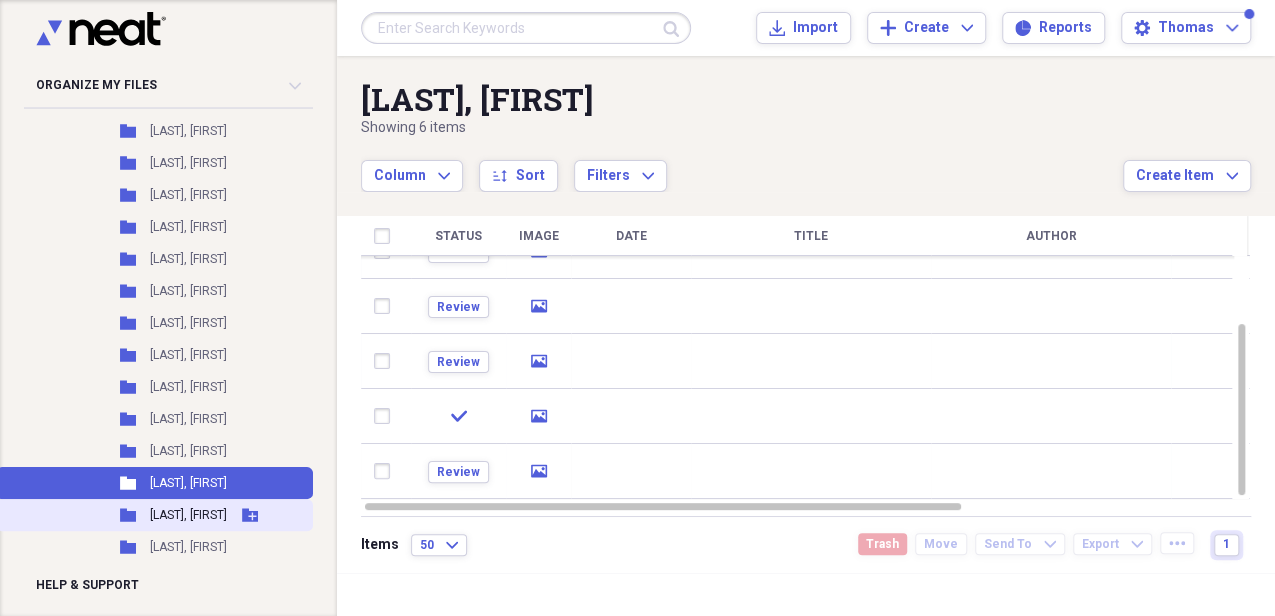 click on "[LAST], [FIRST]" at bounding box center (188, 515) 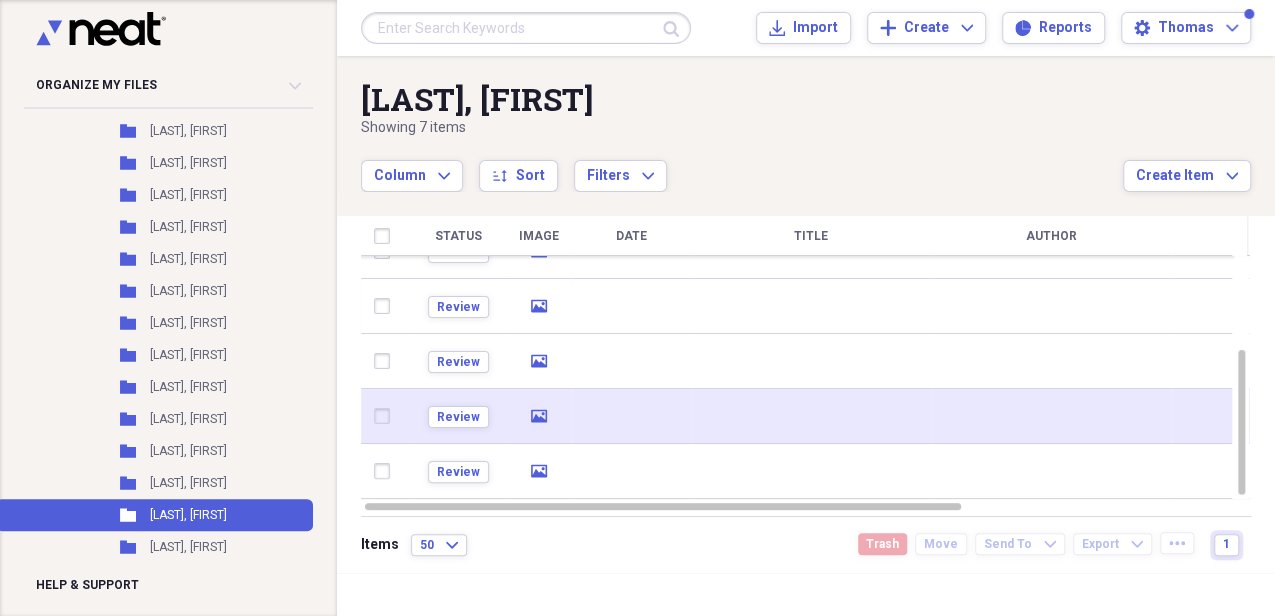 click 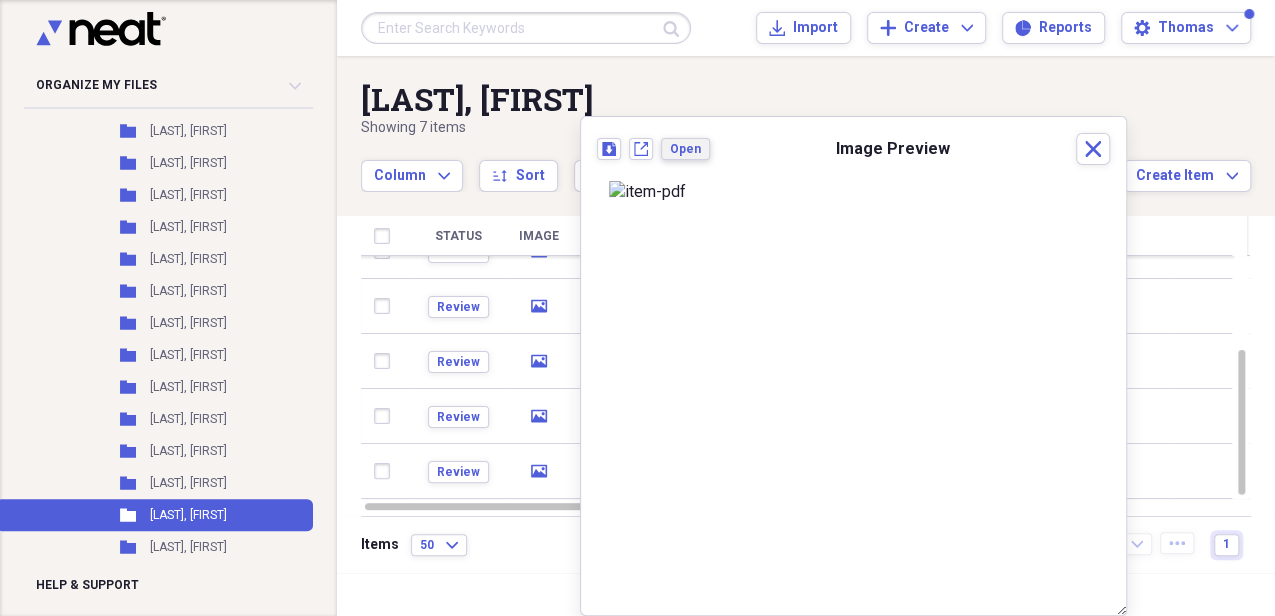 click on "Open" at bounding box center [685, 149] 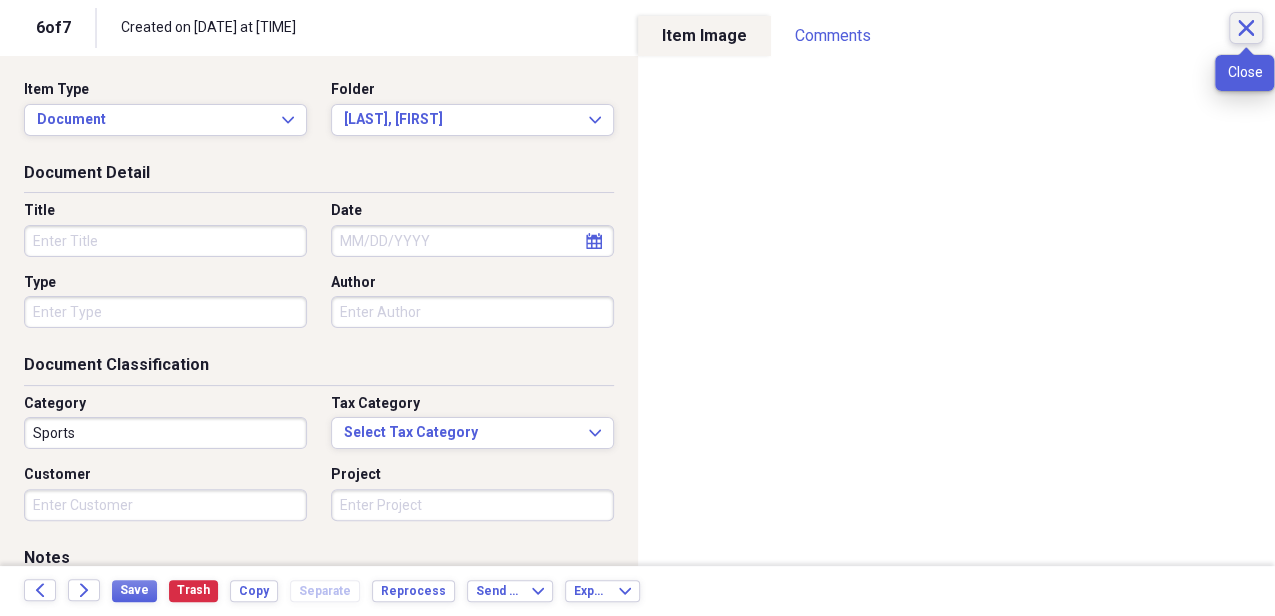 click 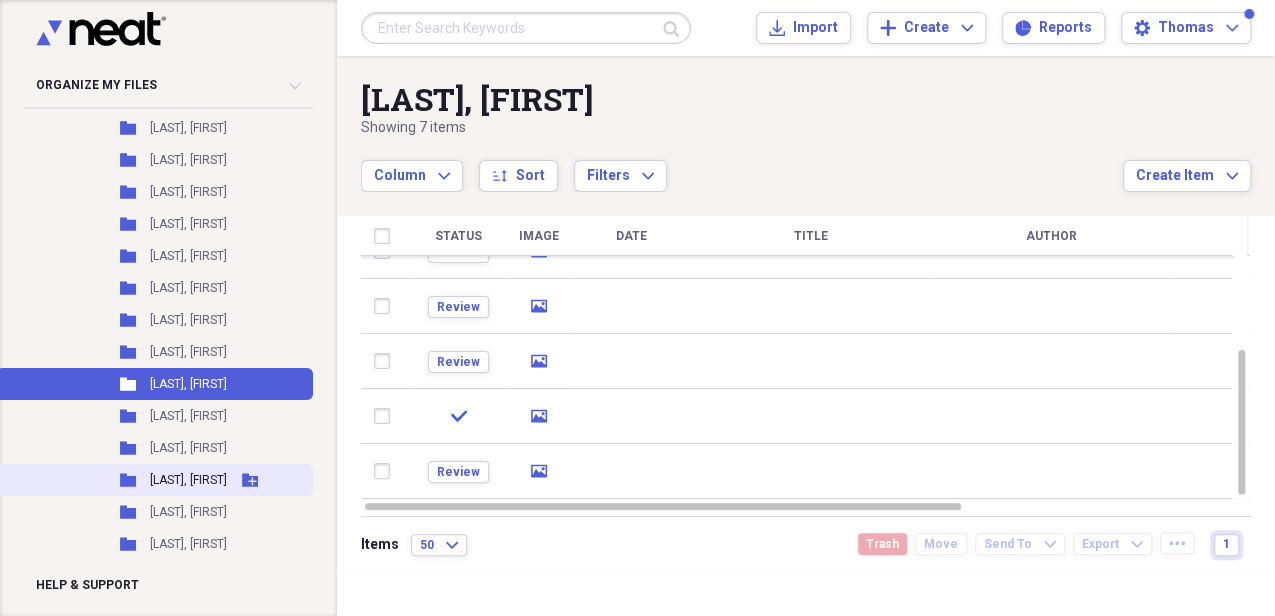 scroll, scrollTop: 1800, scrollLeft: 0, axis: vertical 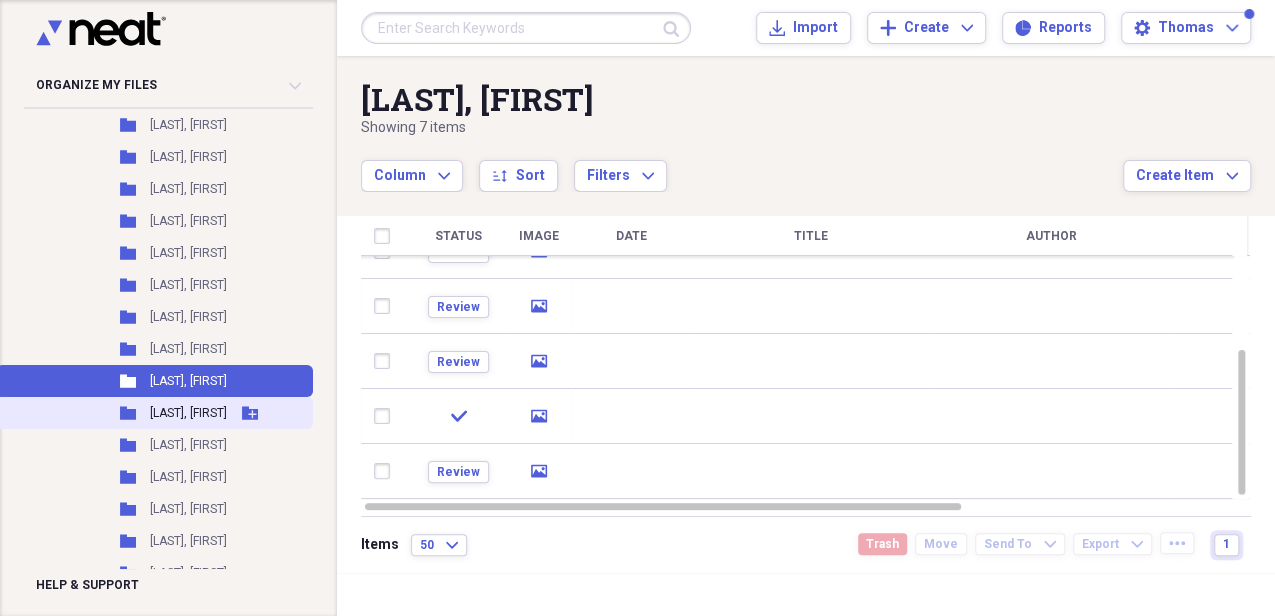click on "[LAST], [FIRST]" at bounding box center (188, 413) 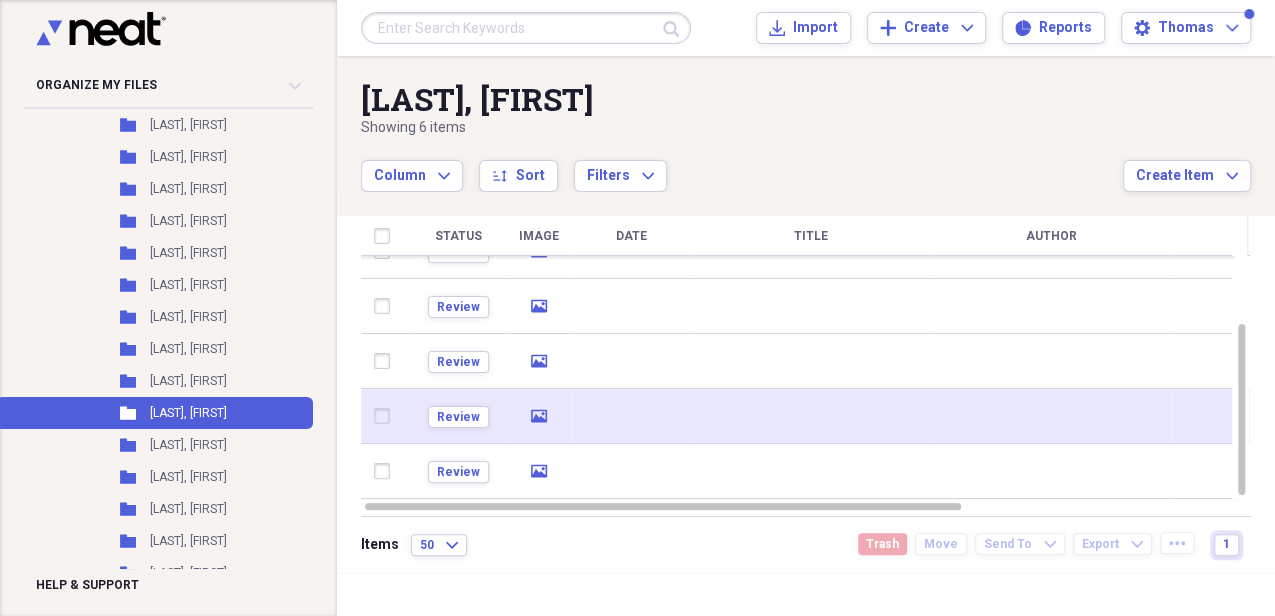 click on "media" 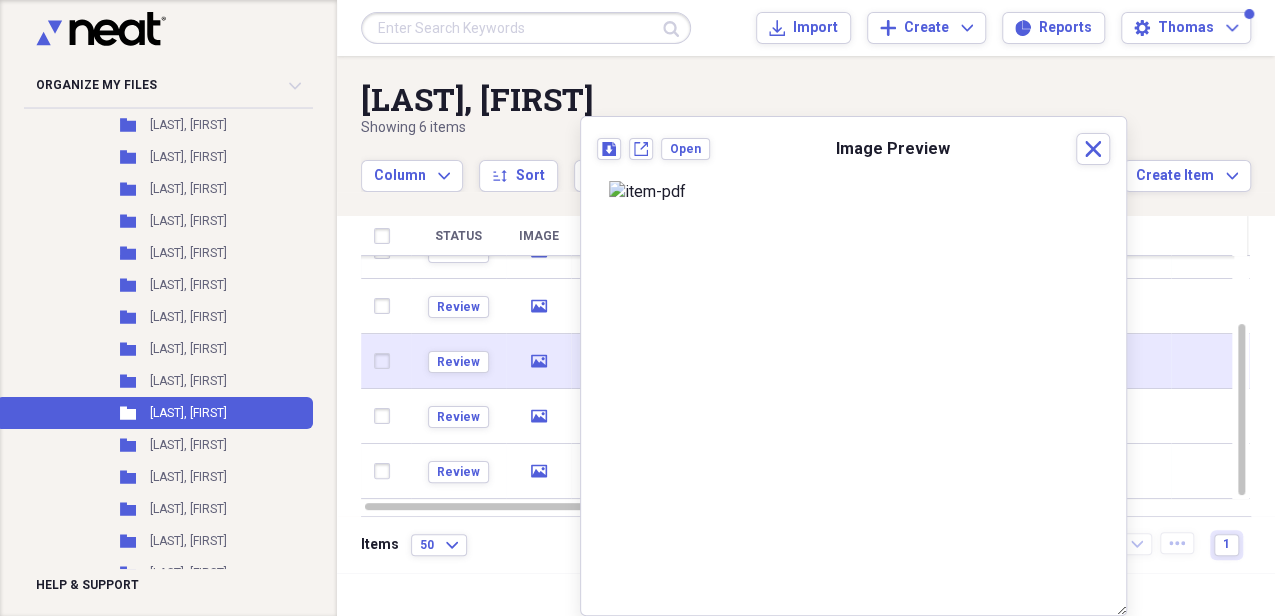 click on "media" 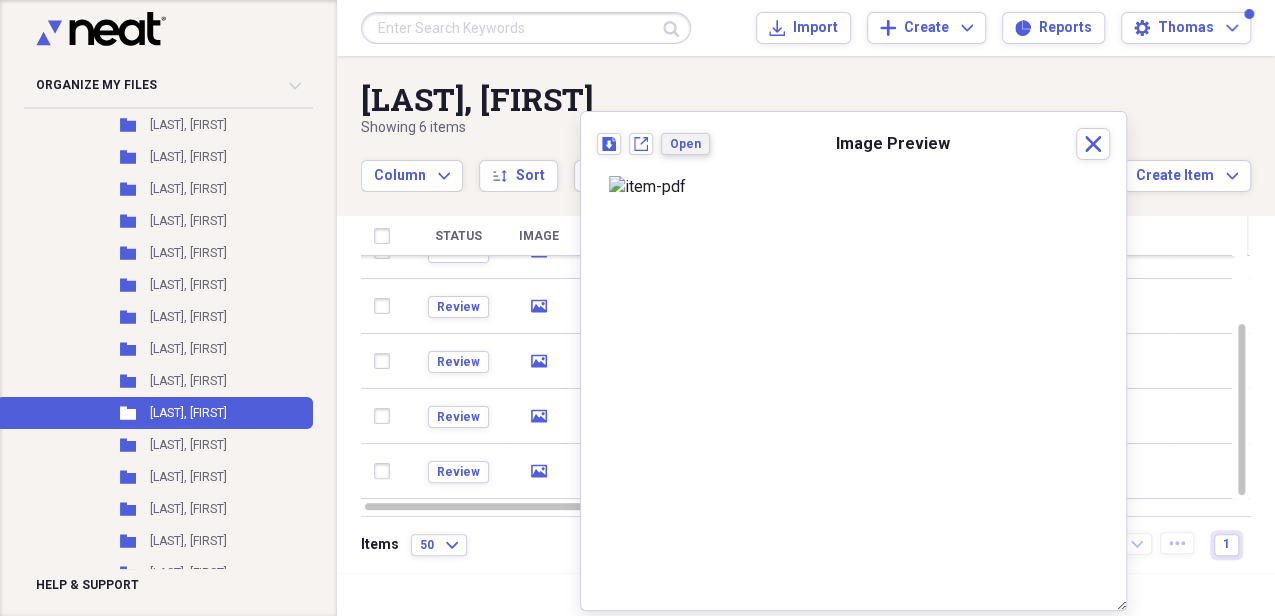click on "Open" at bounding box center (685, 144) 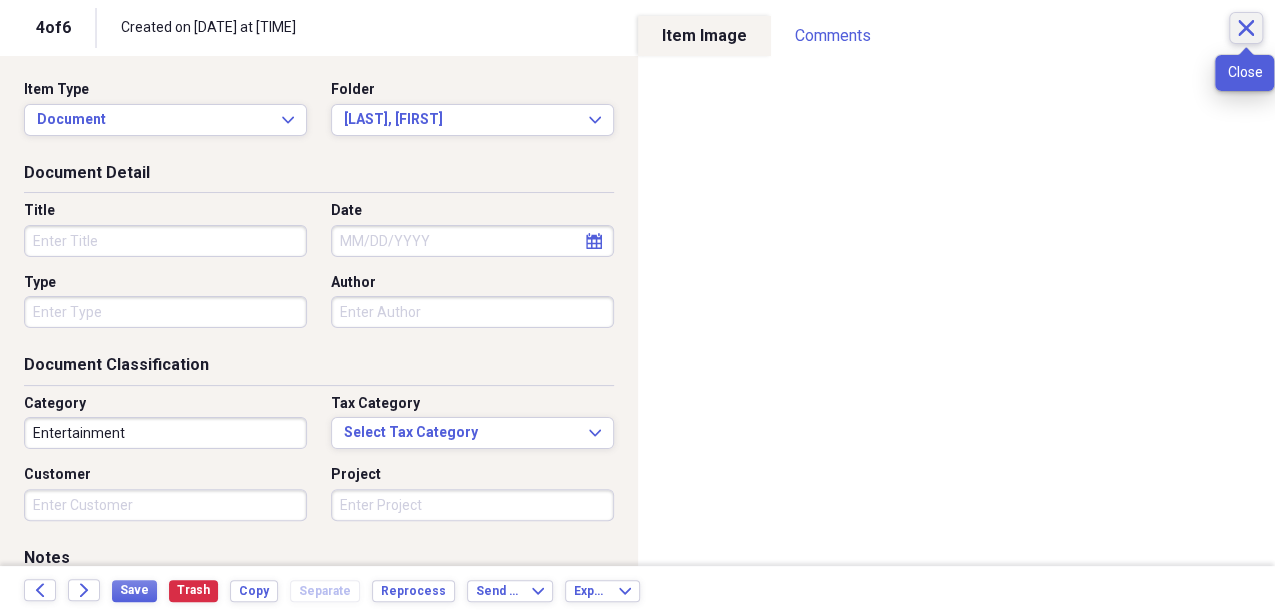 click on "Close" 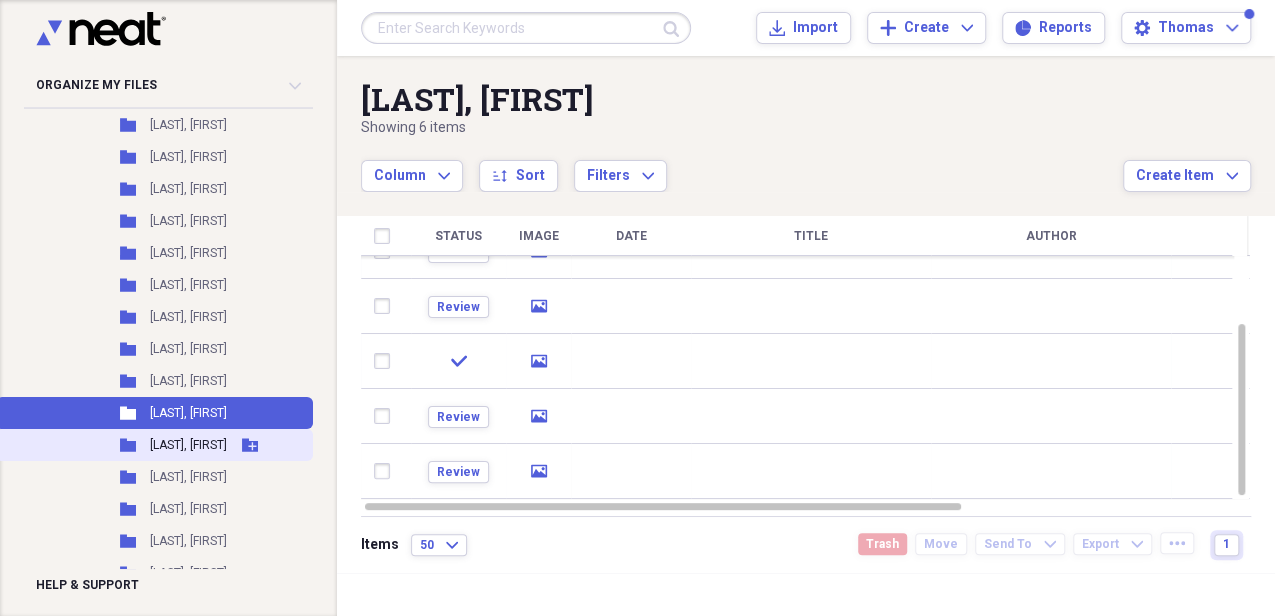 click on "[LAST], [FIRST]" at bounding box center [188, 445] 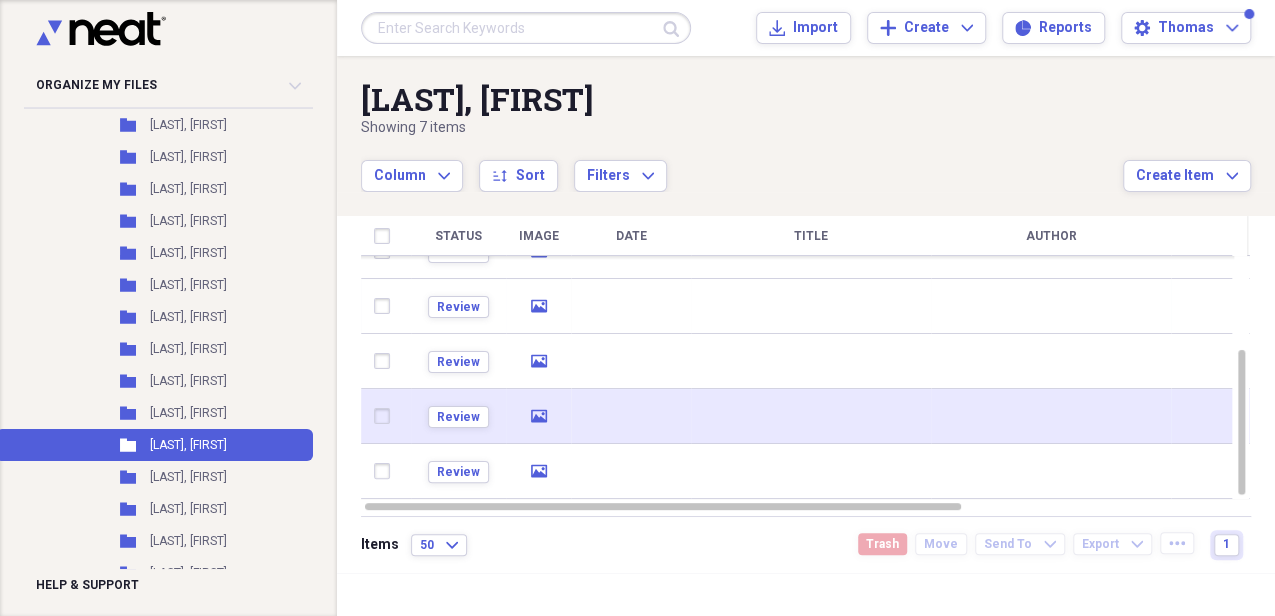 click 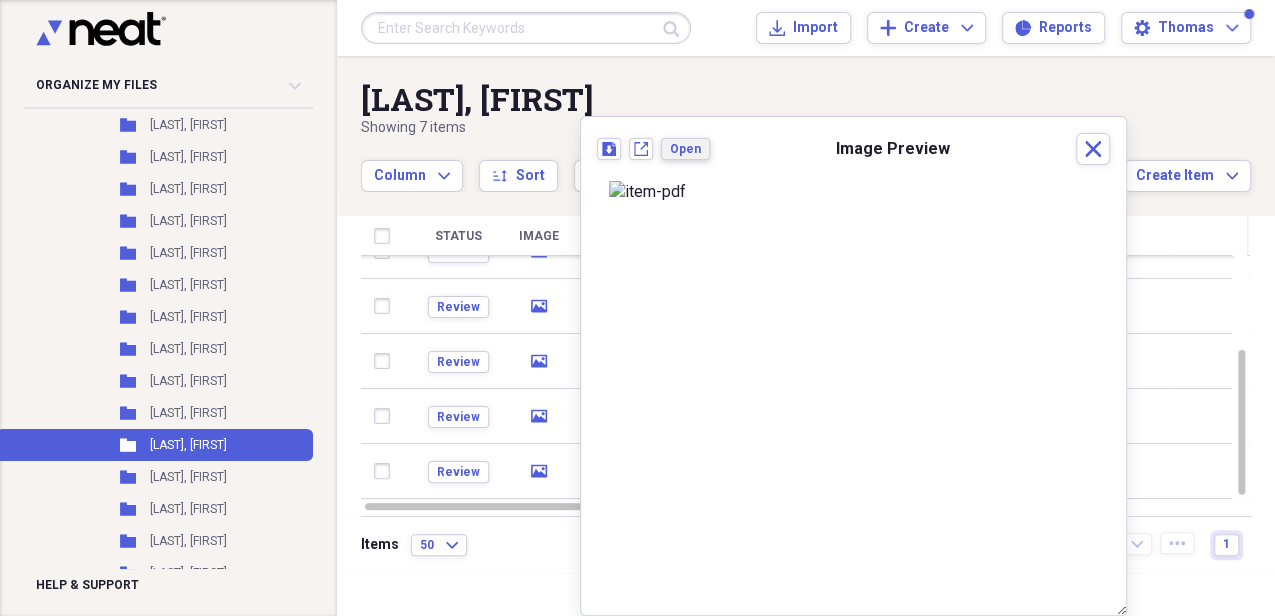 click on "Open" at bounding box center (685, 149) 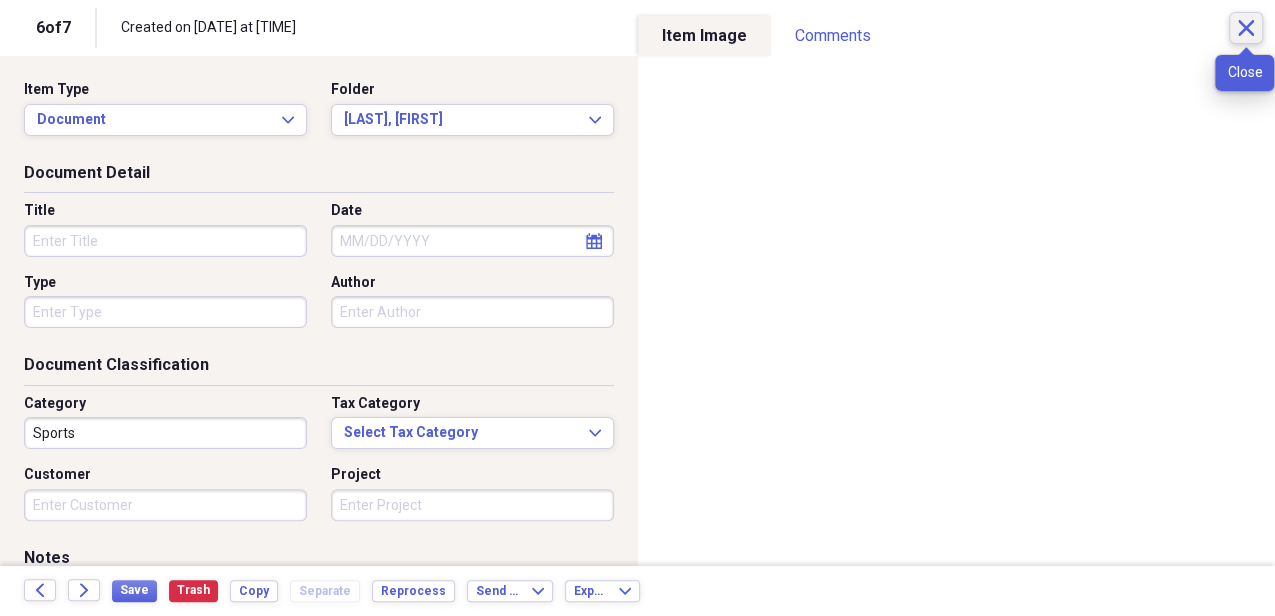 click on "Close" 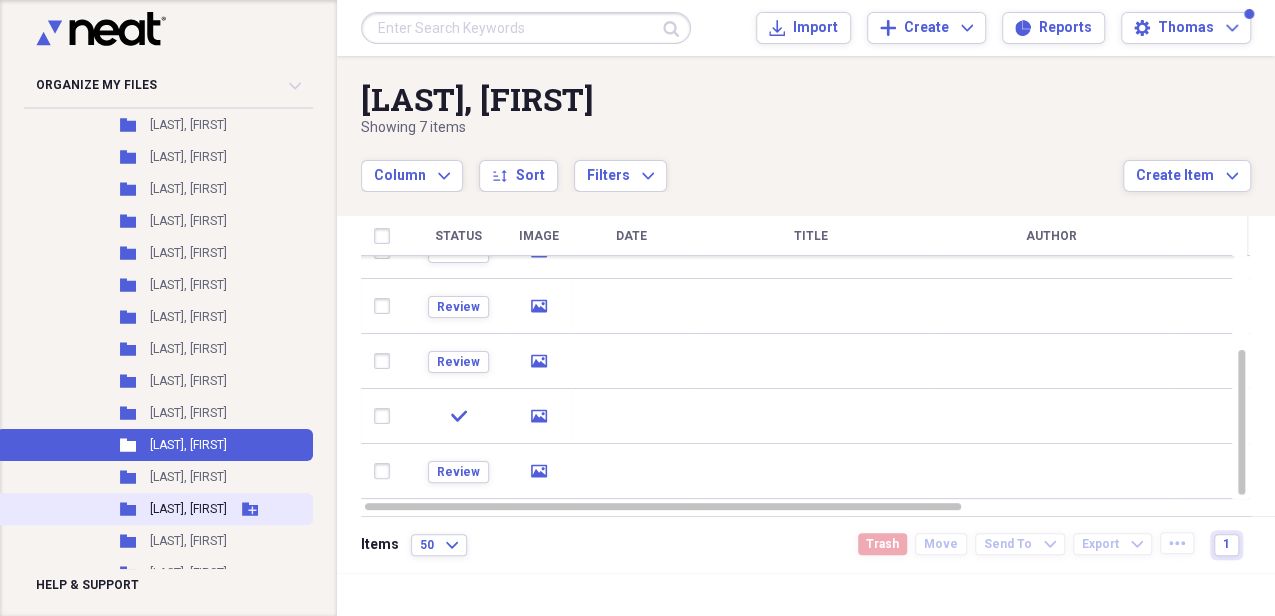 click on "[LAST], [FIRST]" at bounding box center [188, 509] 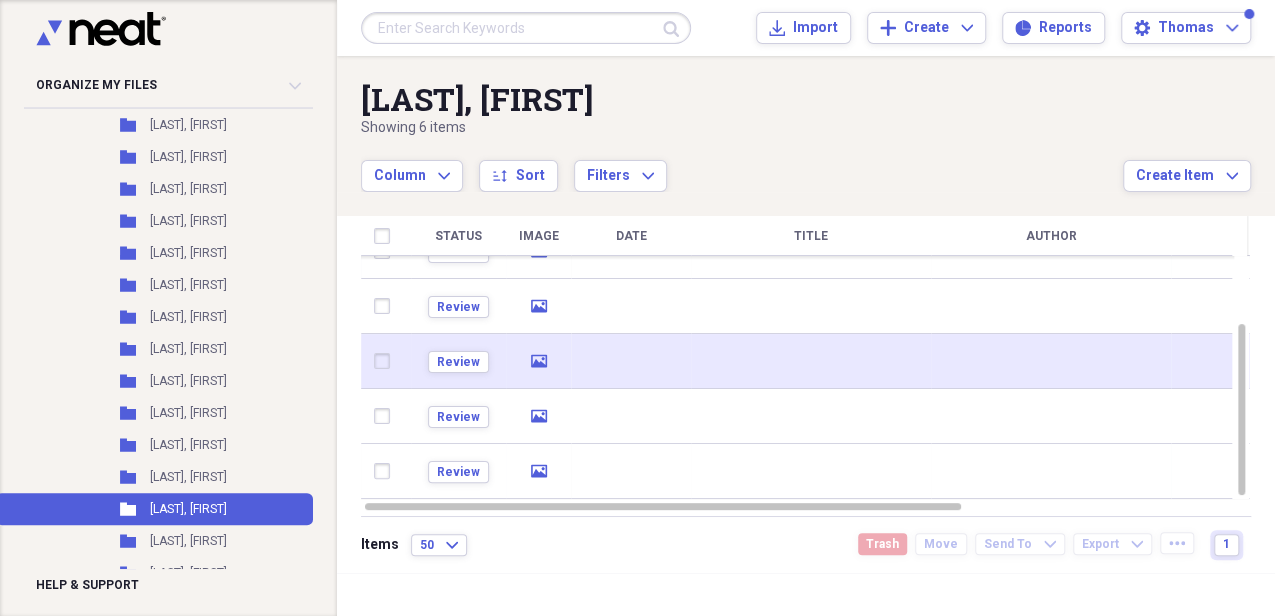 click 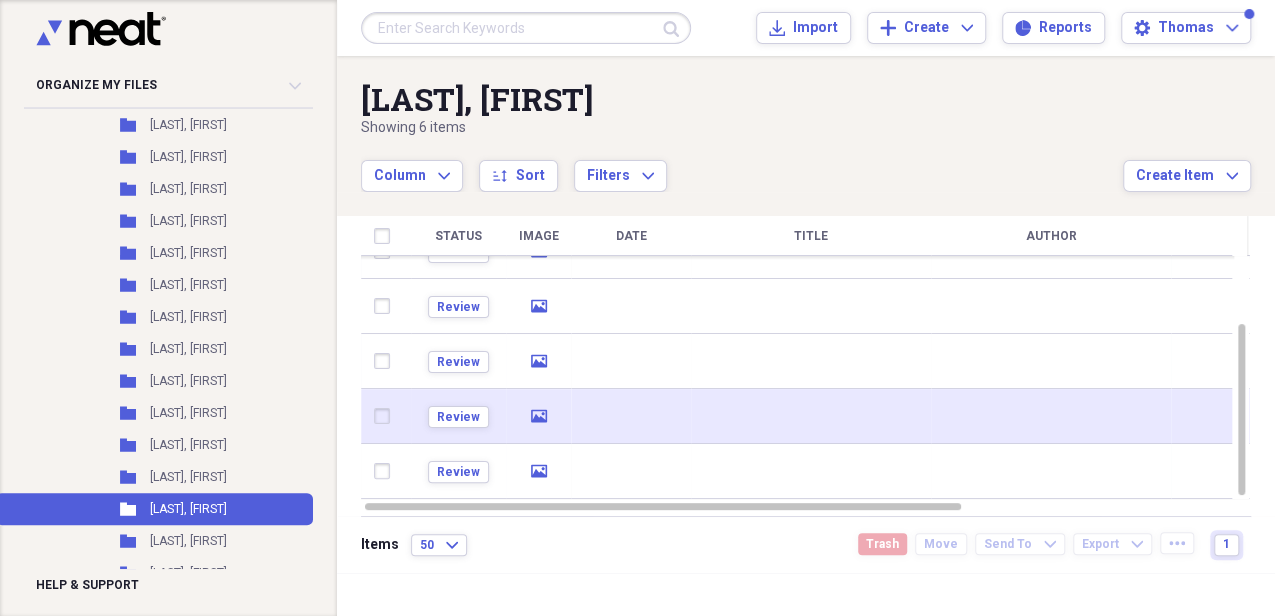 click 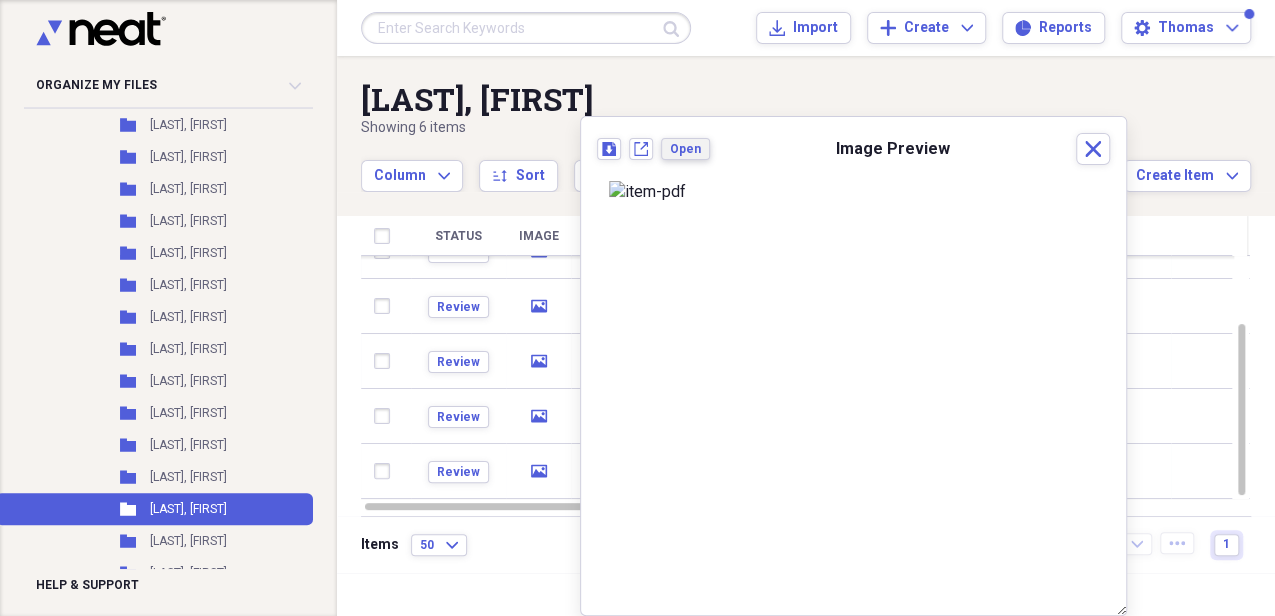 click on "Open" at bounding box center (685, 149) 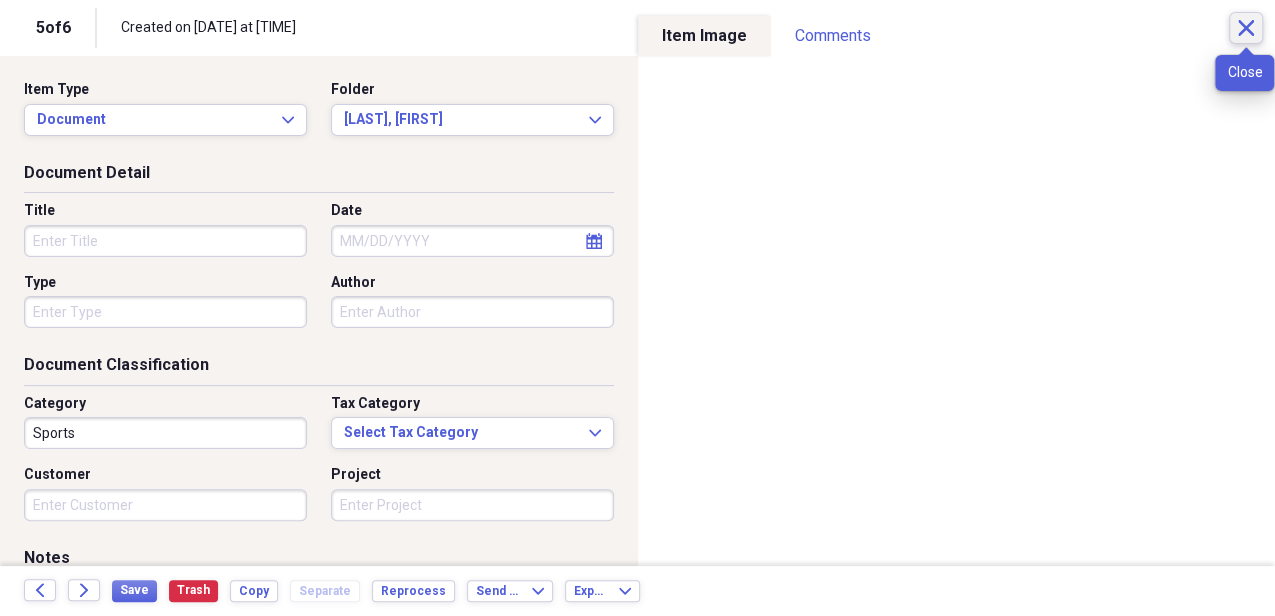 click on "Close" 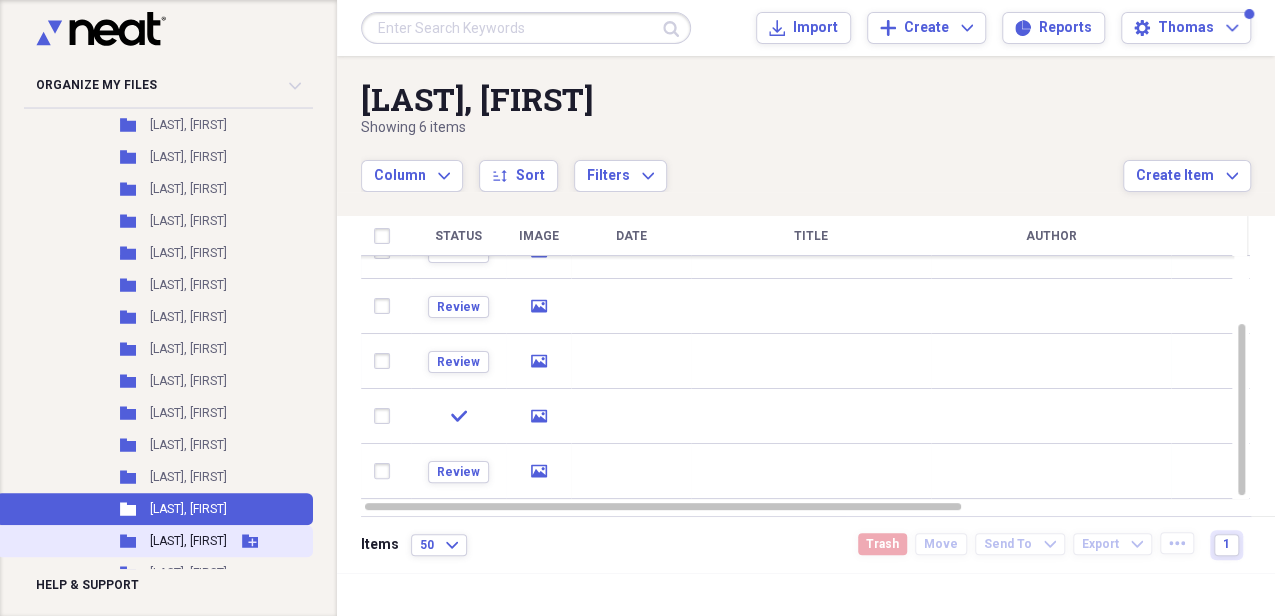 click on "[LAST], [FIRST]" at bounding box center (188, 541) 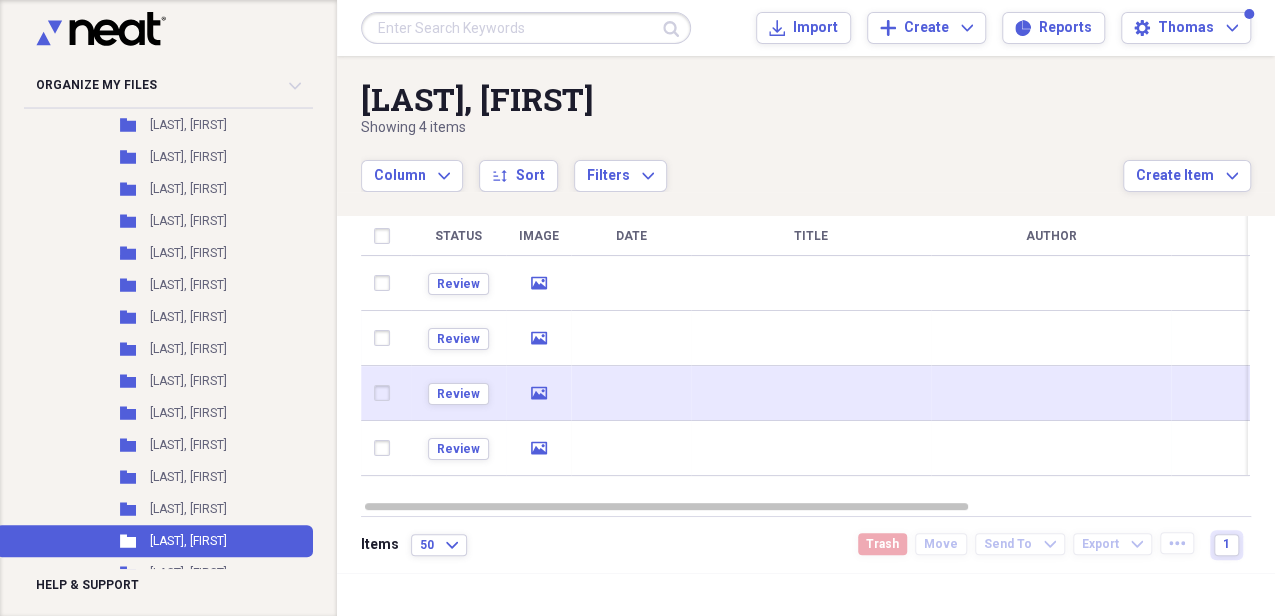 click 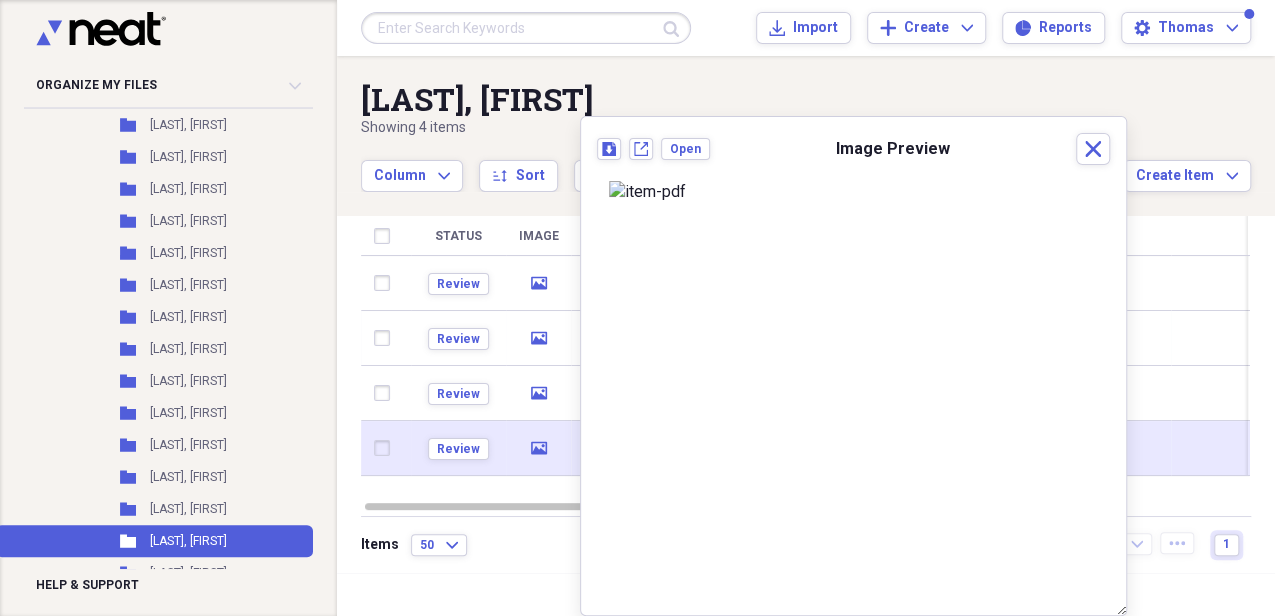 click on "media" 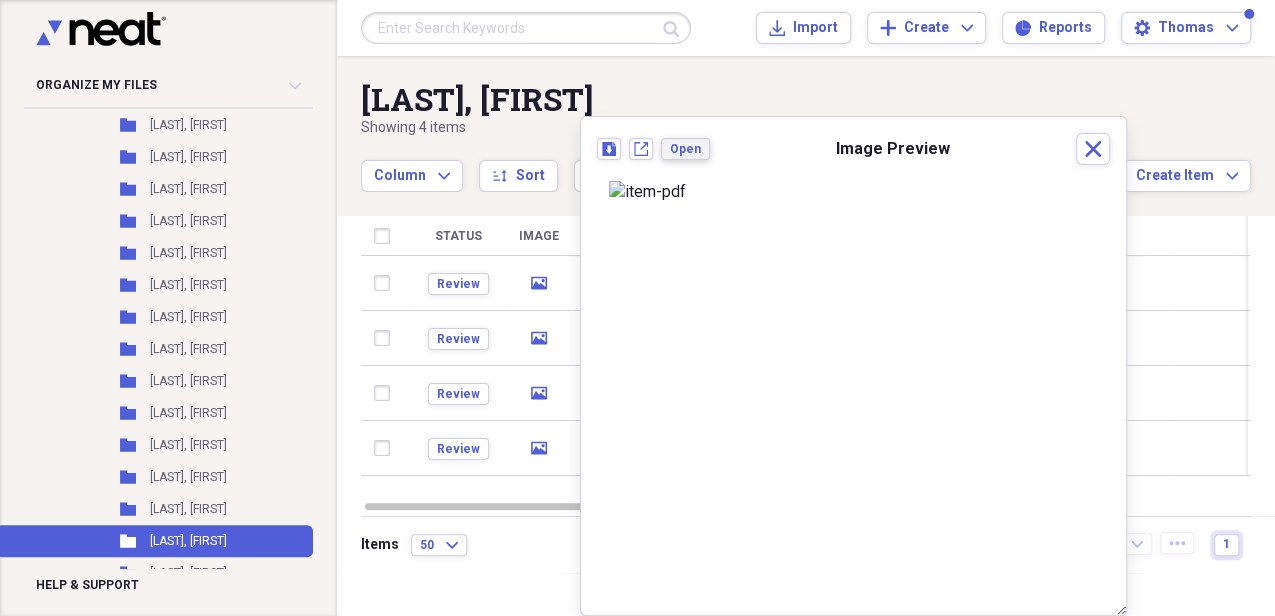 click on "Open" at bounding box center (685, 149) 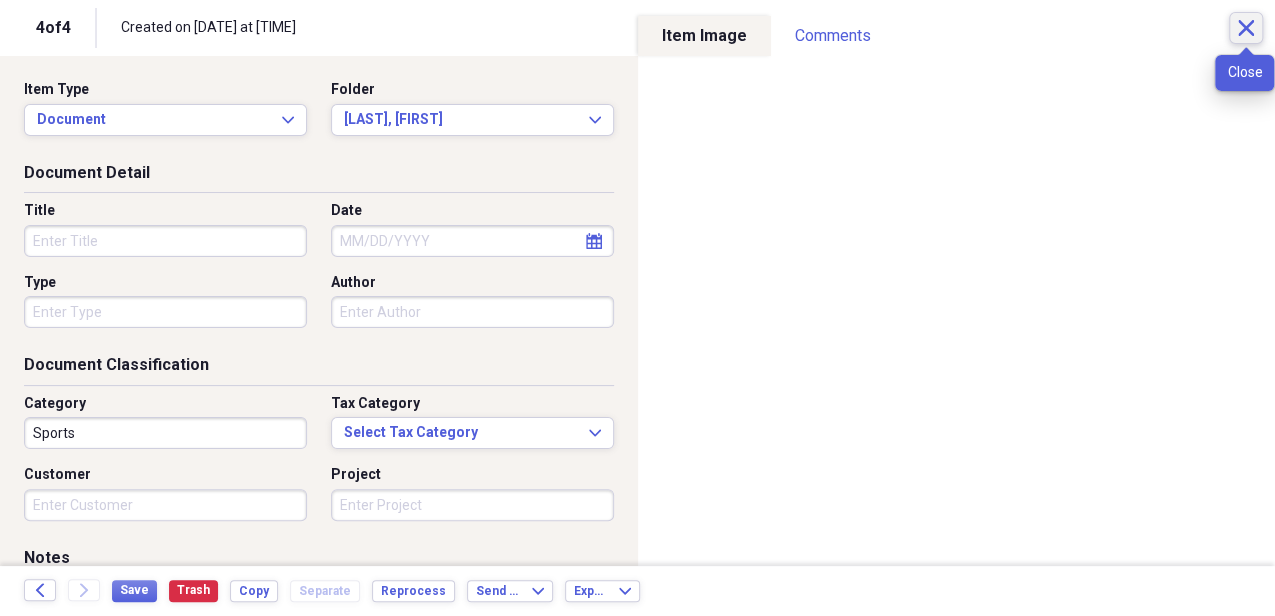 click on "Close" 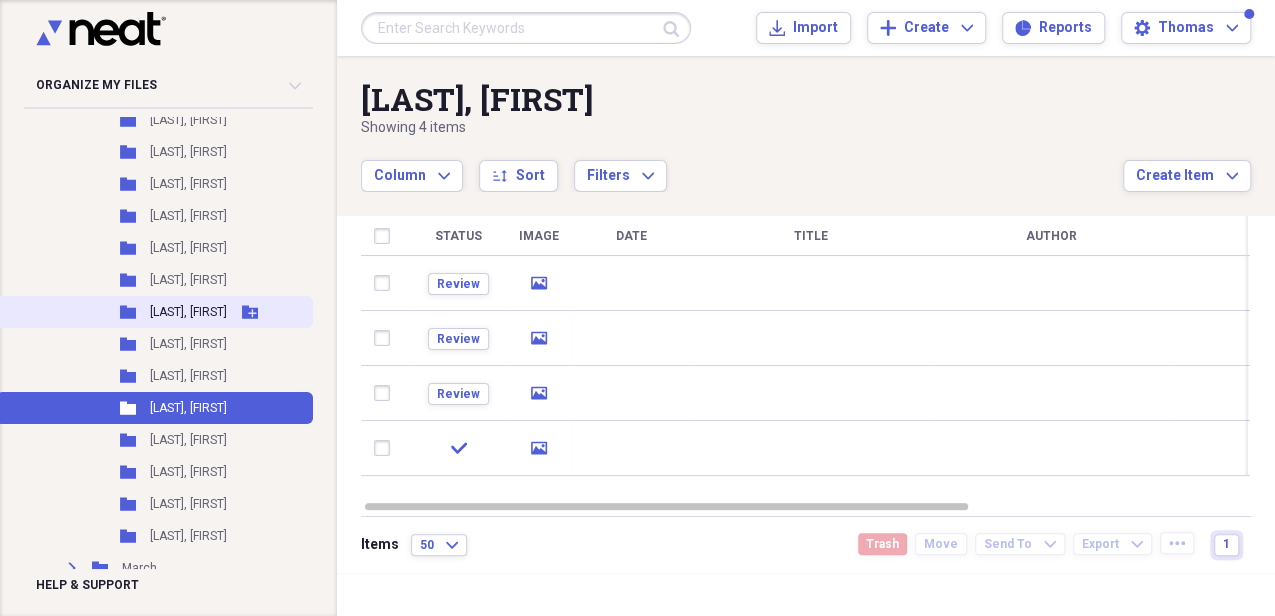 scroll, scrollTop: 2000, scrollLeft: 0, axis: vertical 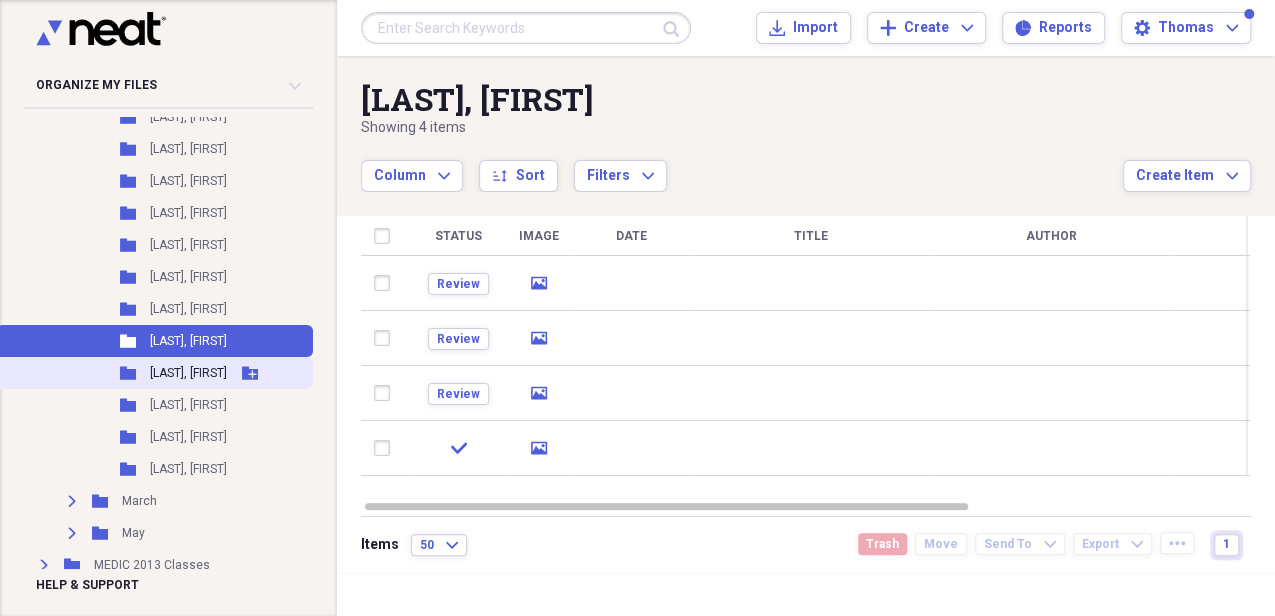 click on "[LAST], [FIRST]" at bounding box center (188, 373) 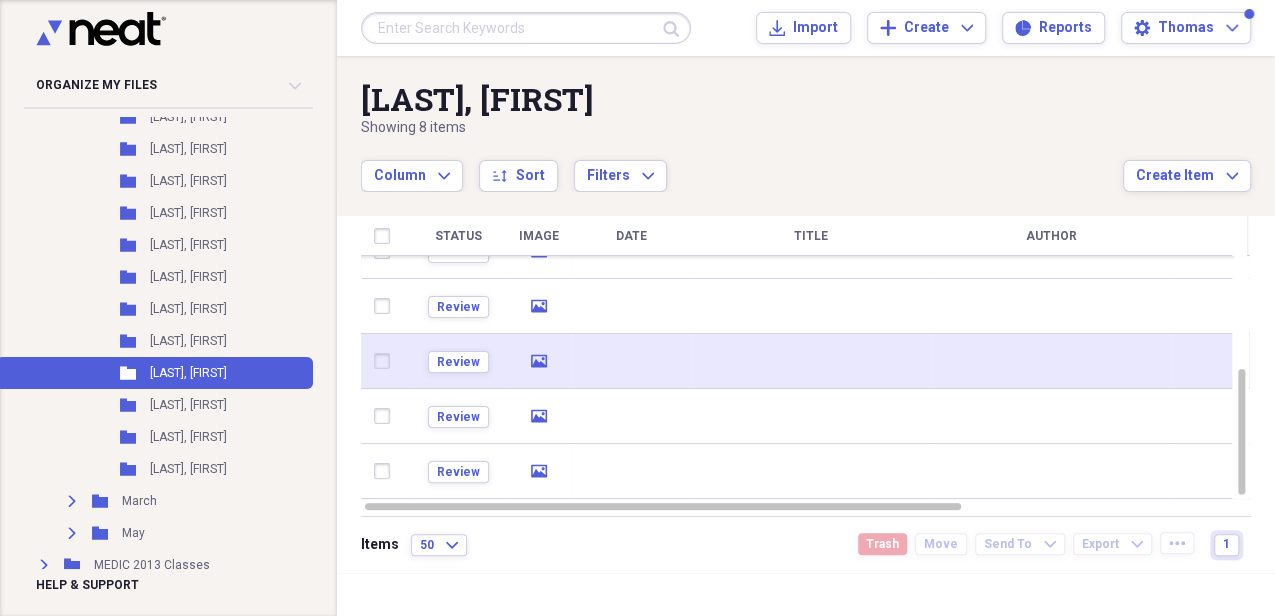 click on "media" 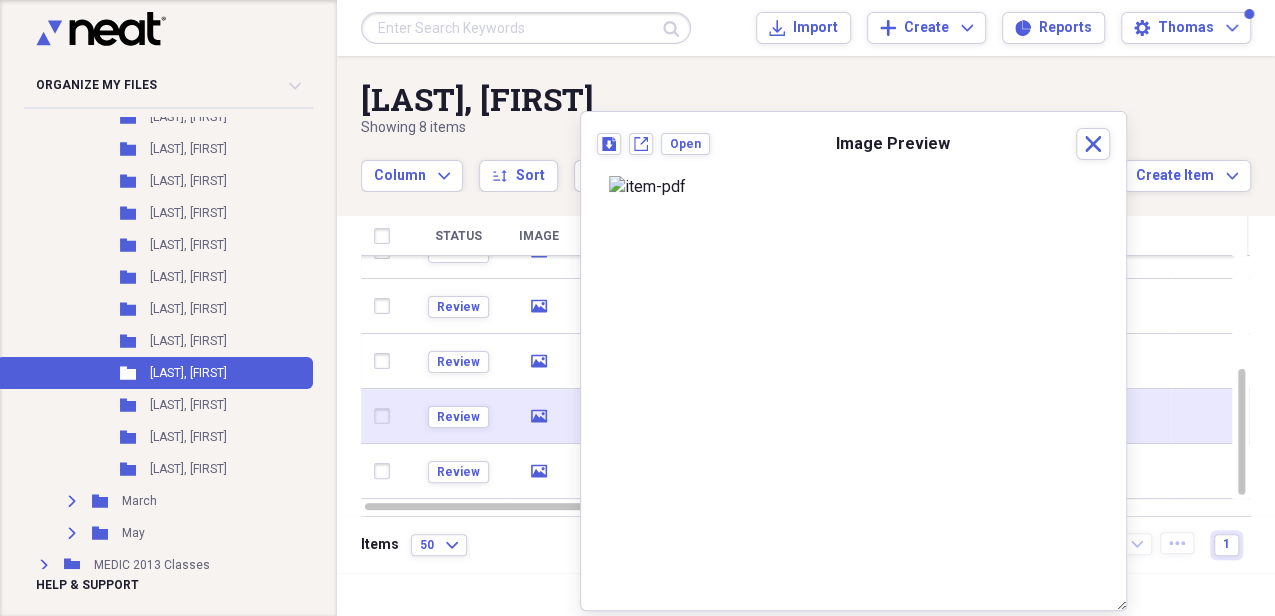 click 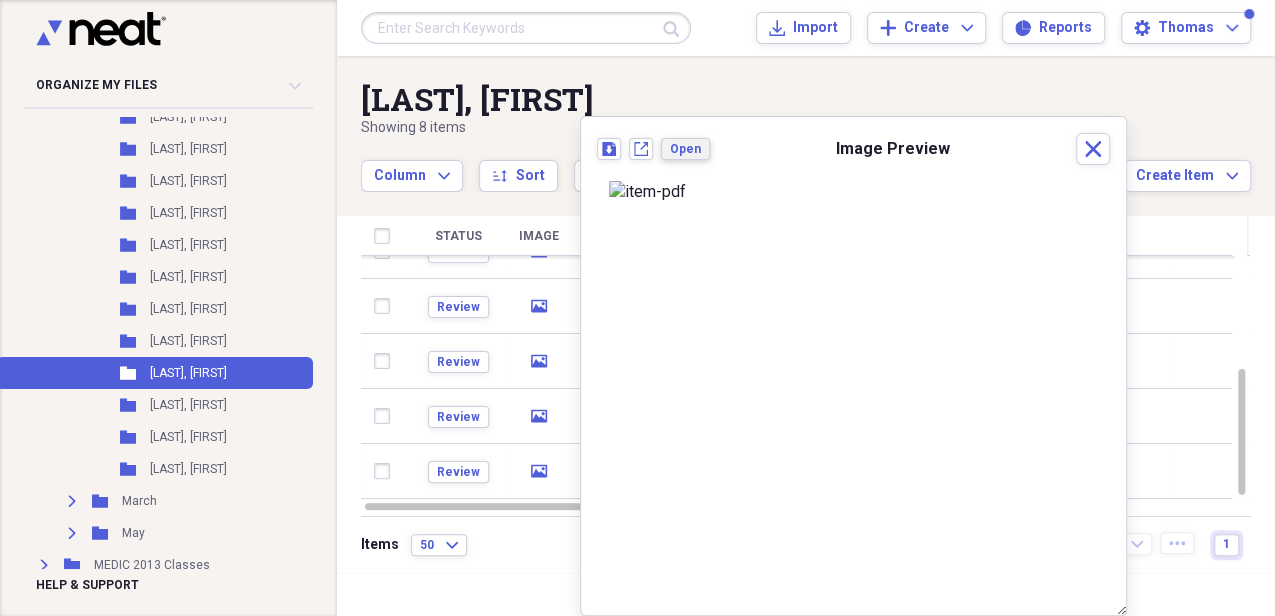 click on "Open" at bounding box center [685, 149] 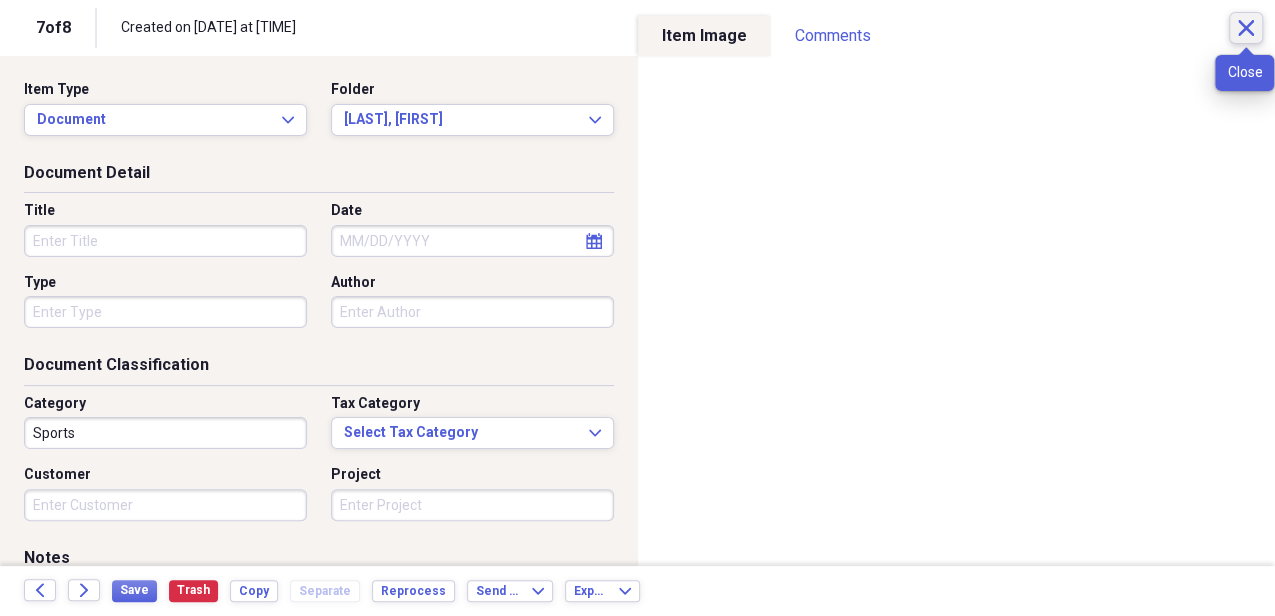 click 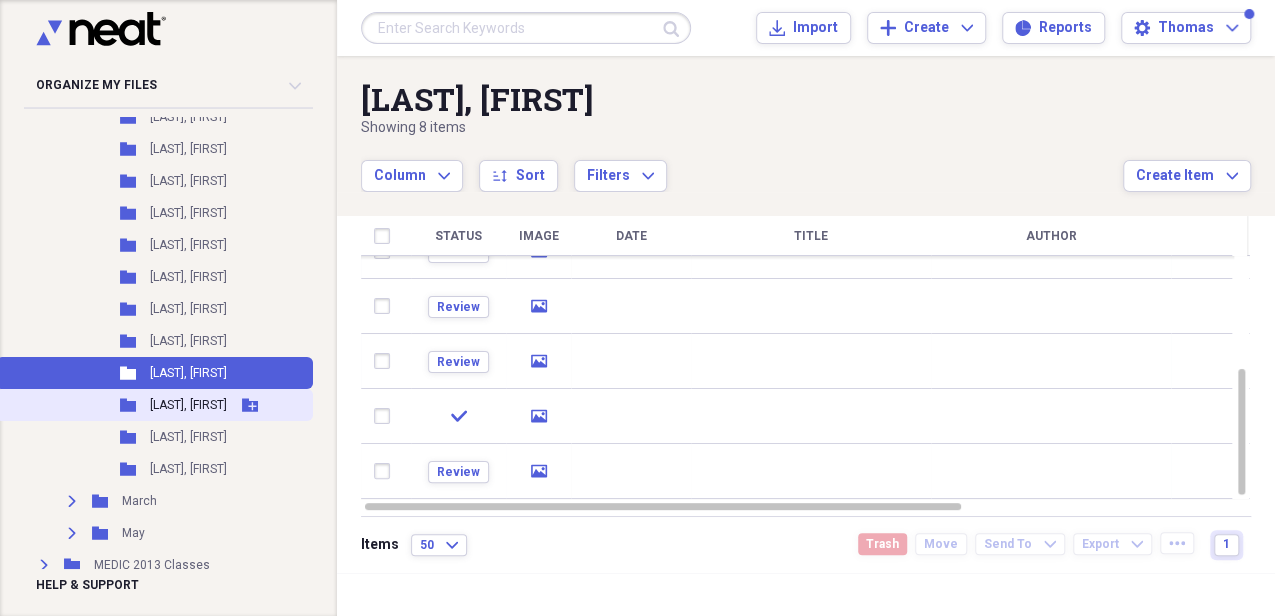 click on "[LAST], [FIRST]" at bounding box center [188, 405] 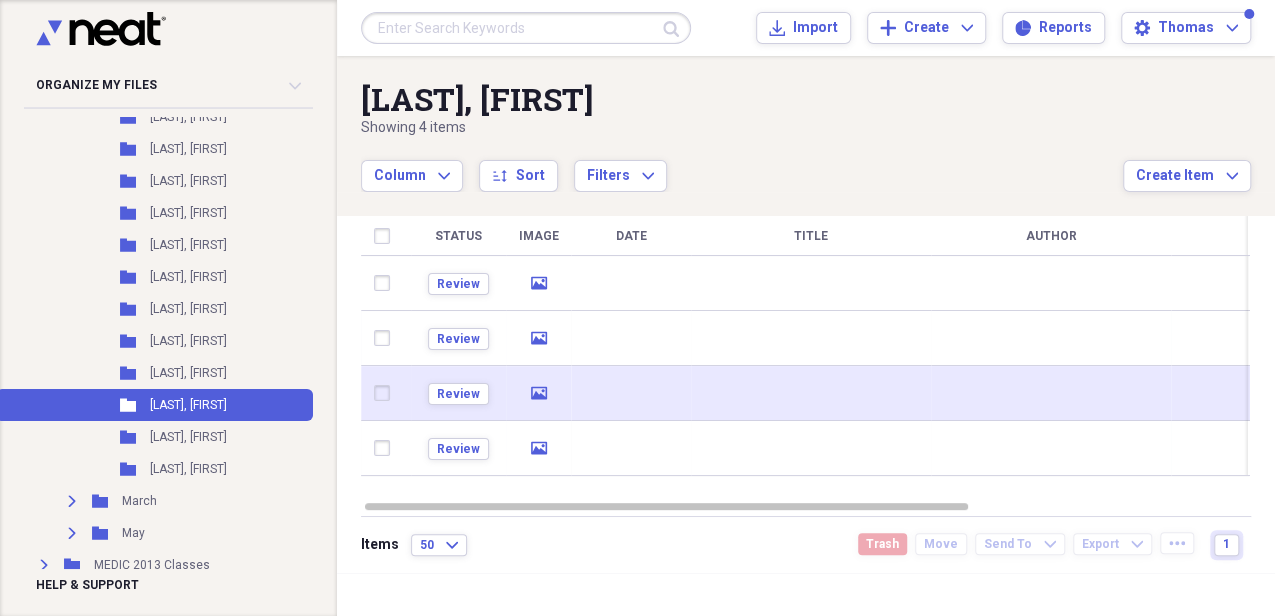 click on "media" 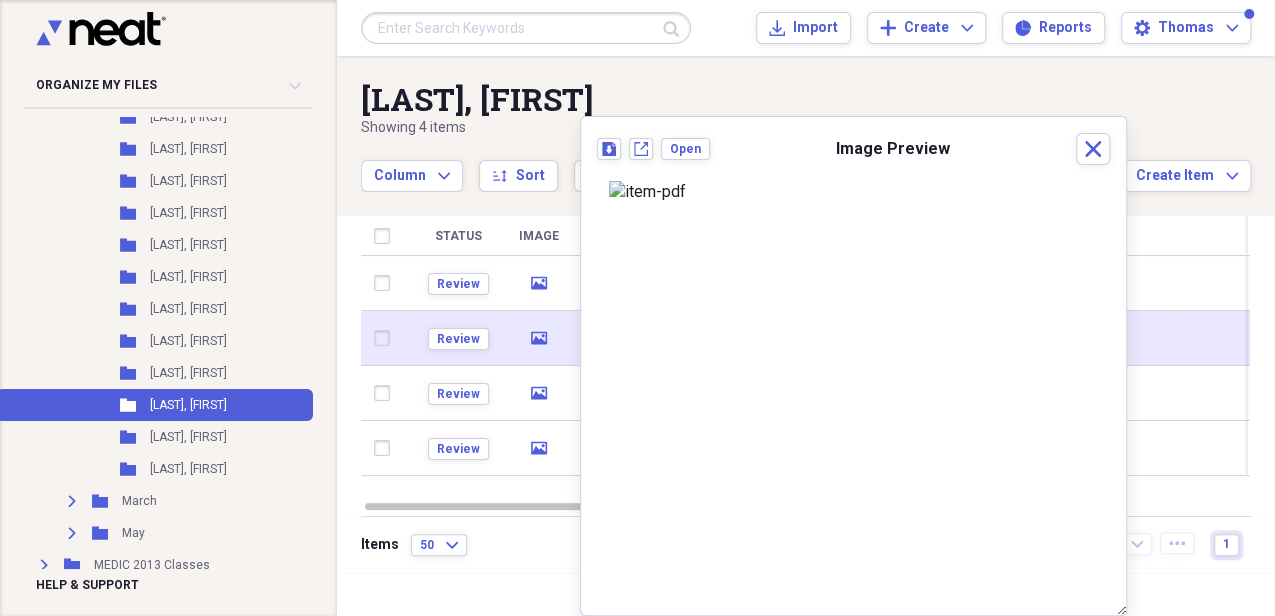 click 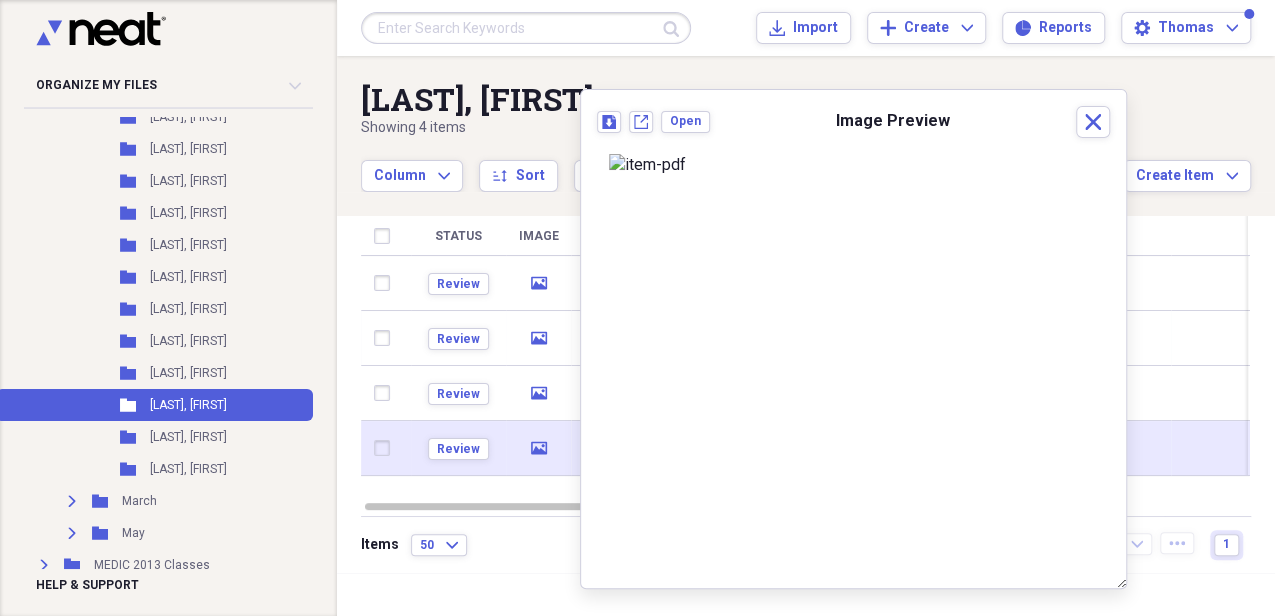 click on "media" 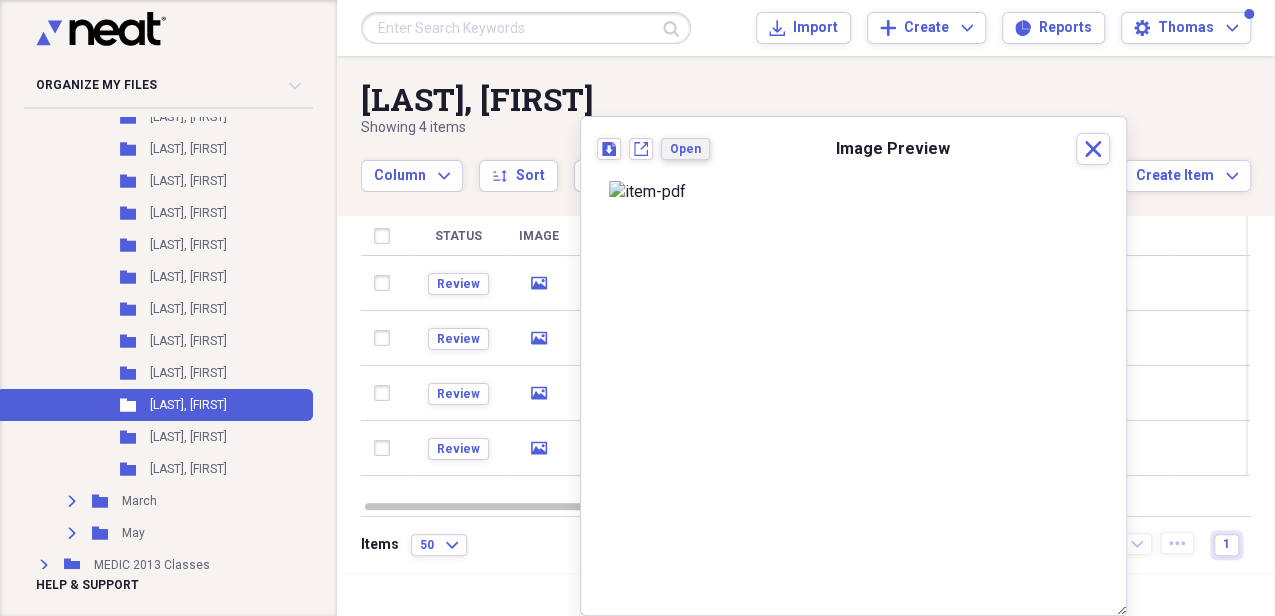 click on "Open" at bounding box center [685, 149] 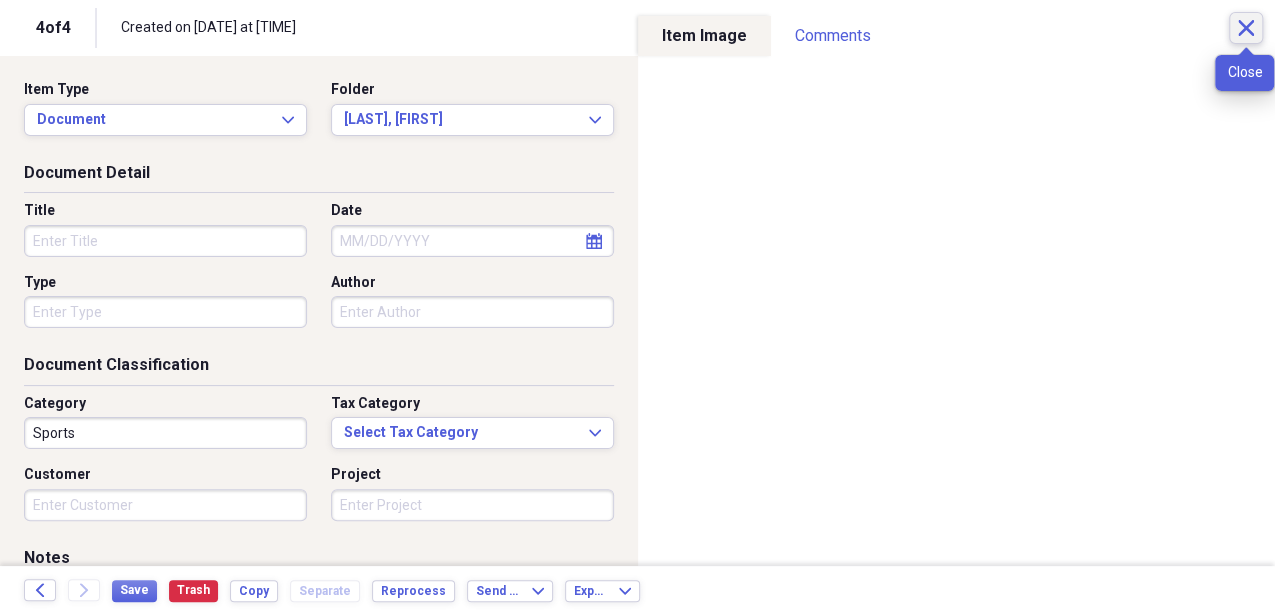 click on "Close" 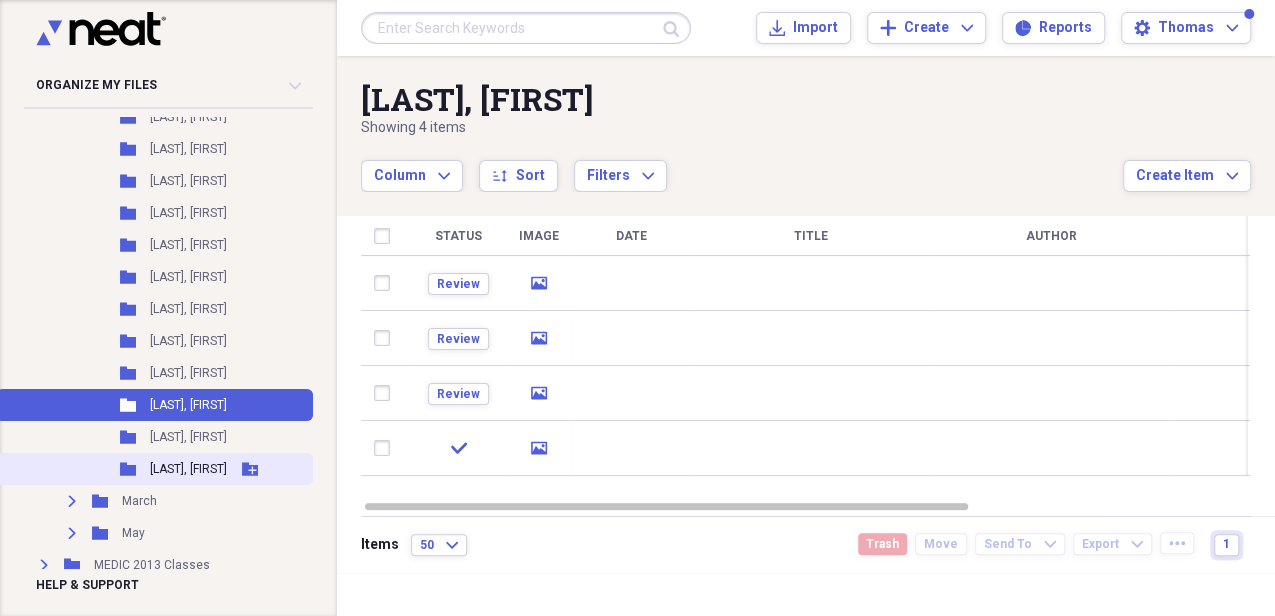 click on "[LAST], [FIRST]" at bounding box center [188, 469] 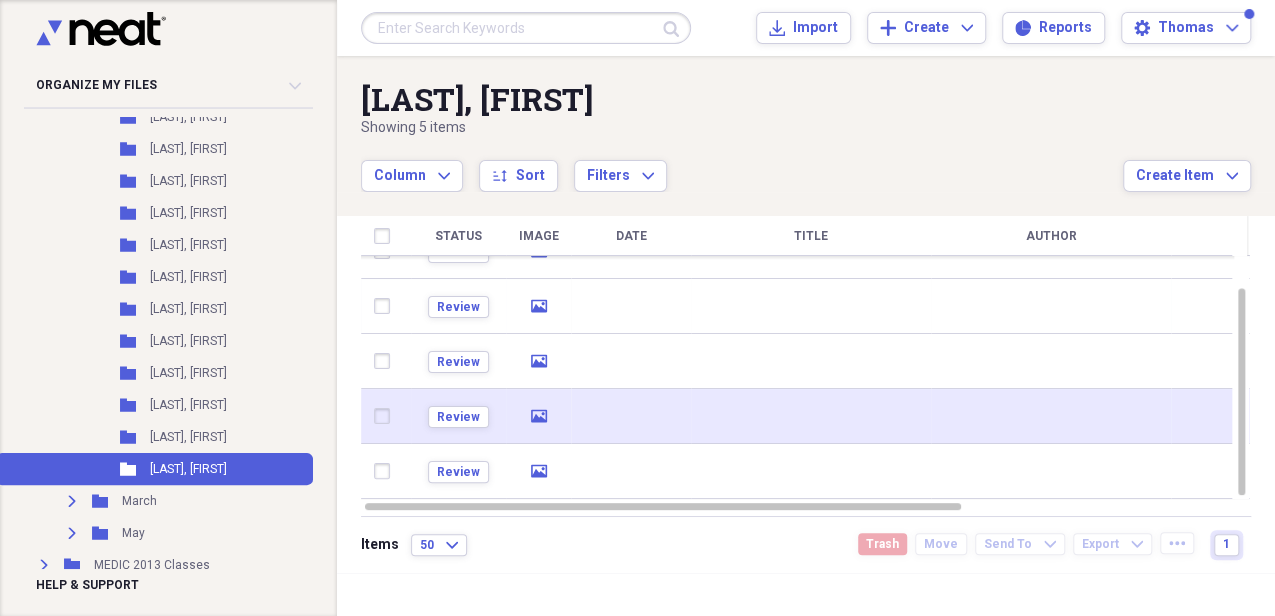 click 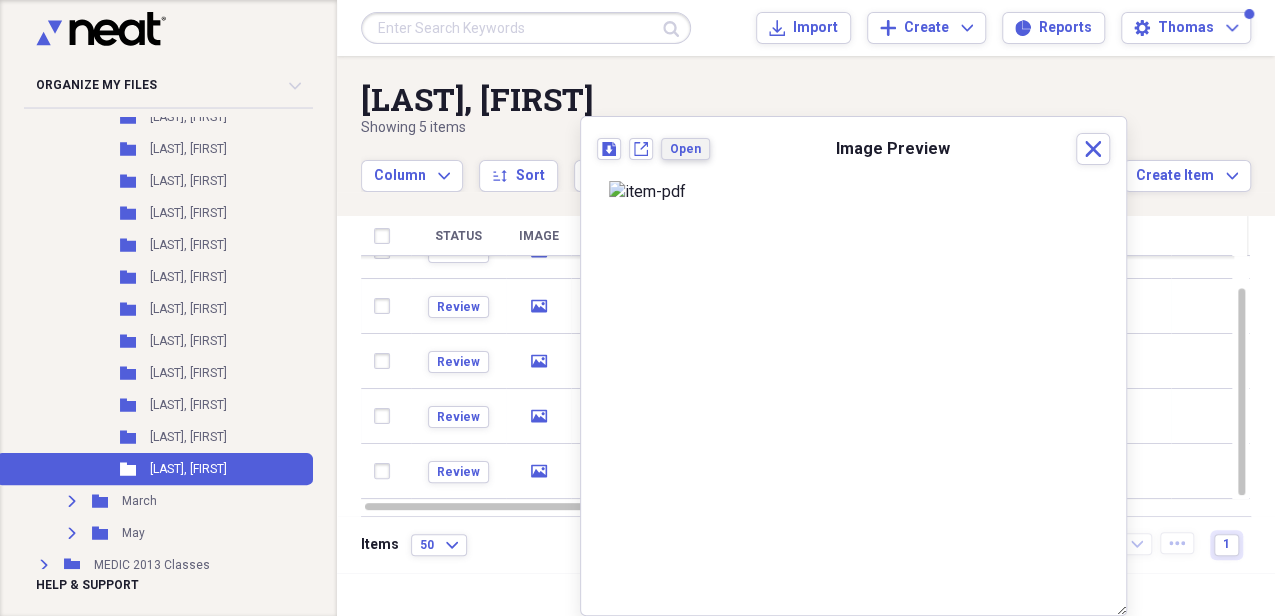 click on "Open" at bounding box center [685, 149] 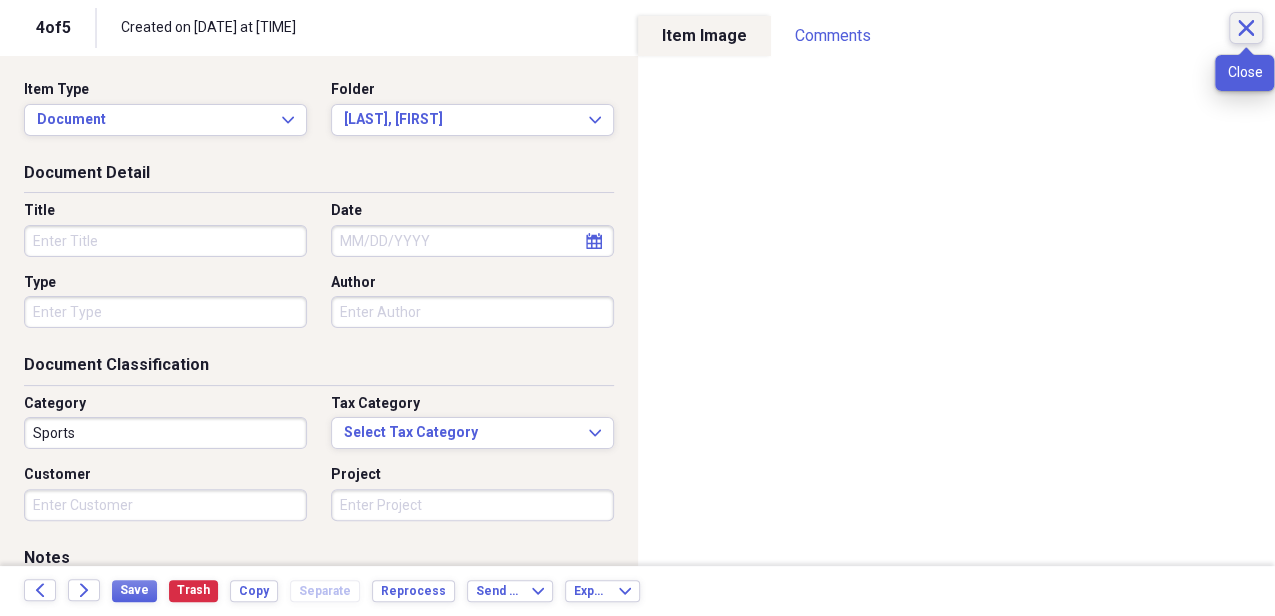 click 